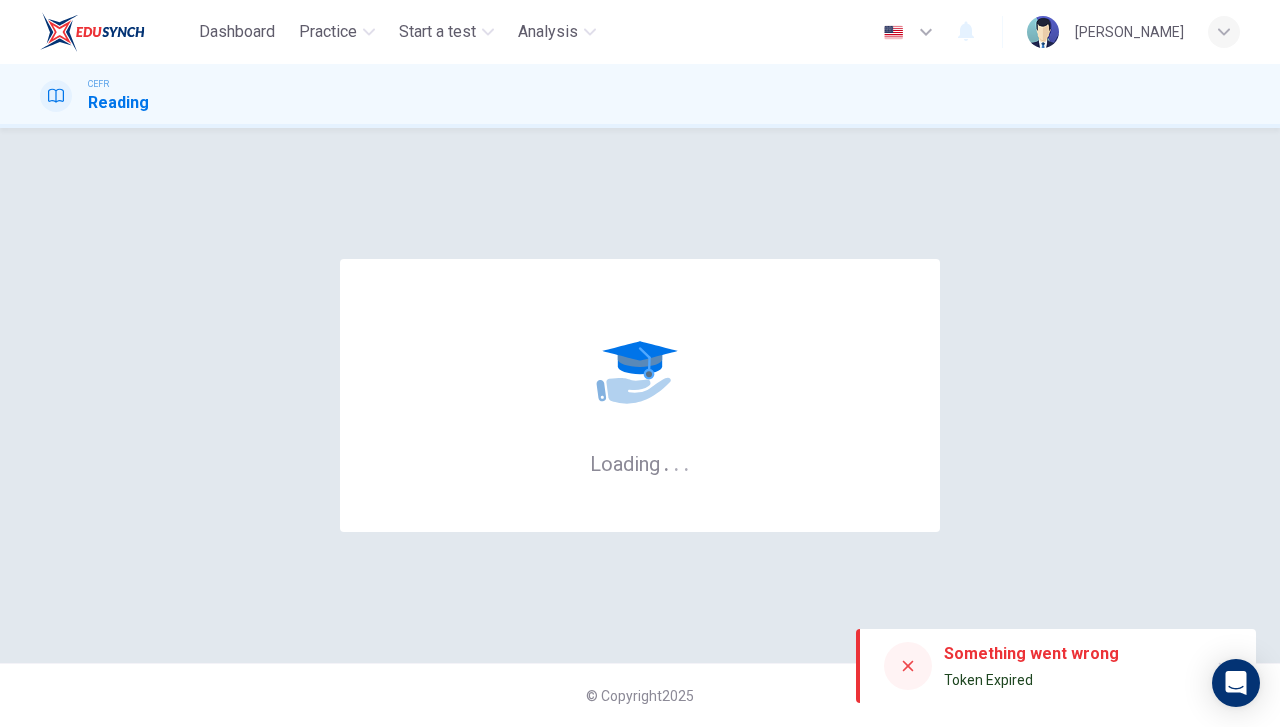 scroll, scrollTop: 0, scrollLeft: 0, axis: both 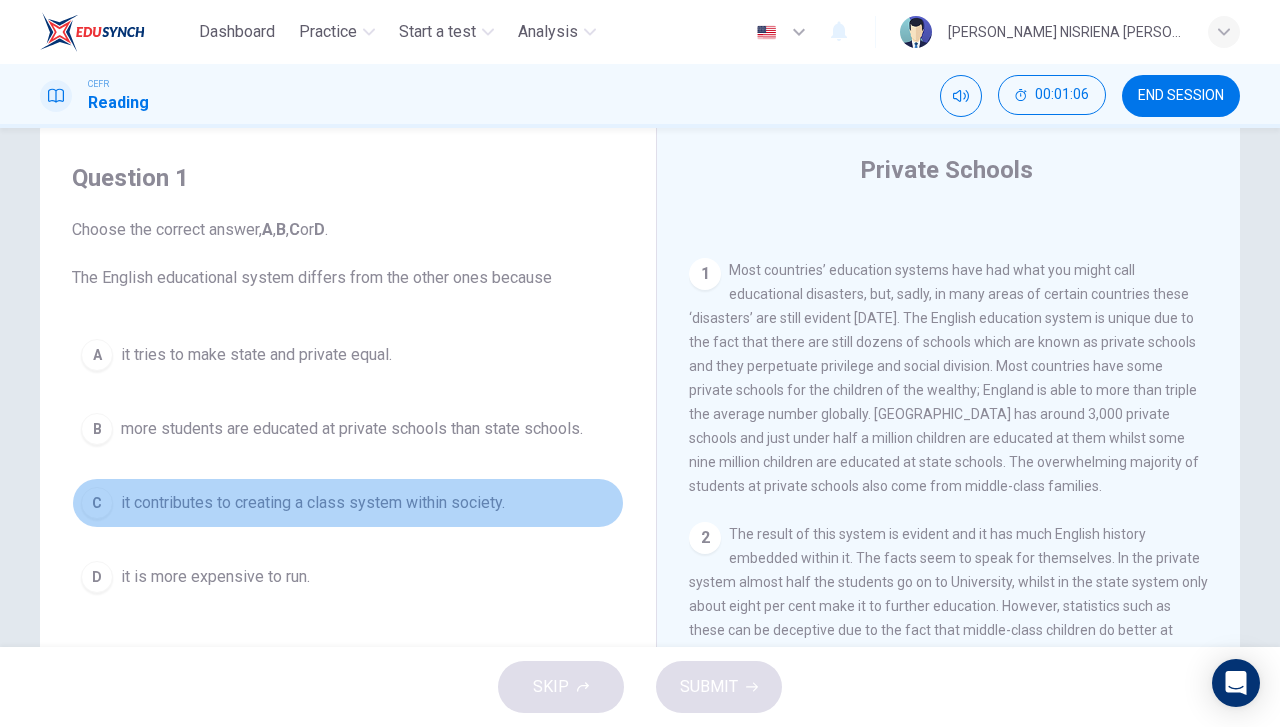 click on "it contributes to creating a class system within society." at bounding box center (313, 503) 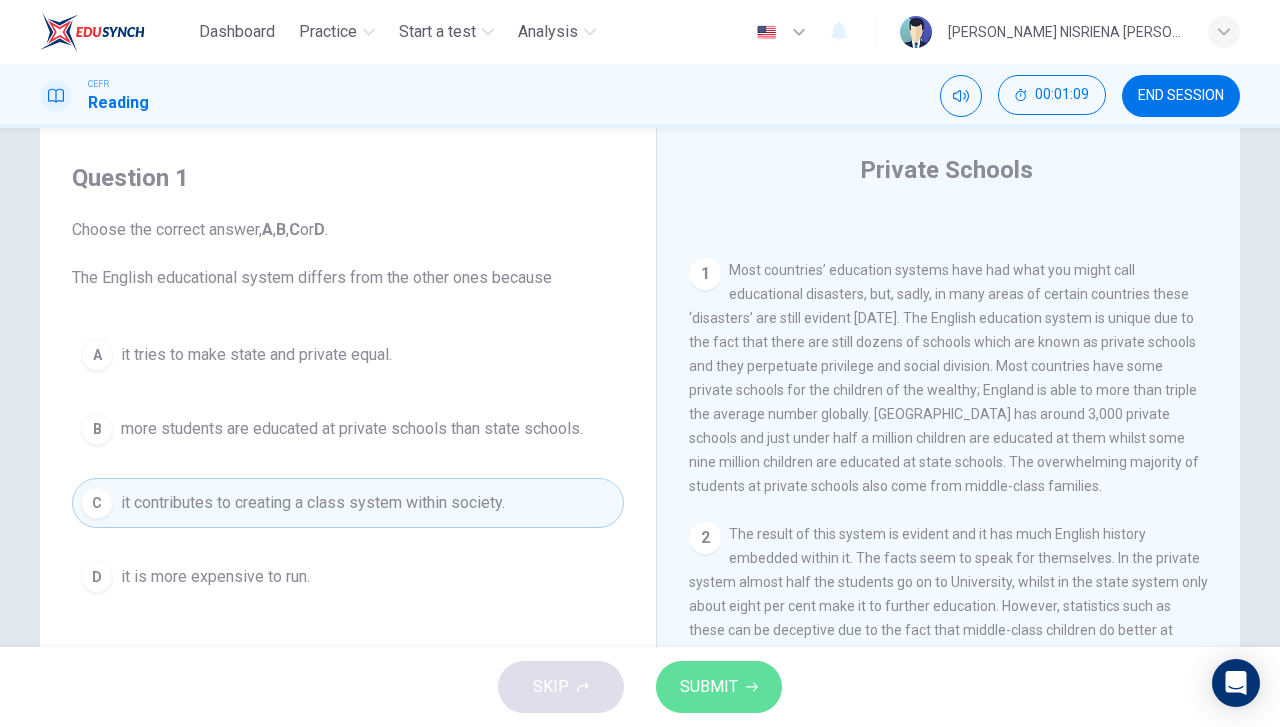 click on "SUBMIT" at bounding box center [719, 687] 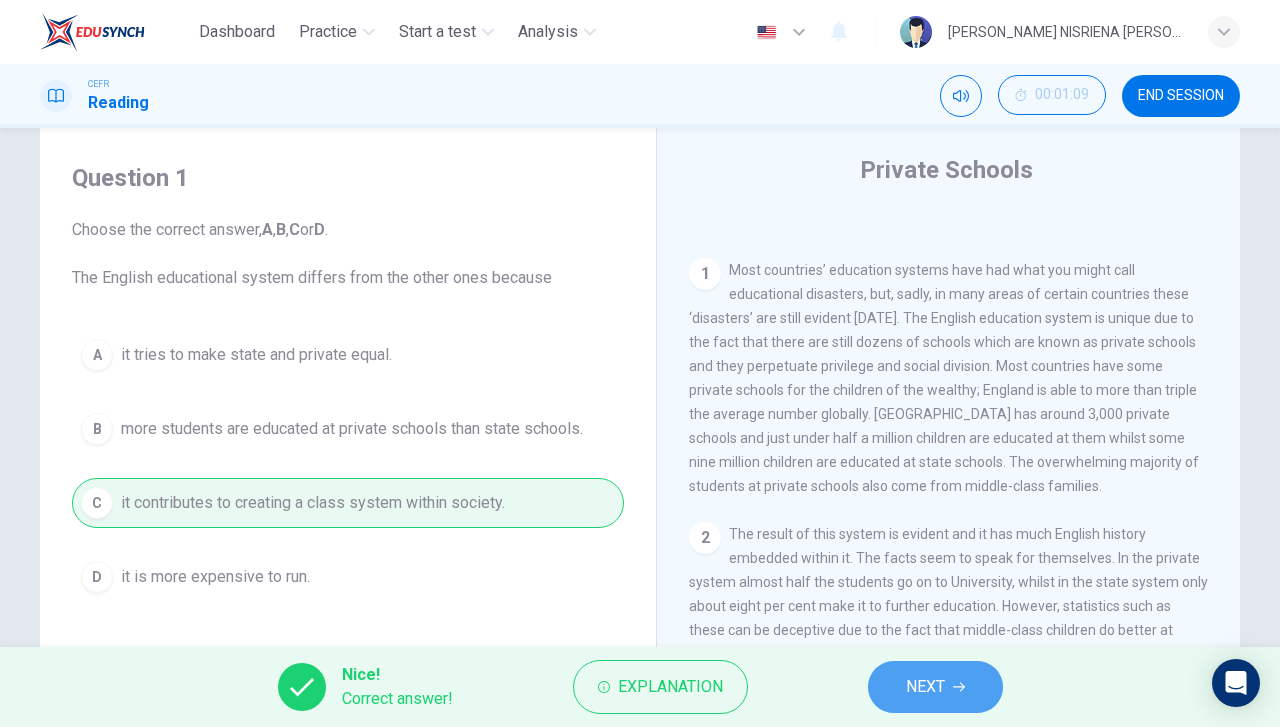 click on "NEXT" at bounding box center [925, 687] 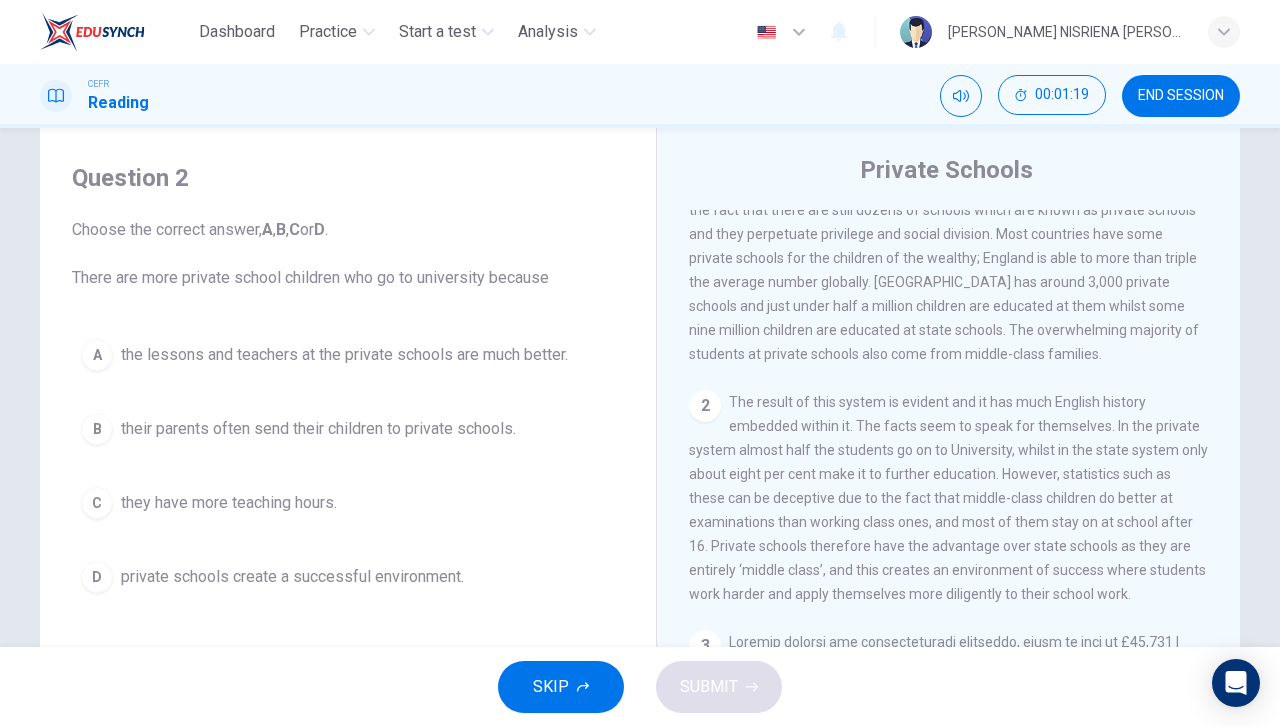 scroll, scrollTop: 524, scrollLeft: 0, axis: vertical 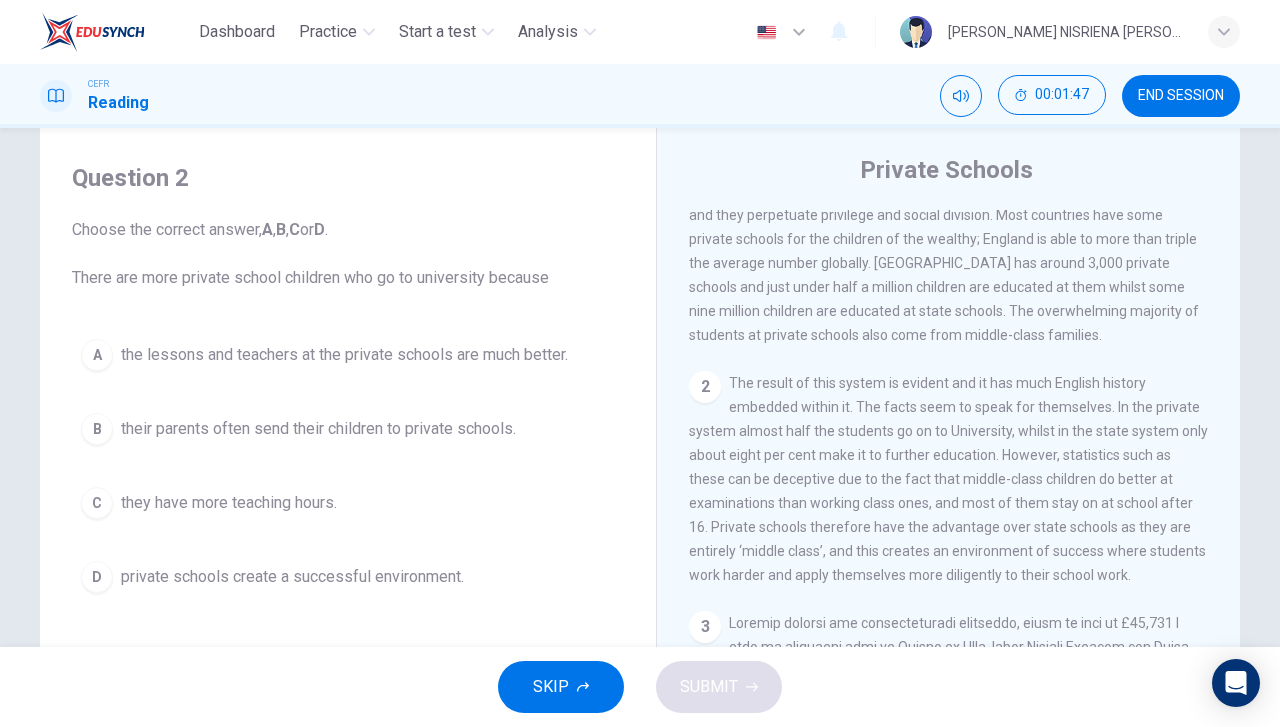 click on "D private schools create a successful environment." at bounding box center [348, 577] 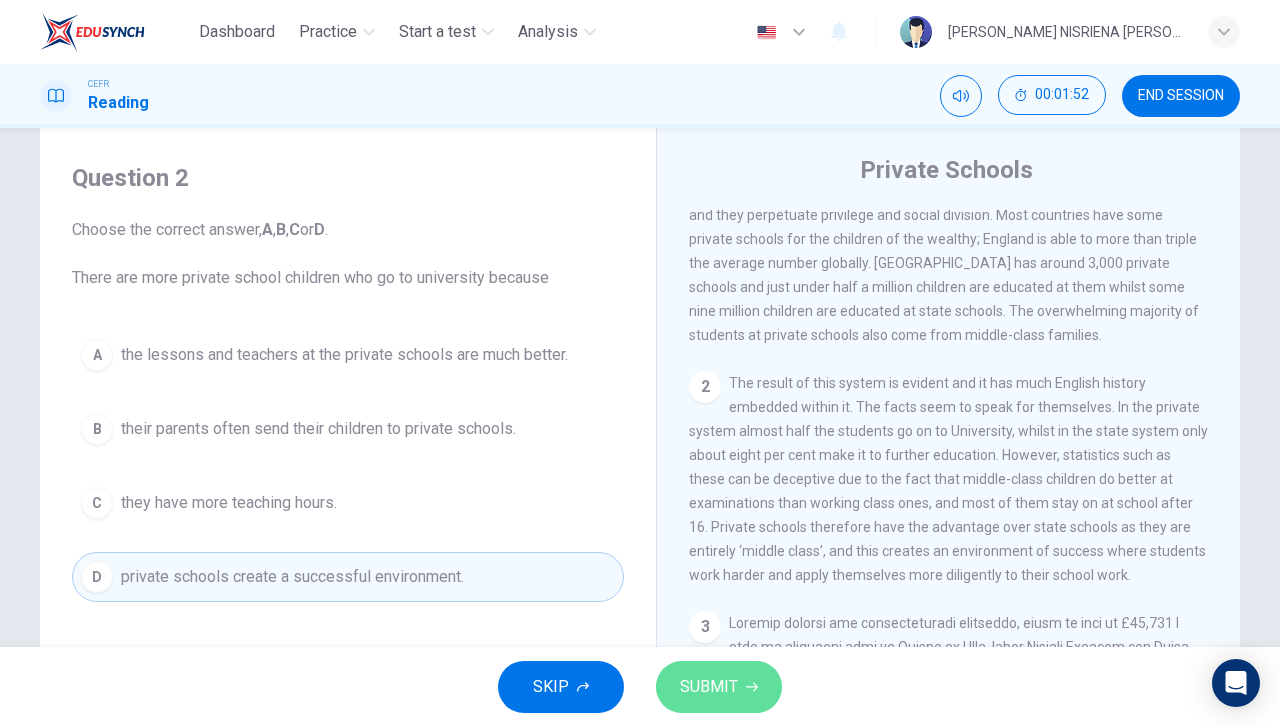 click on "SUBMIT" at bounding box center [719, 687] 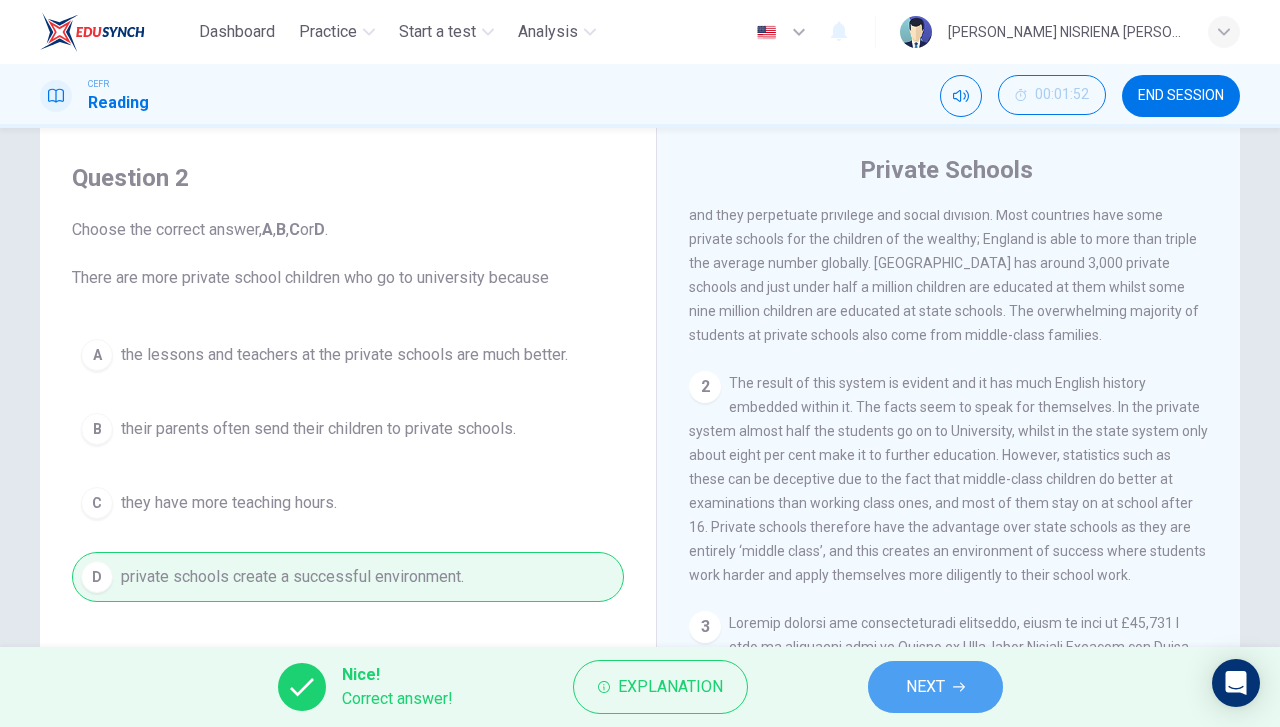 click on "NEXT" at bounding box center (925, 687) 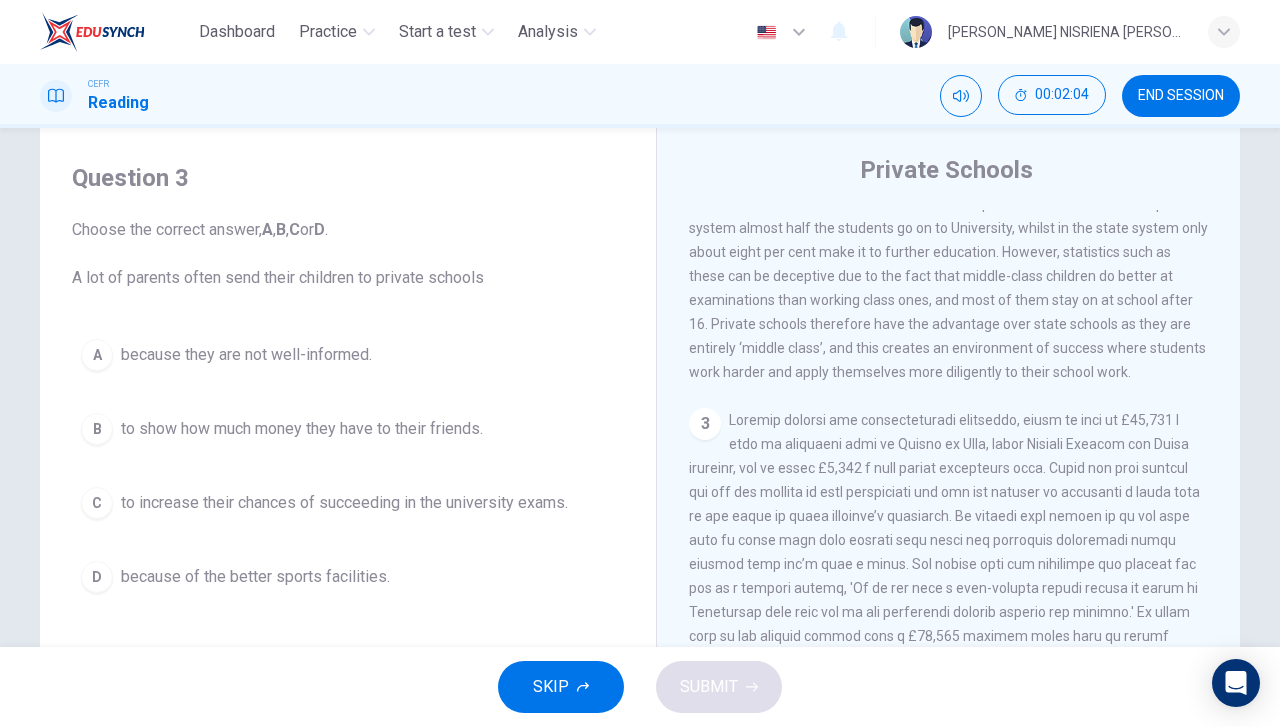 scroll, scrollTop: 732, scrollLeft: 0, axis: vertical 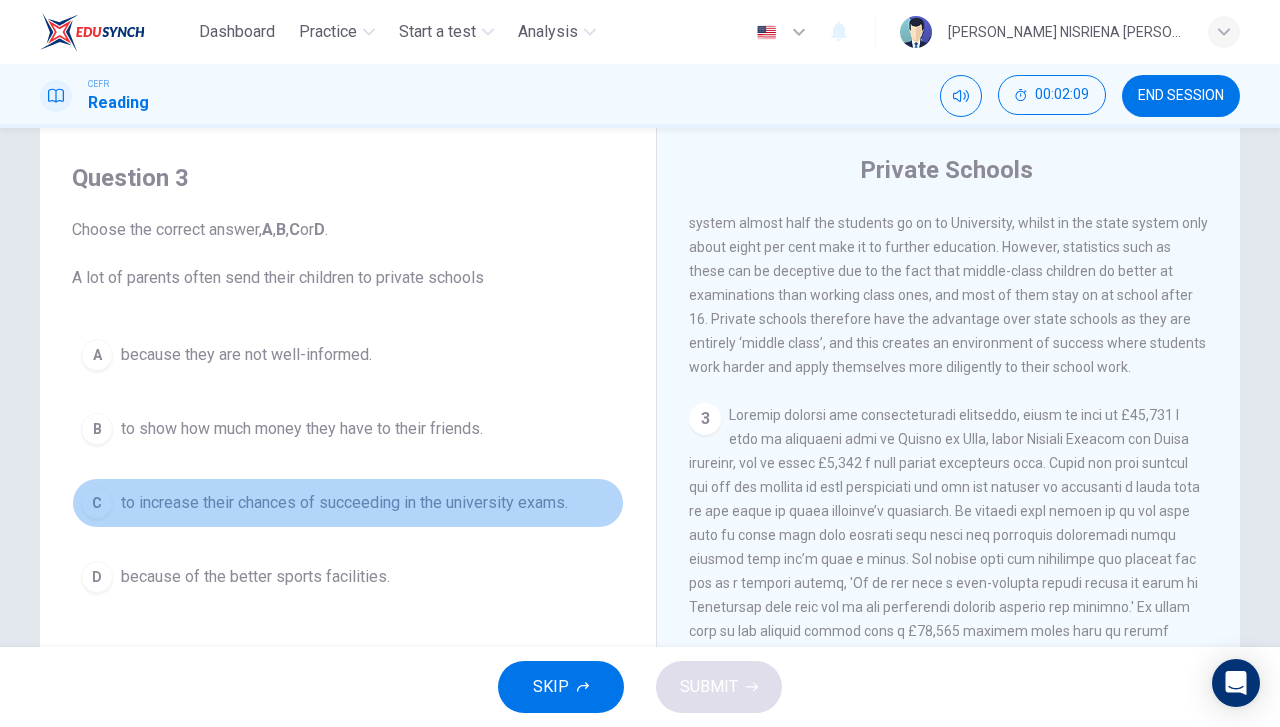 click on "to increase their chances of succeeding in the university exams." at bounding box center (344, 503) 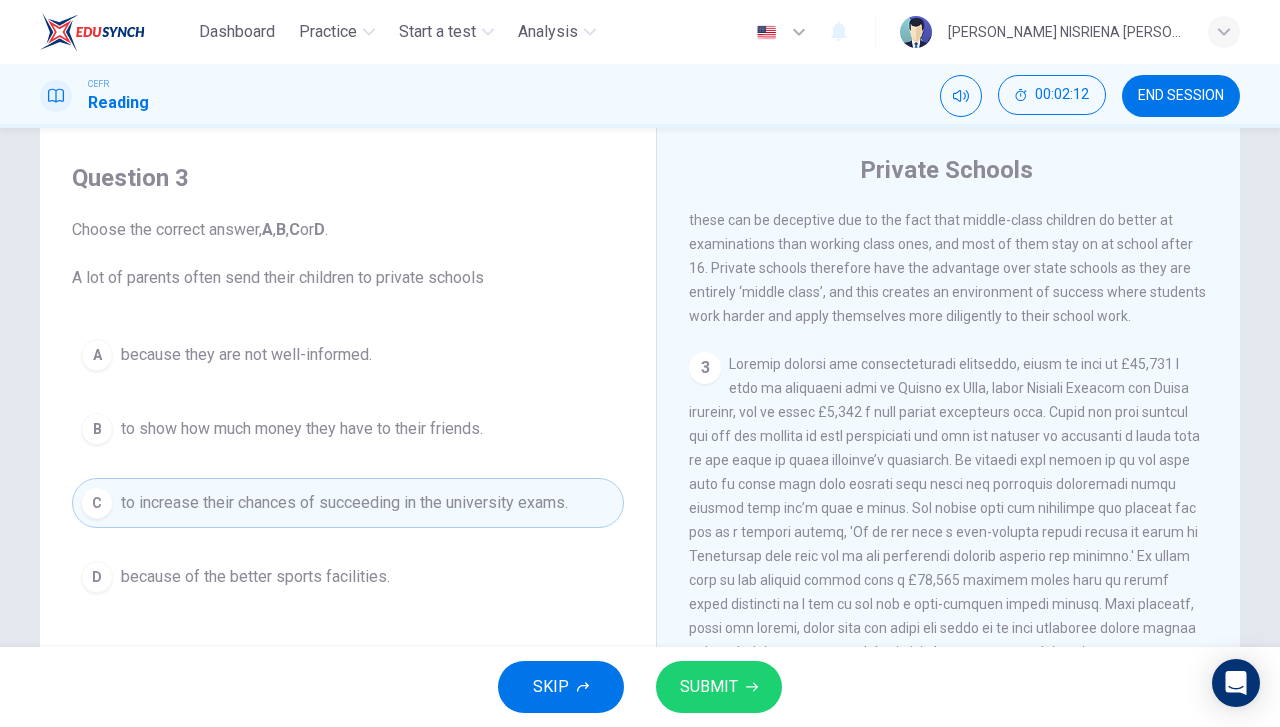 scroll, scrollTop: 785, scrollLeft: 0, axis: vertical 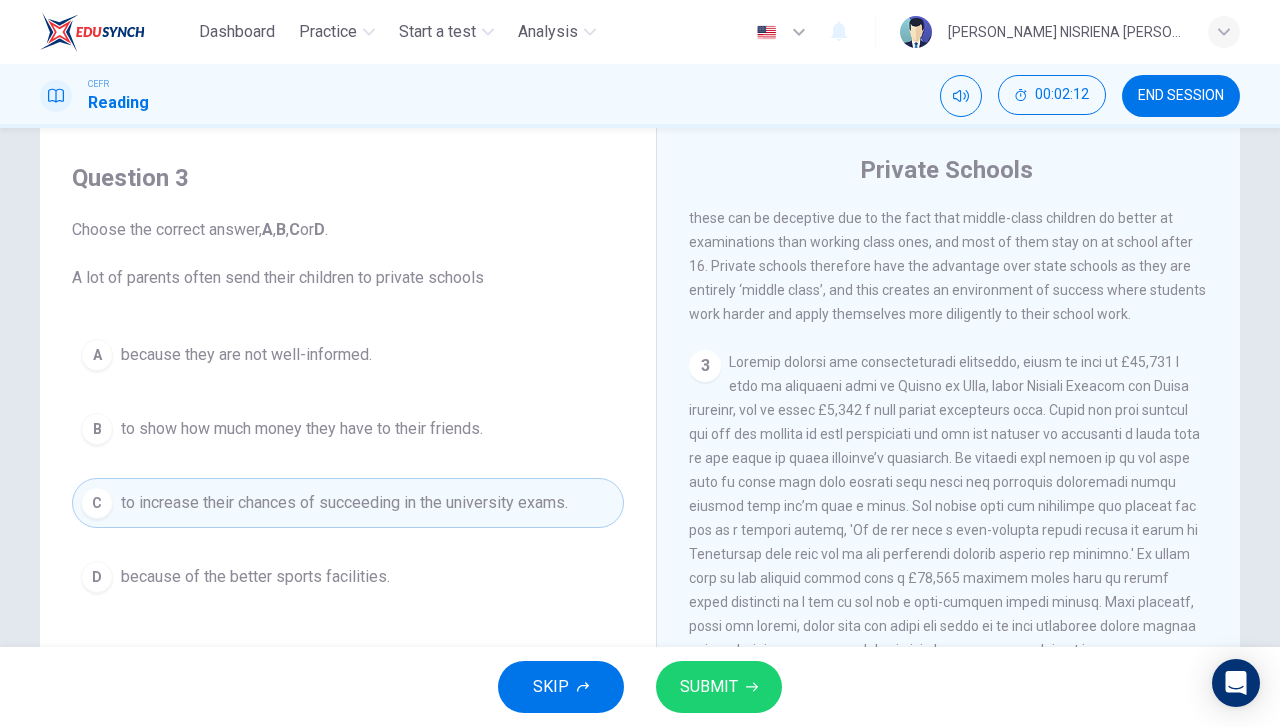click on "SUBMIT" at bounding box center (709, 687) 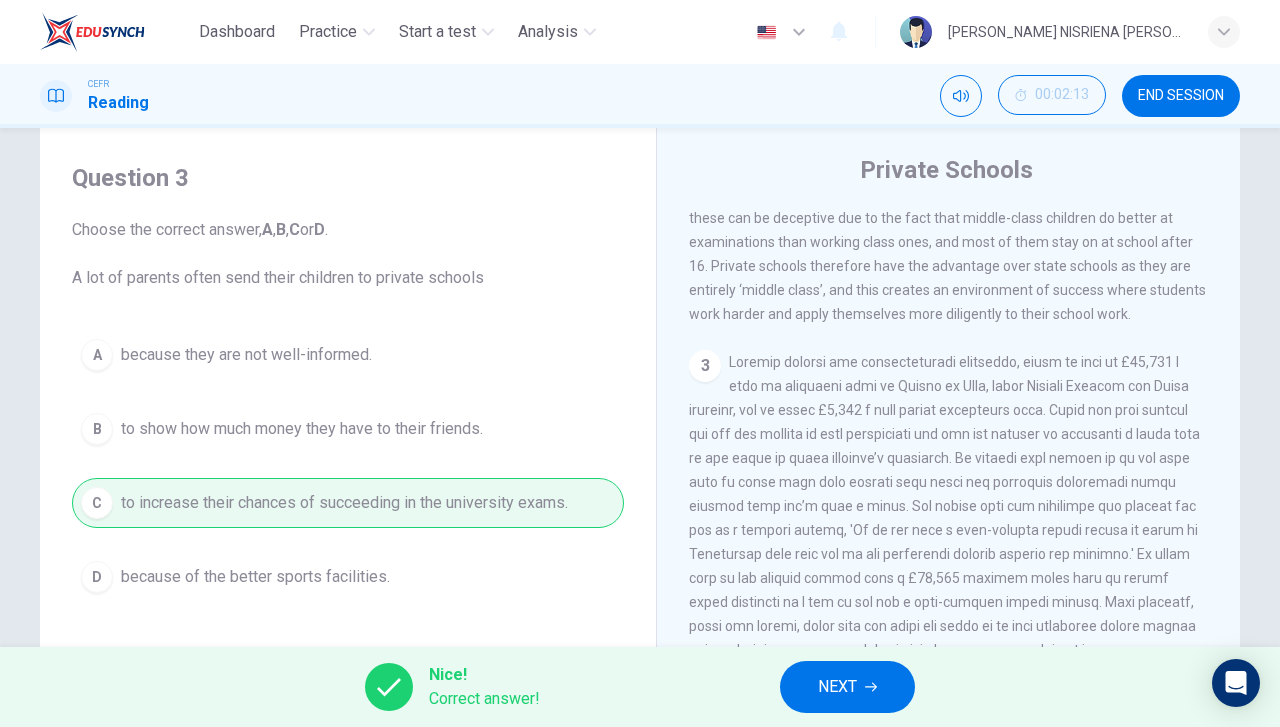 click 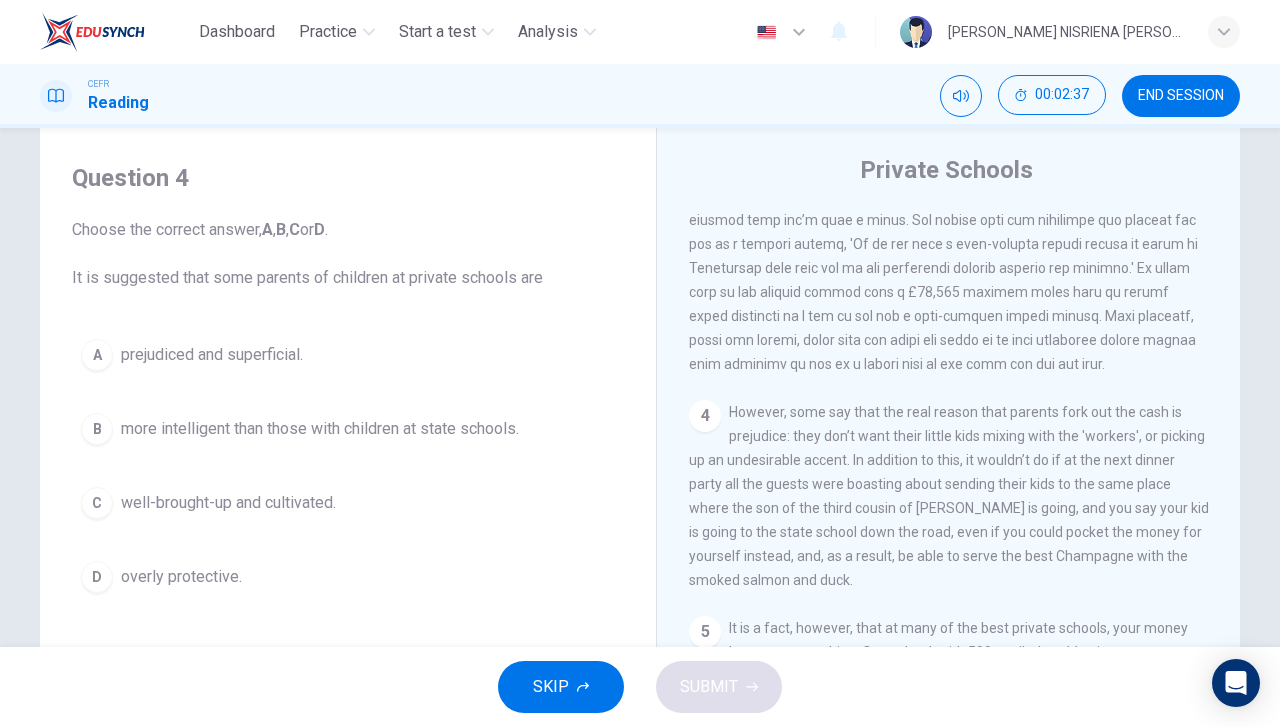 scroll, scrollTop: 1070, scrollLeft: 0, axis: vertical 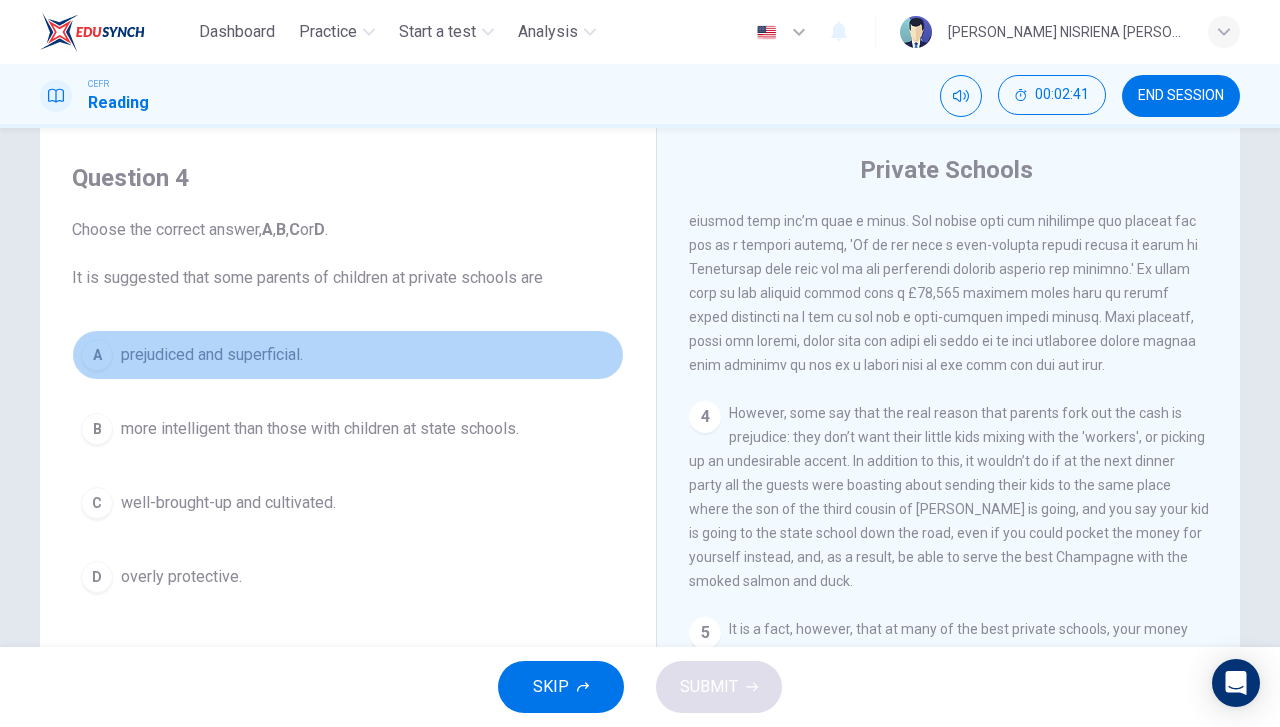 click on "A prejudiced and superficial." at bounding box center (348, 355) 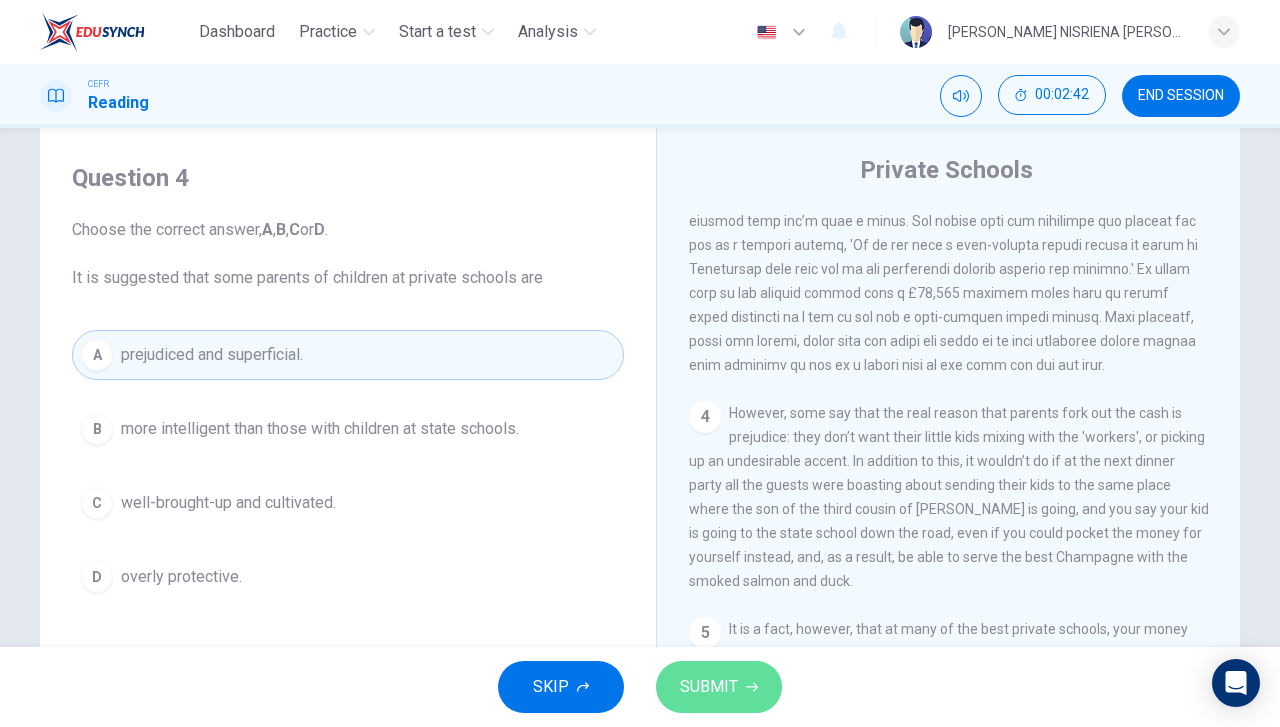 click on "SUBMIT" at bounding box center [719, 687] 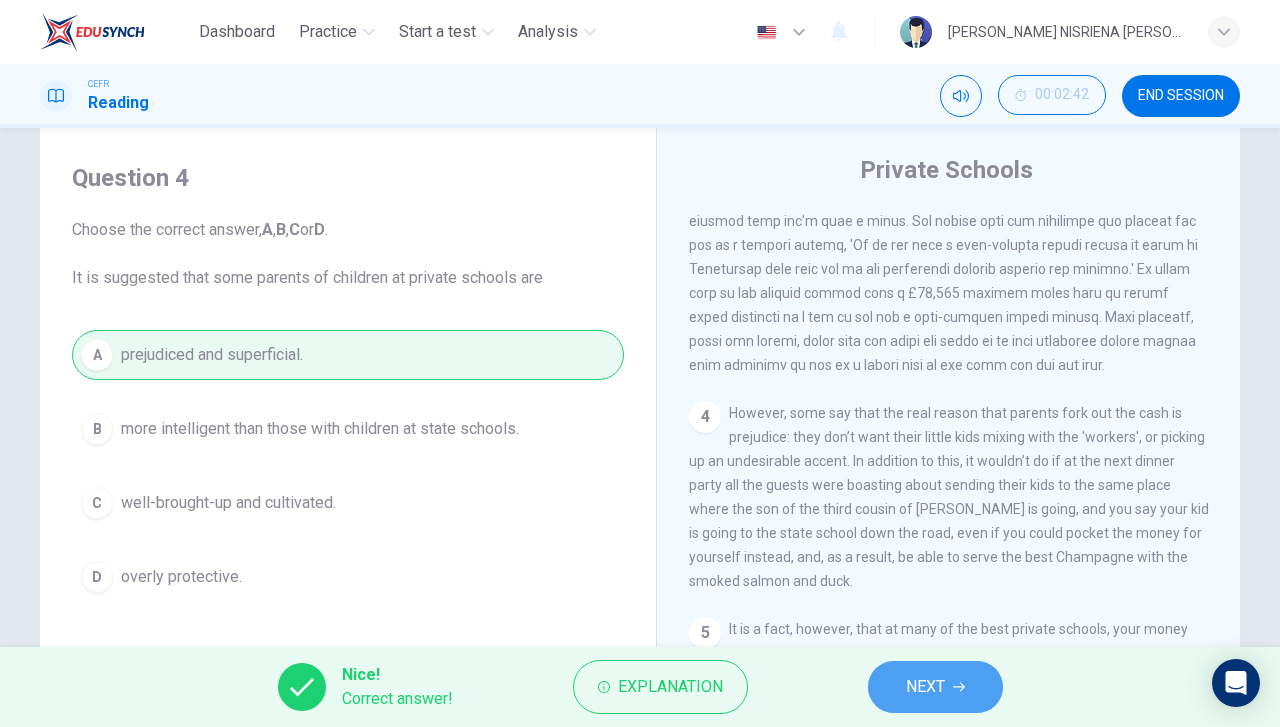 click on "NEXT" at bounding box center (925, 687) 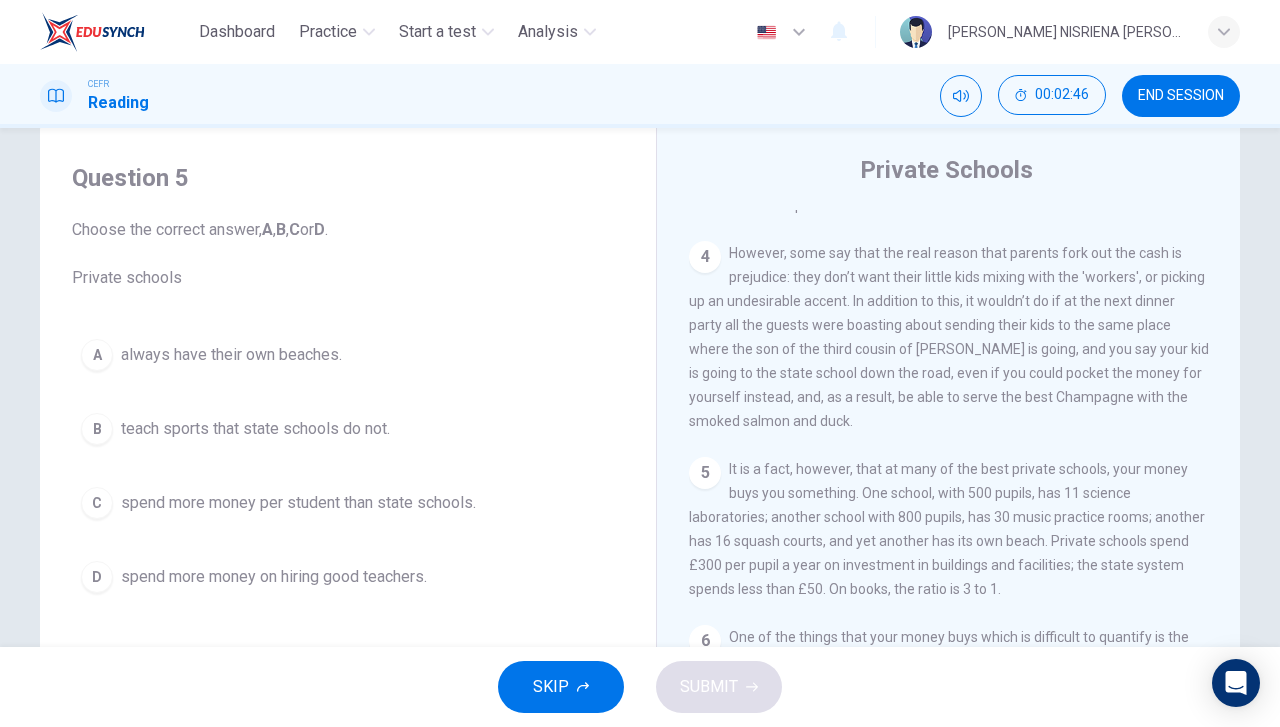 scroll, scrollTop: 1265, scrollLeft: 0, axis: vertical 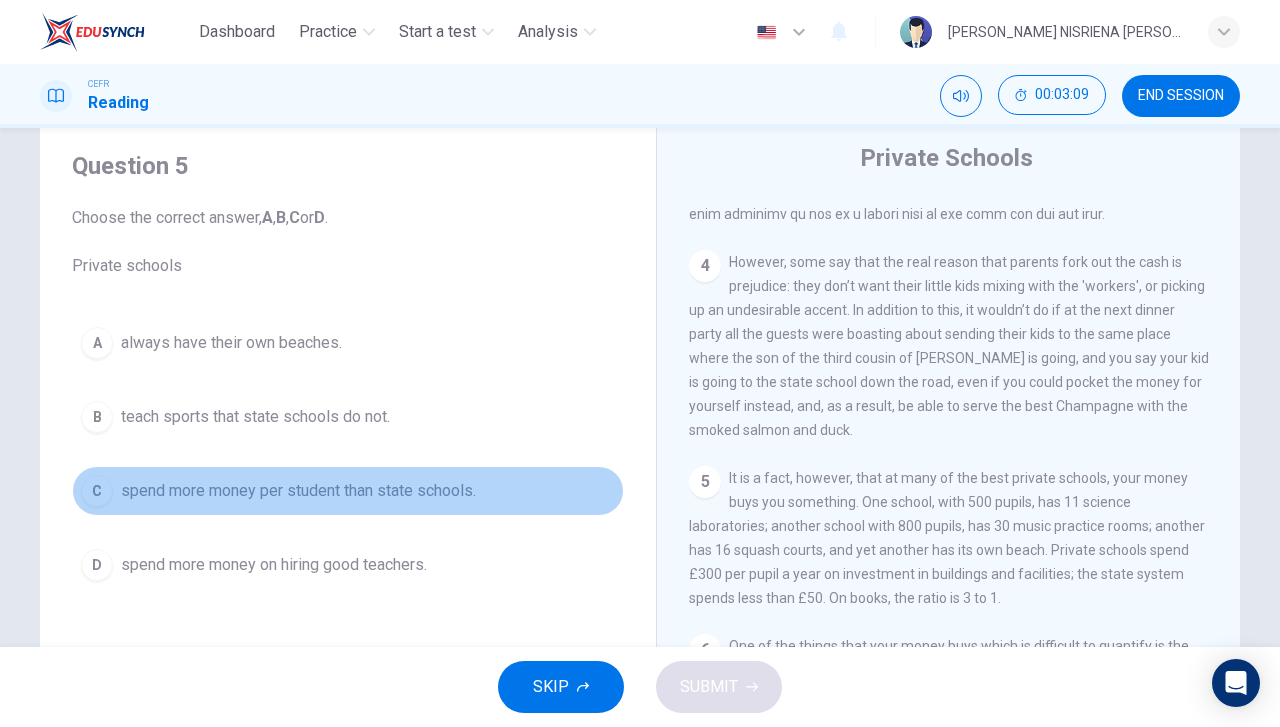 click on "spend more money per student than state schools." at bounding box center (298, 491) 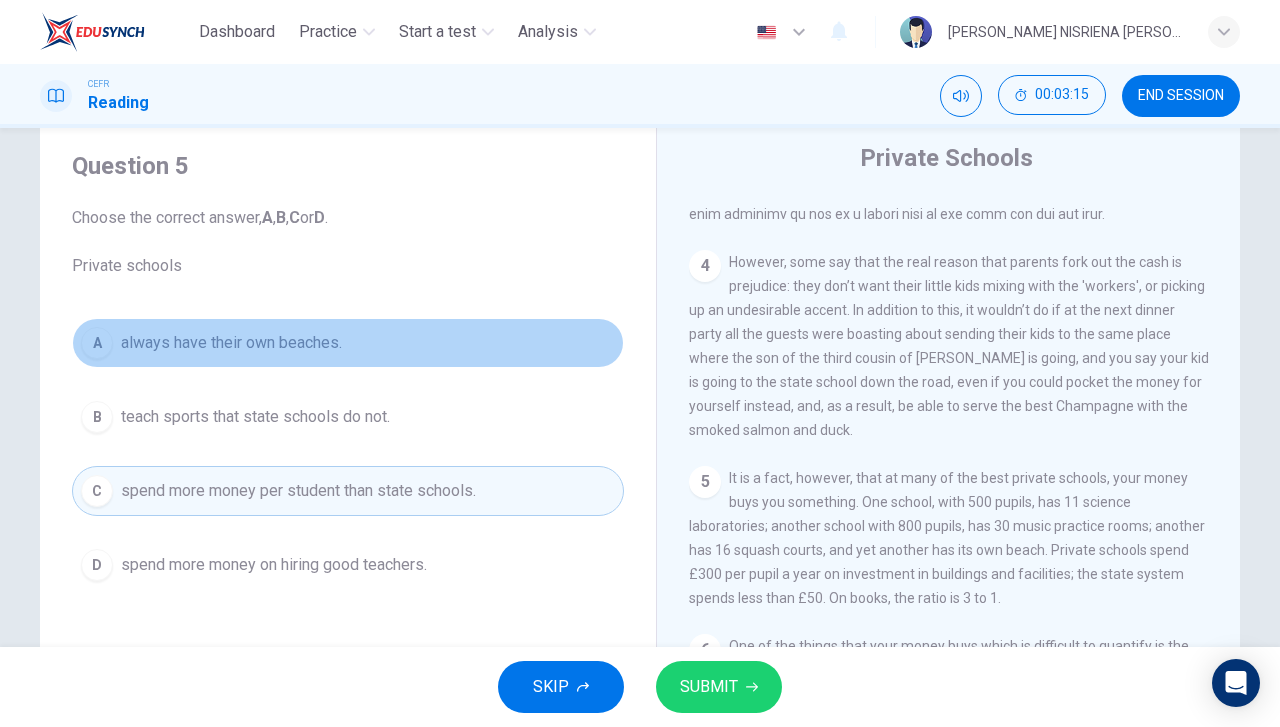 click on "A always have their own beaches." at bounding box center [348, 343] 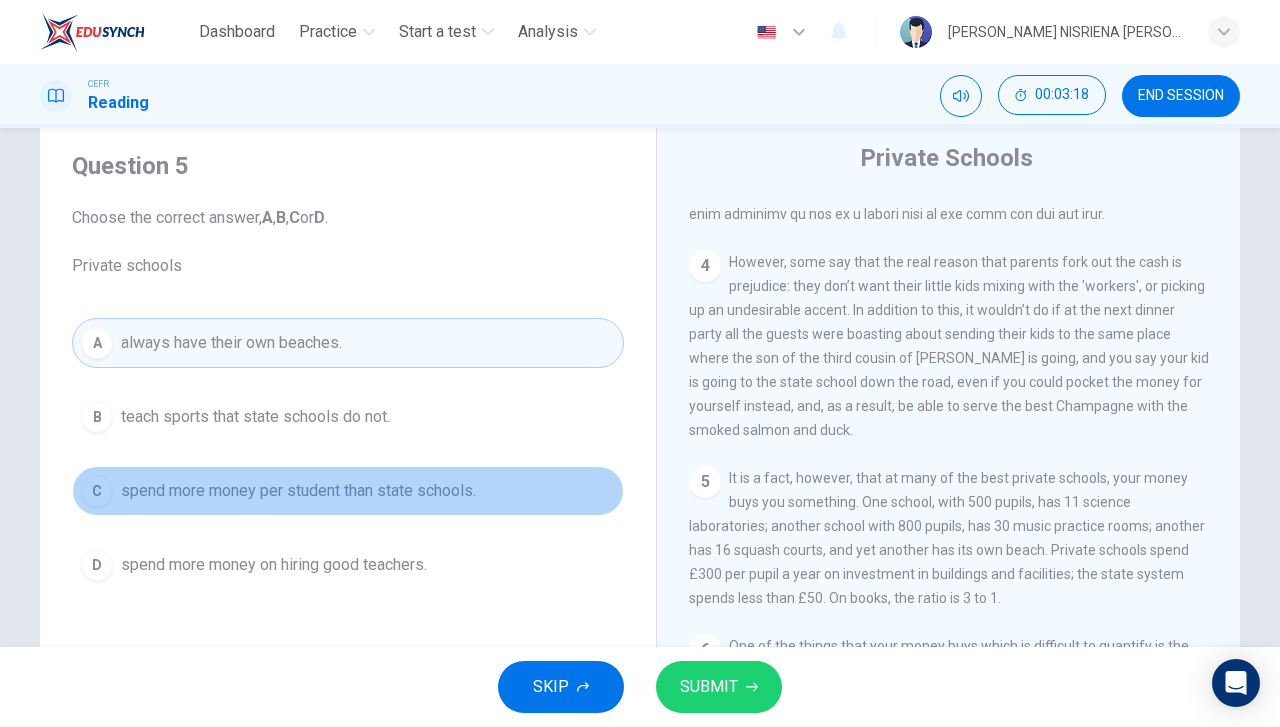 click on "spend more money per student than state schools." at bounding box center (298, 491) 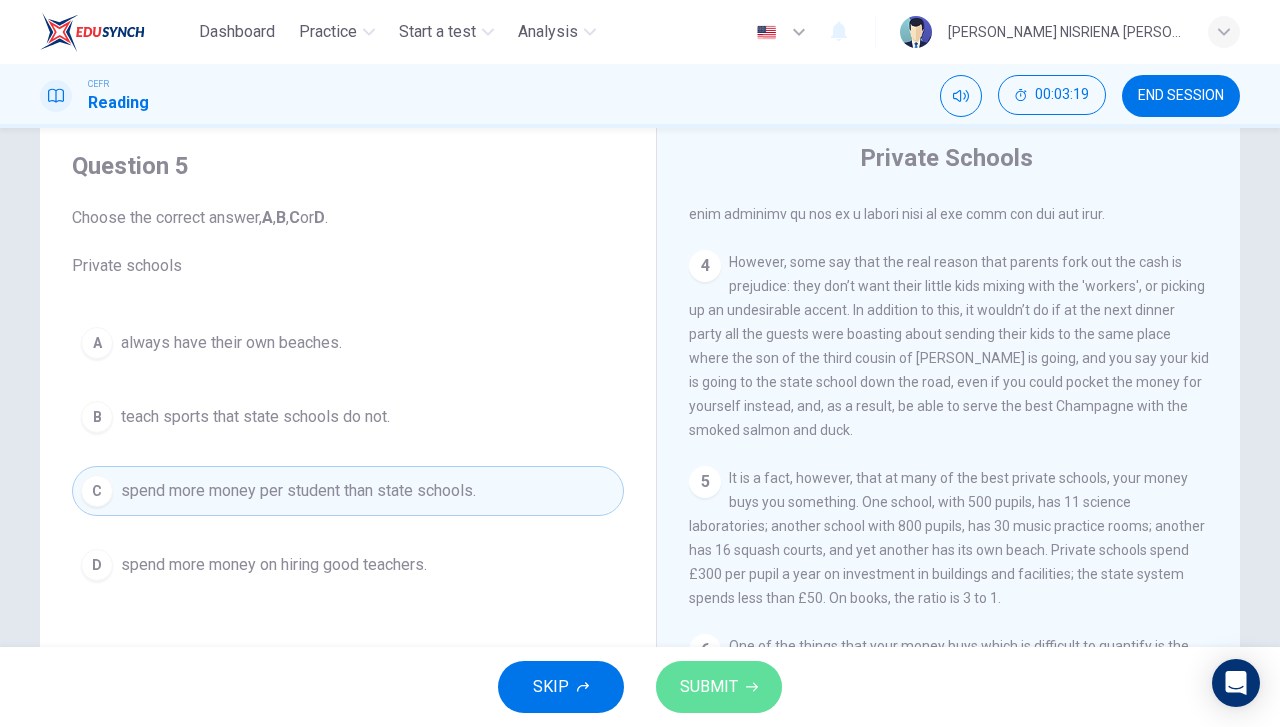 click on "SUBMIT" at bounding box center (709, 687) 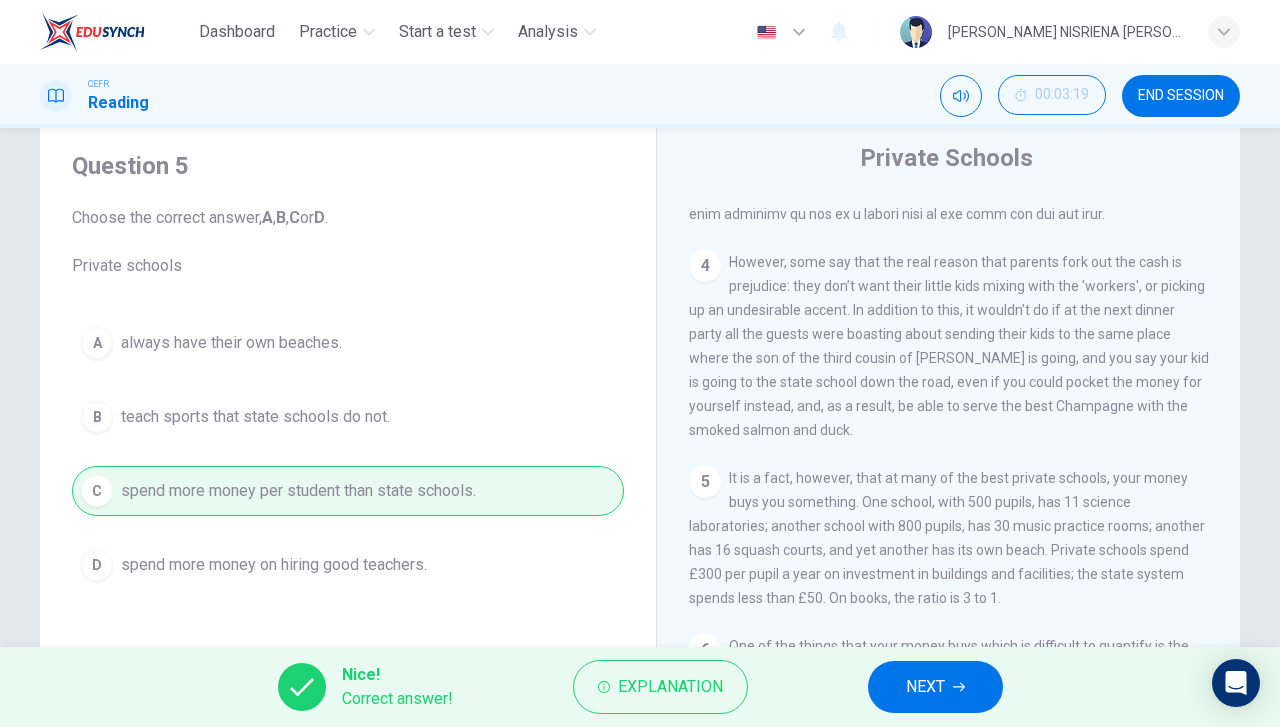 click on "NEXT" at bounding box center (925, 687) 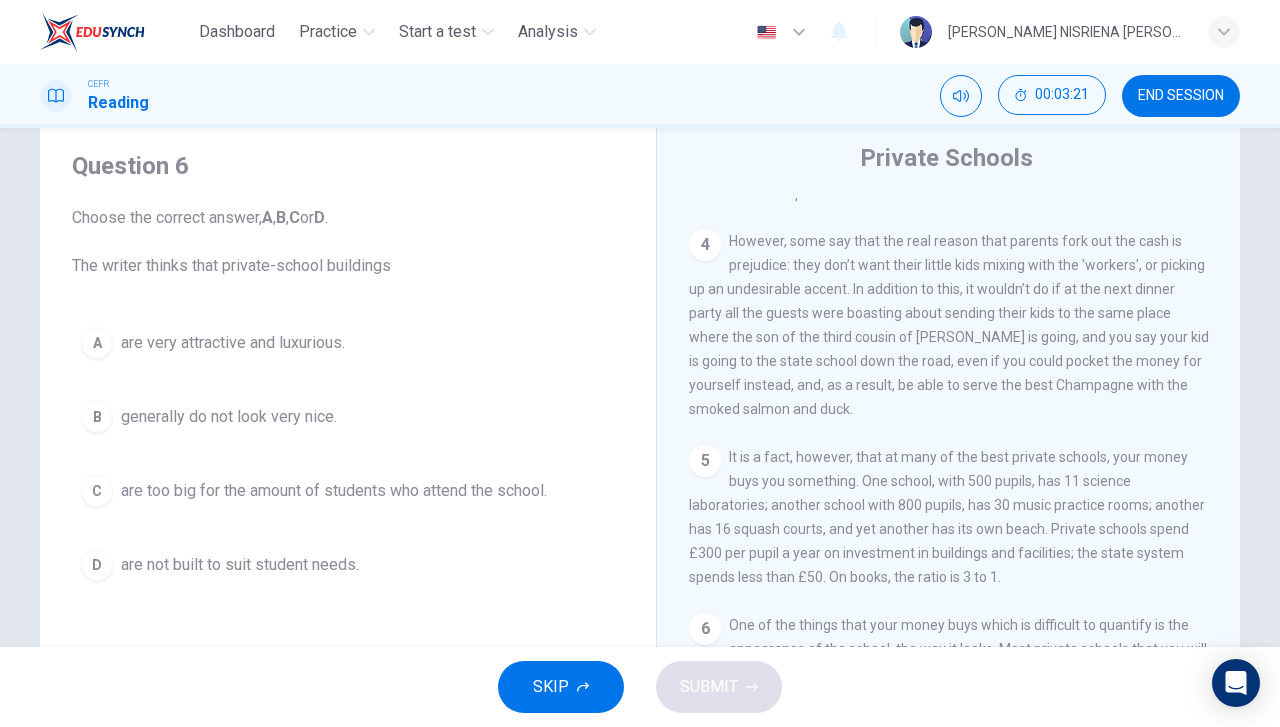 scroll, scrollTop: 1265, scrollLeft: 0, axis: vertical 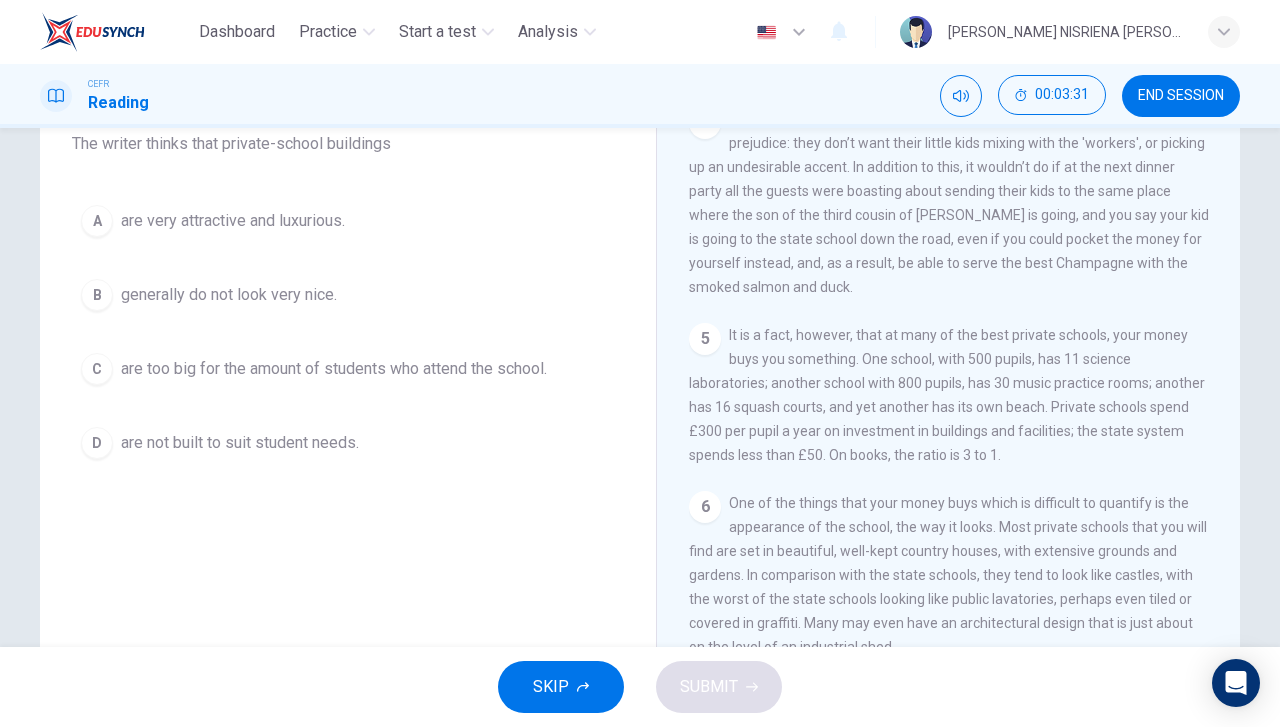 click on "A are very attractive and luxurious." at bounding box center (348, 221) 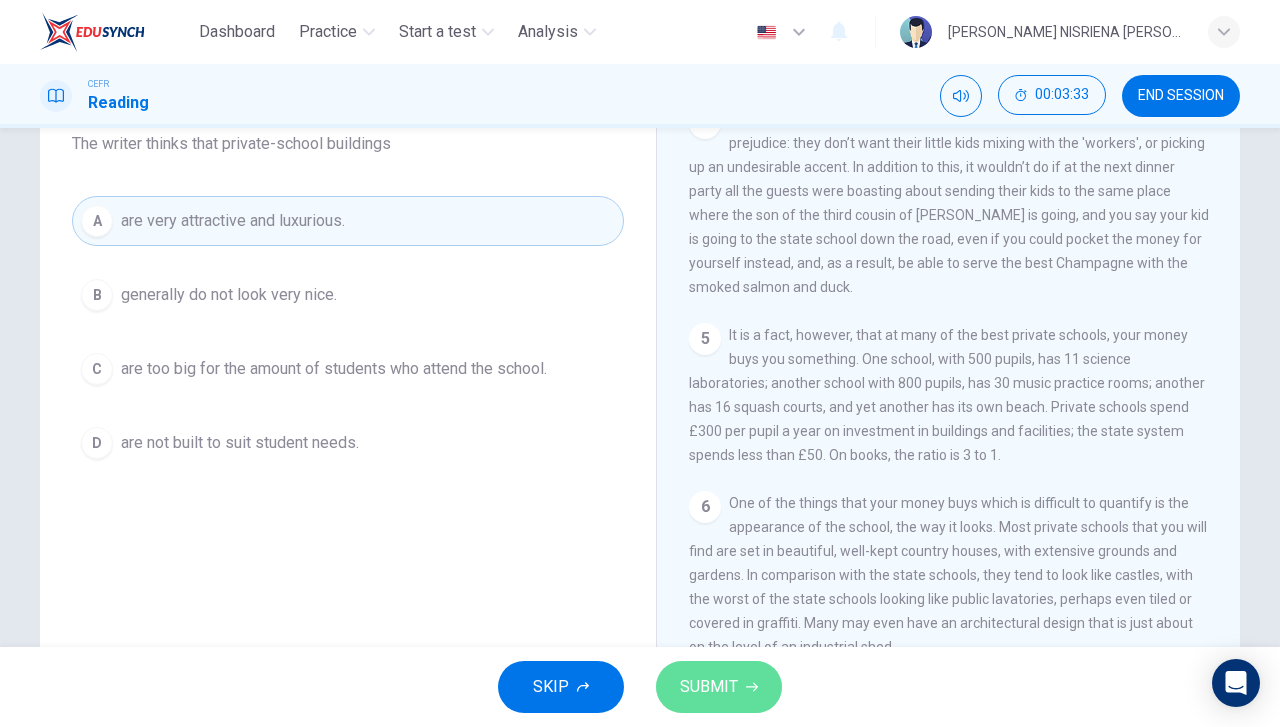 click on "SUBMIT" at bounding box center (709, 687) 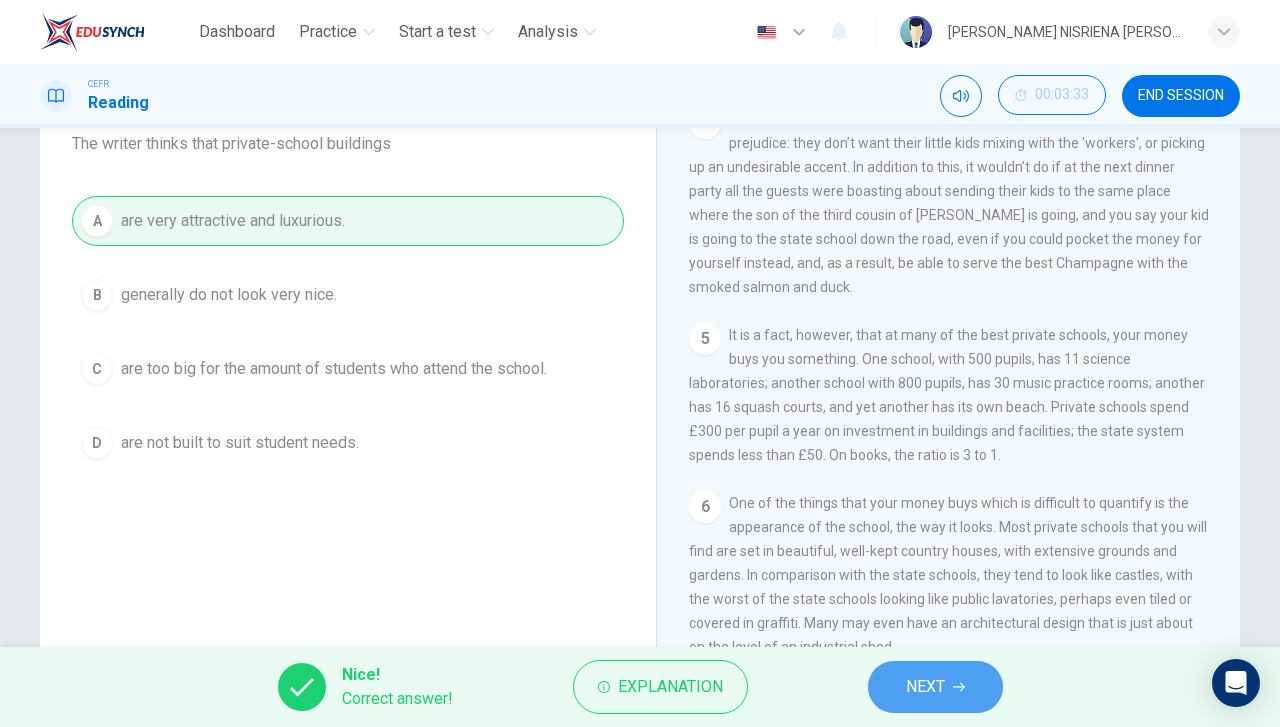 click on "NEXT" at bounding box center (925, 687) 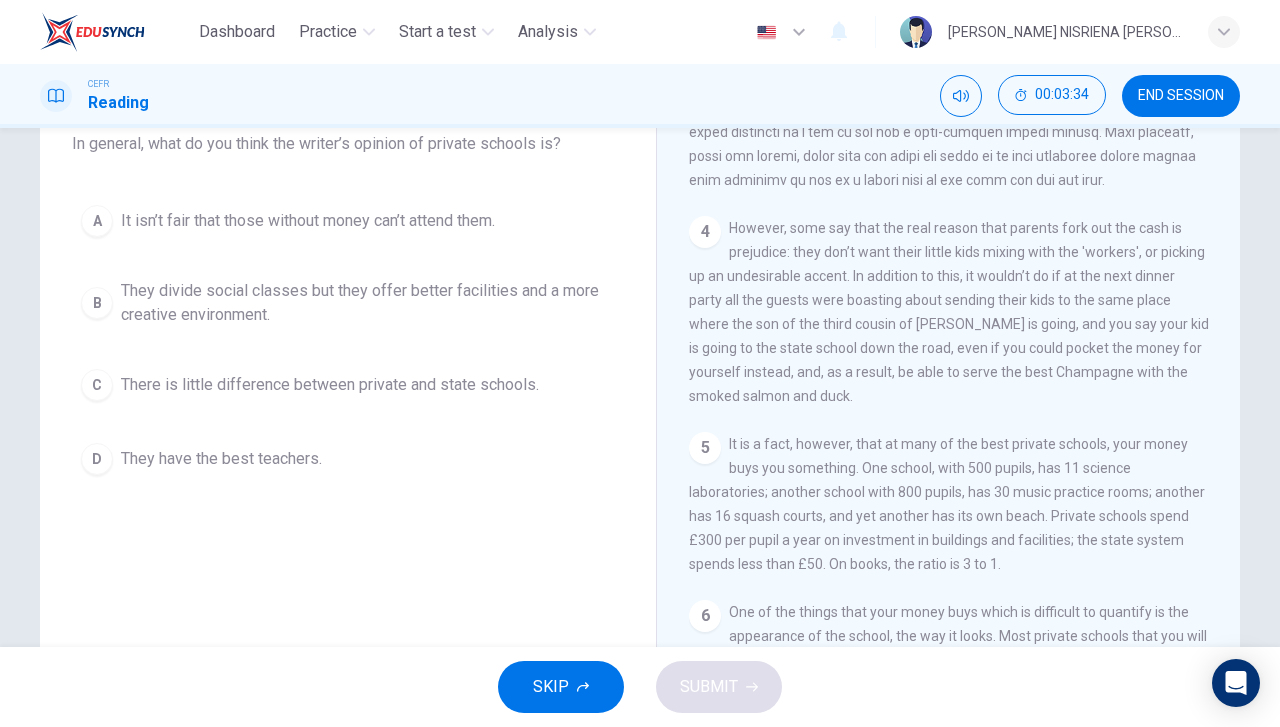 scroll, scrollTop: 1069, scrollLeft: 0, axis: vertical 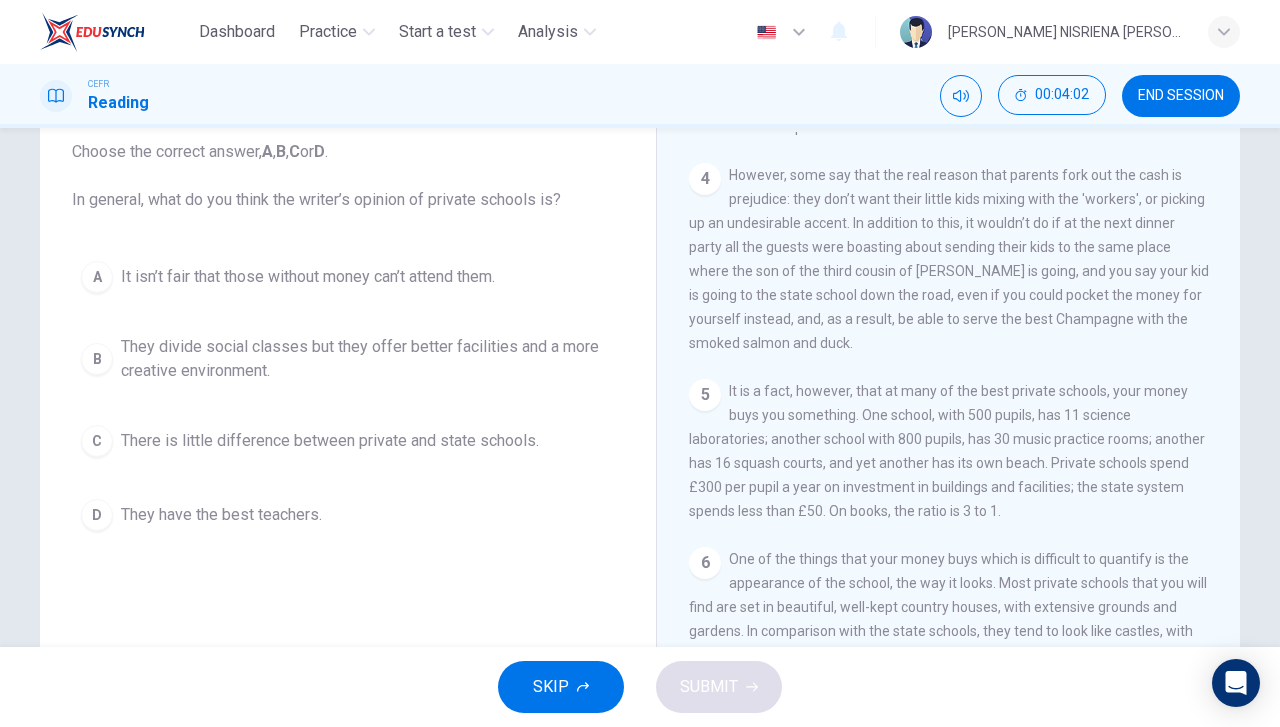 click on "They divide social classes but they offer better facilities and a more
creative environment." at bounding box center [368, 359] 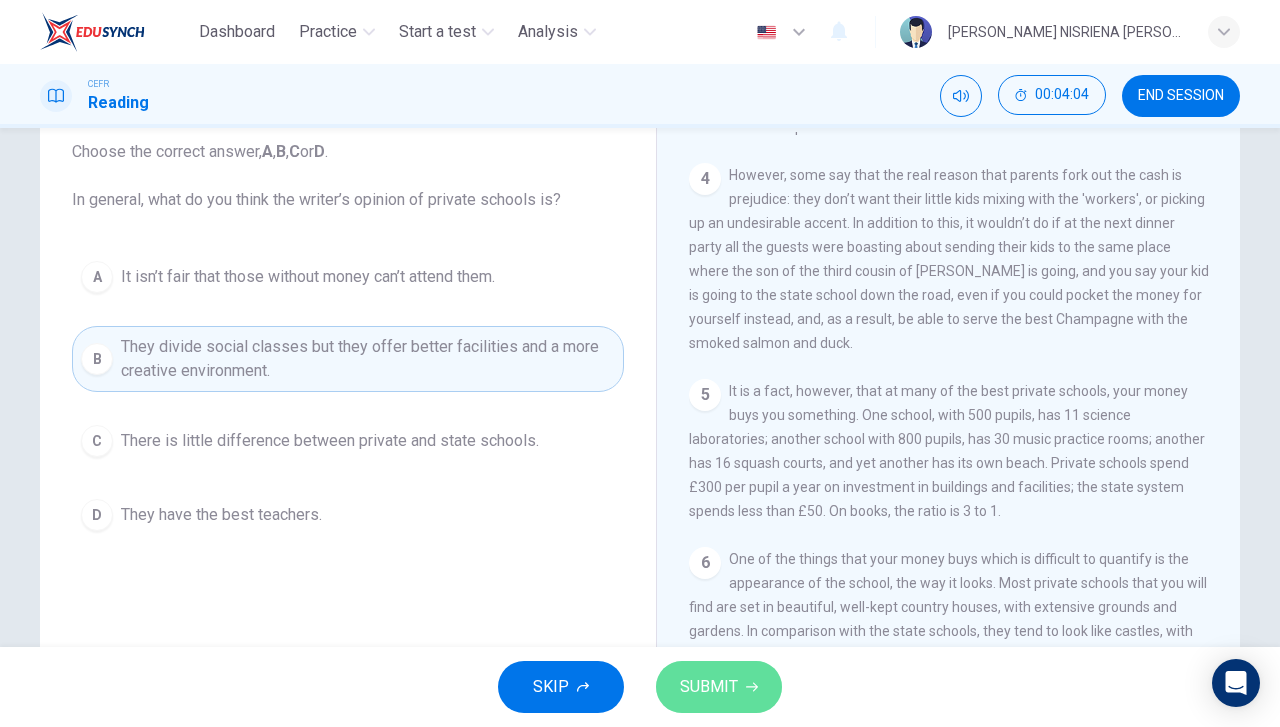 click on "SUBMIT" at bounding box center [709, 687] 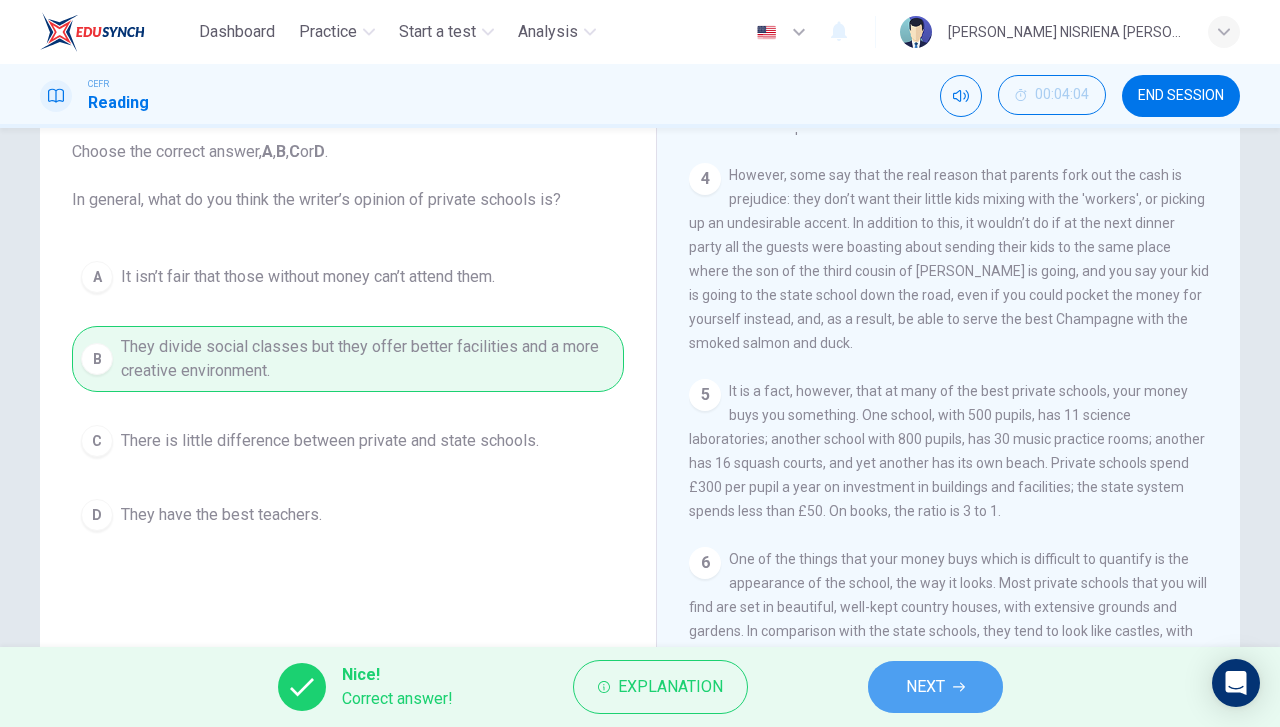 click on "NEXT" at bounding box center (925, 687) 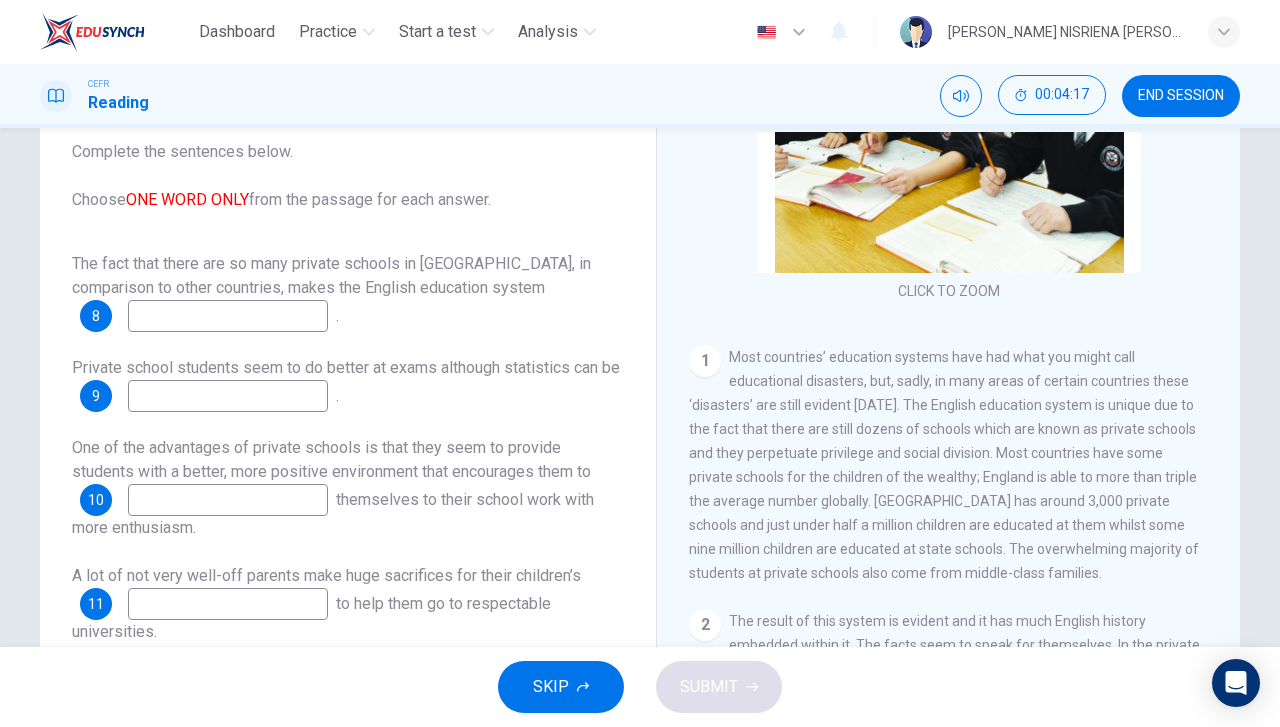 scroll, scrollTop: 207, scrollLeft: 0, axis: vertical 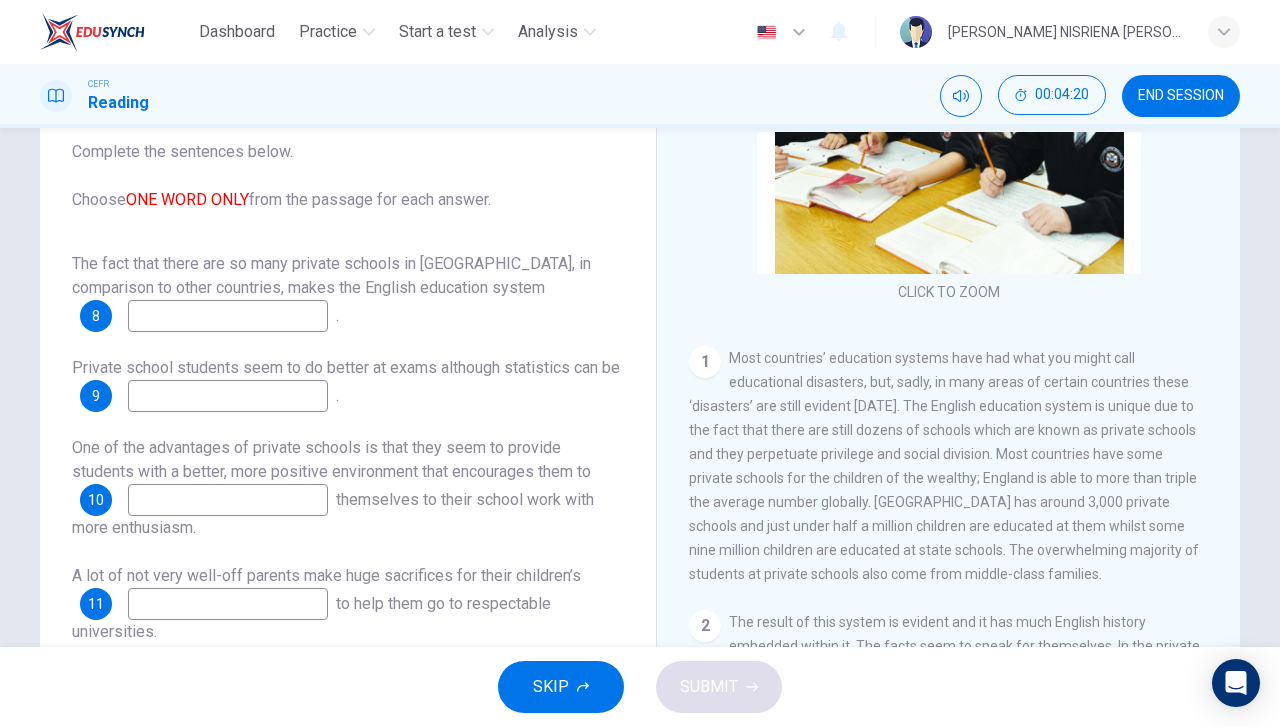 drag, startPoint x: 285, startPoint y: 333, endPoint x: 282, endPoint y: 323, distance: 10.440307 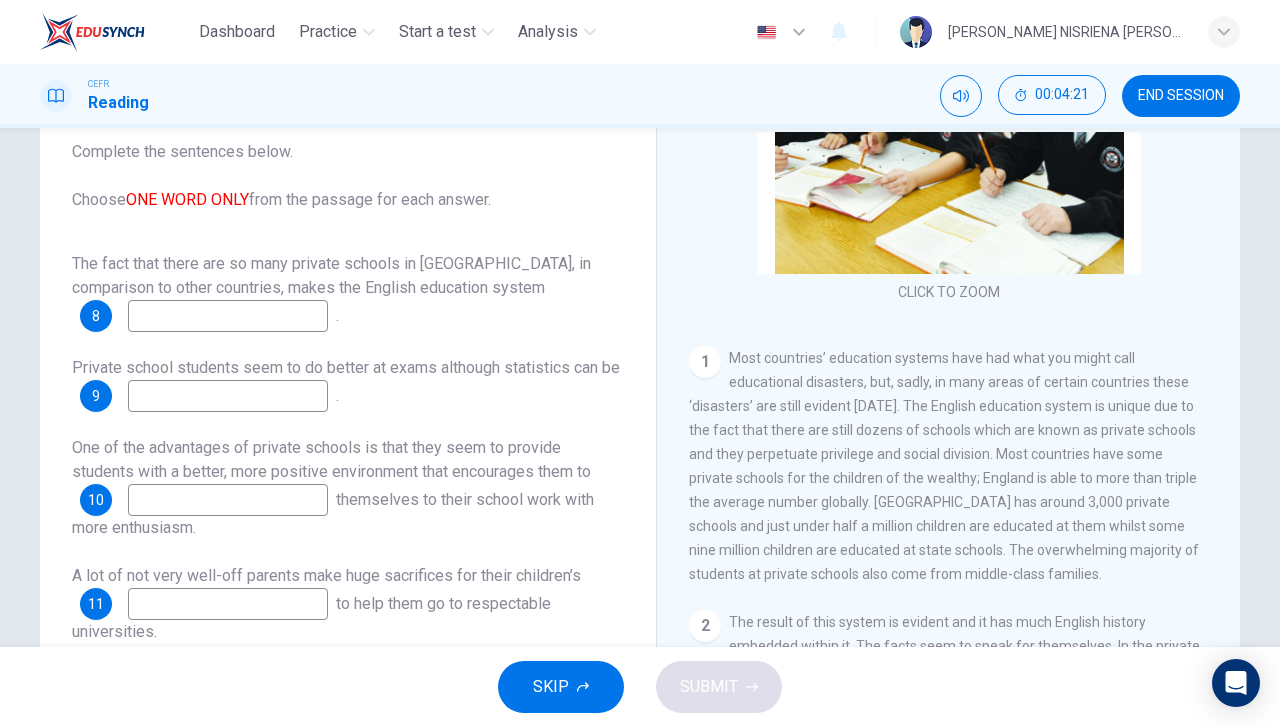 click at bounding box center (228, 316) 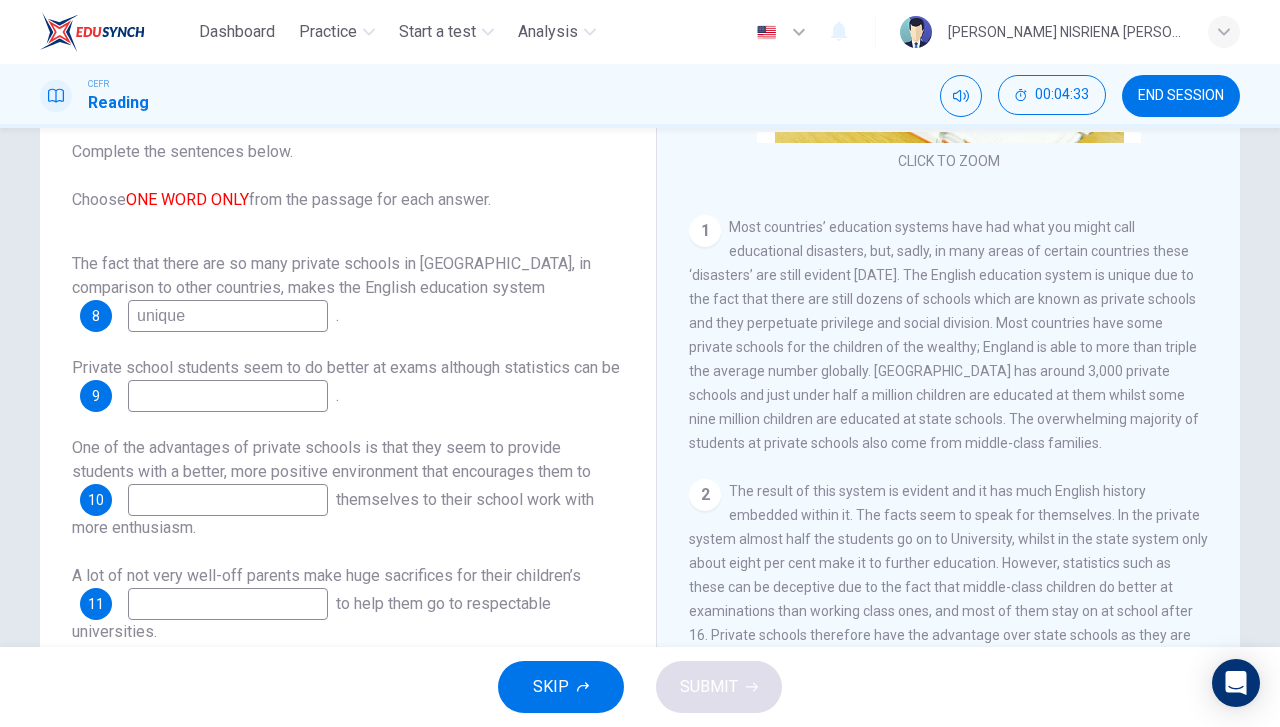 scroll, scrollTop: 339, scrollLeft: 0, axis: vertical 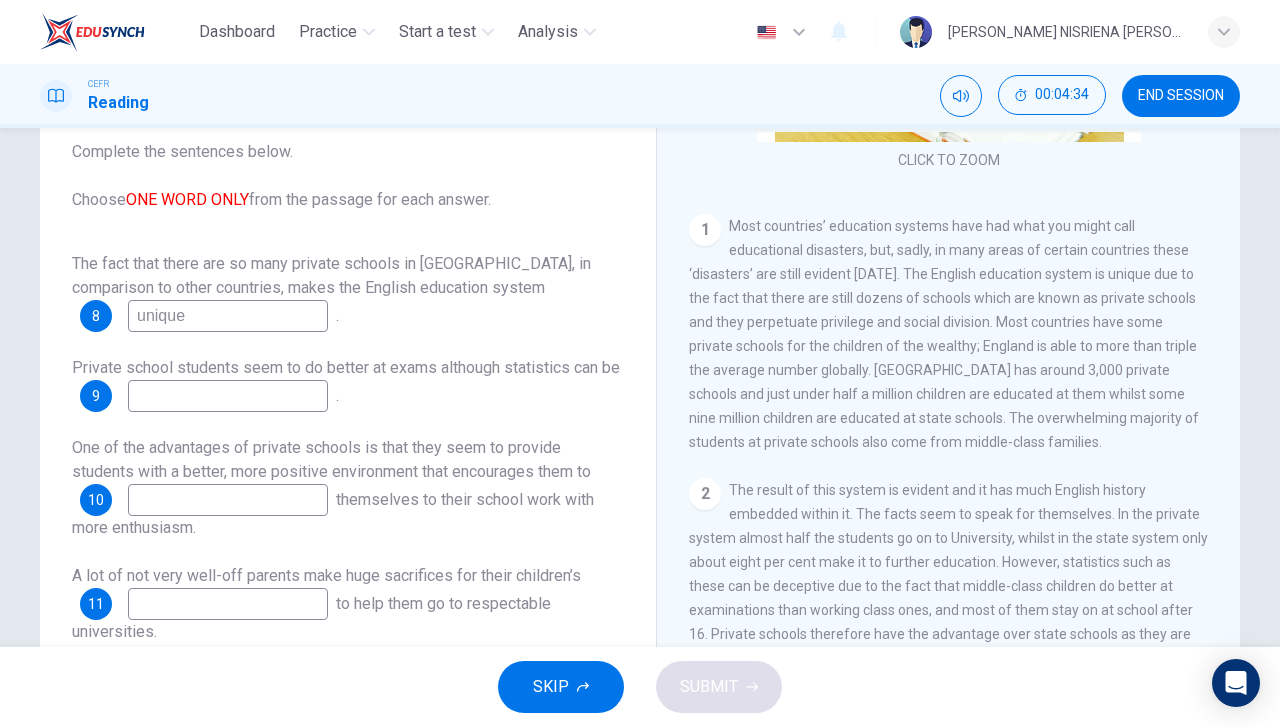type on "unique" 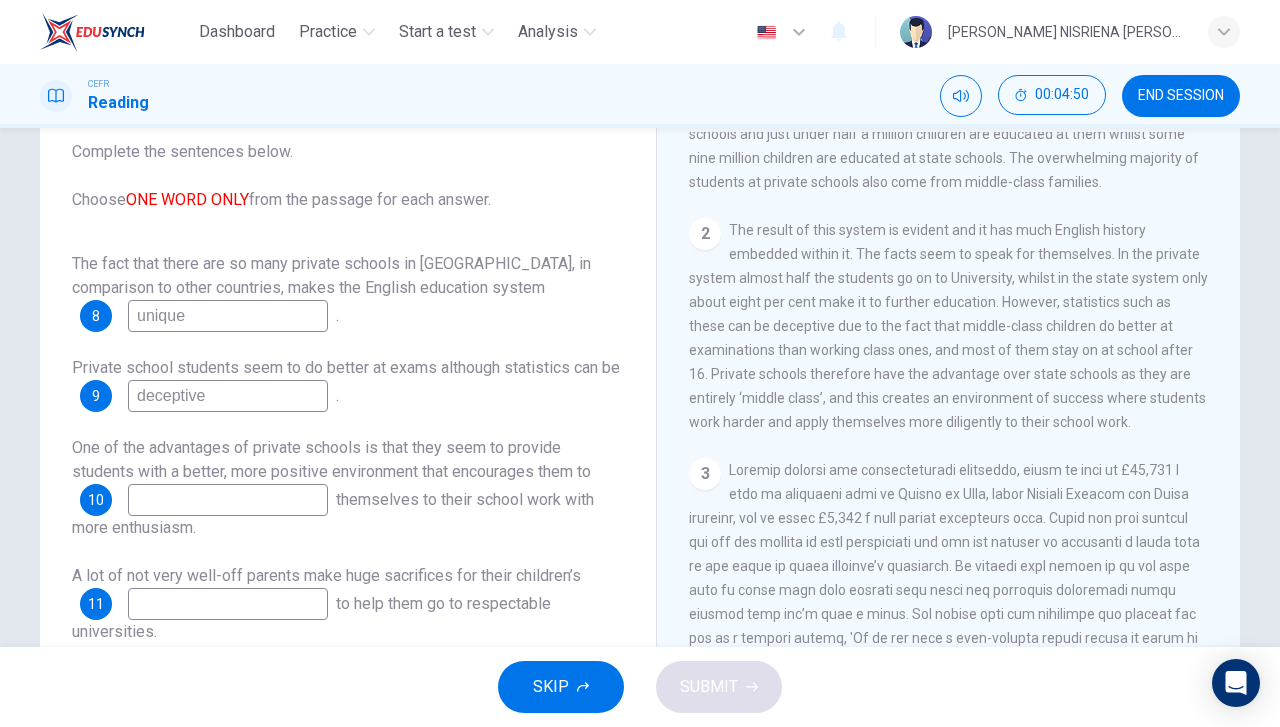 scroll, scrollTop: 604, scrollLeft: 0, axis: vertical 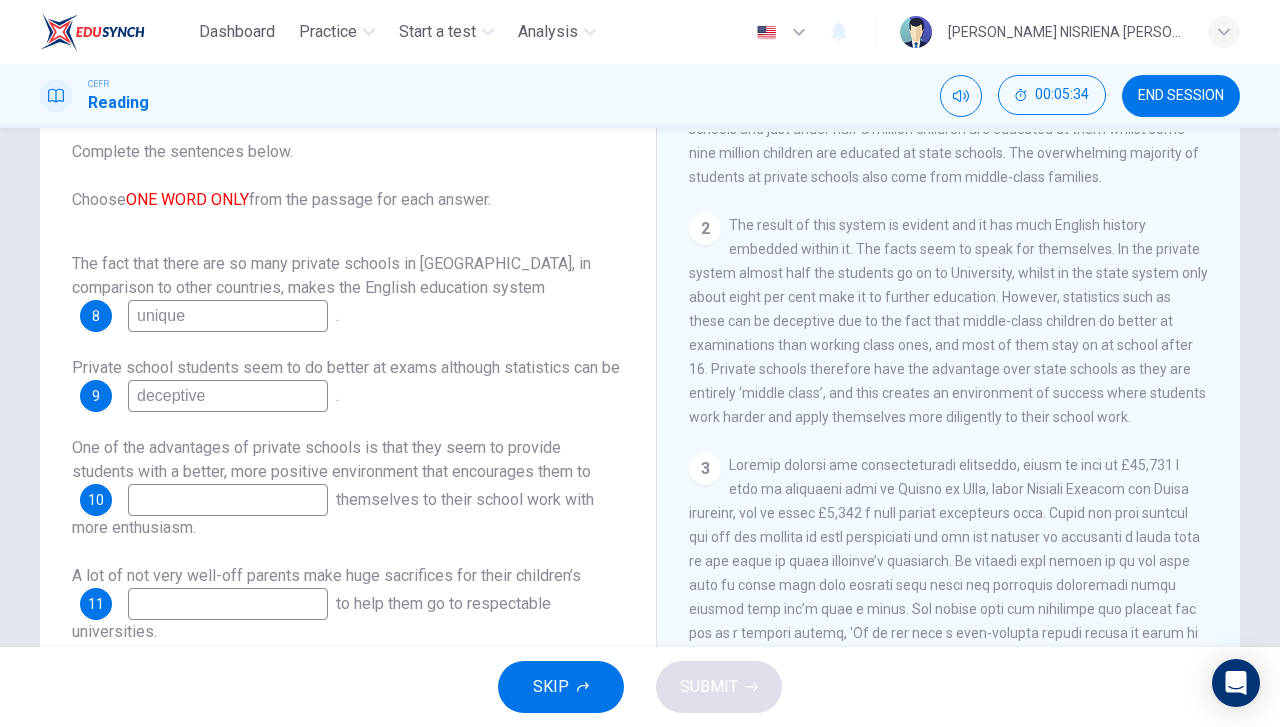 type on "deceptive" 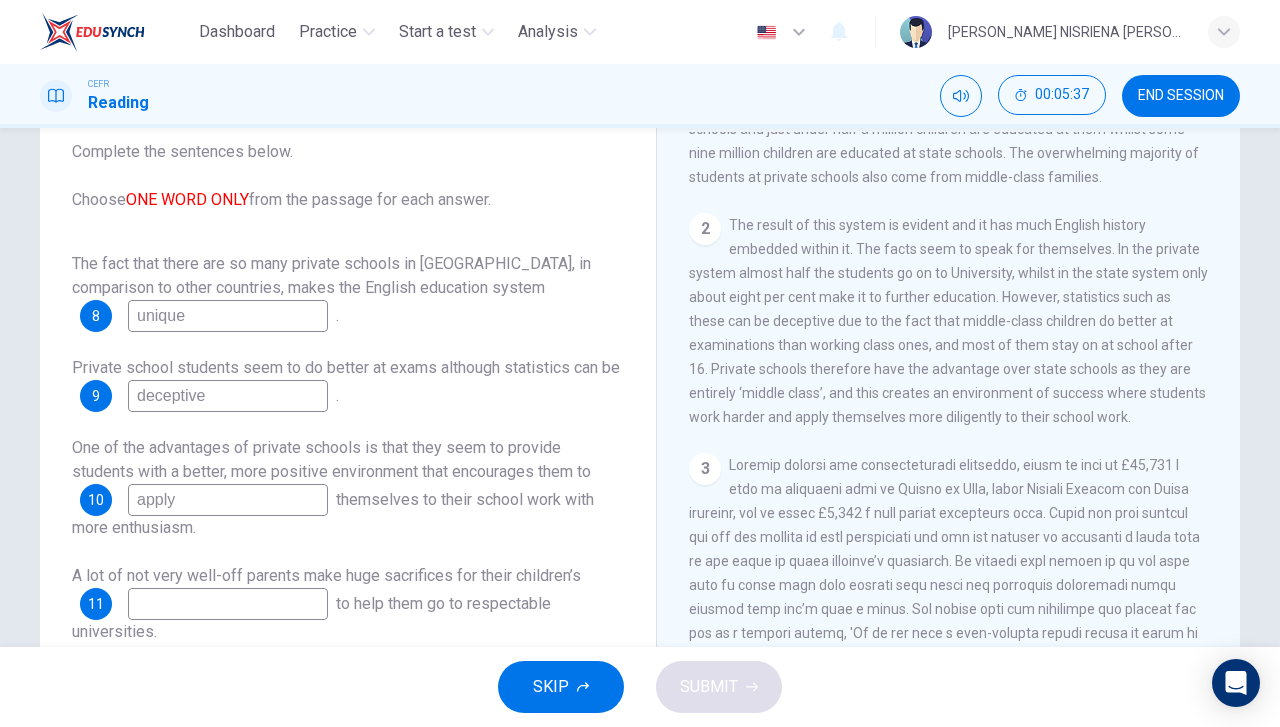 scroll, scrollTop: 24, scrollLeft: 0, axis: vertical 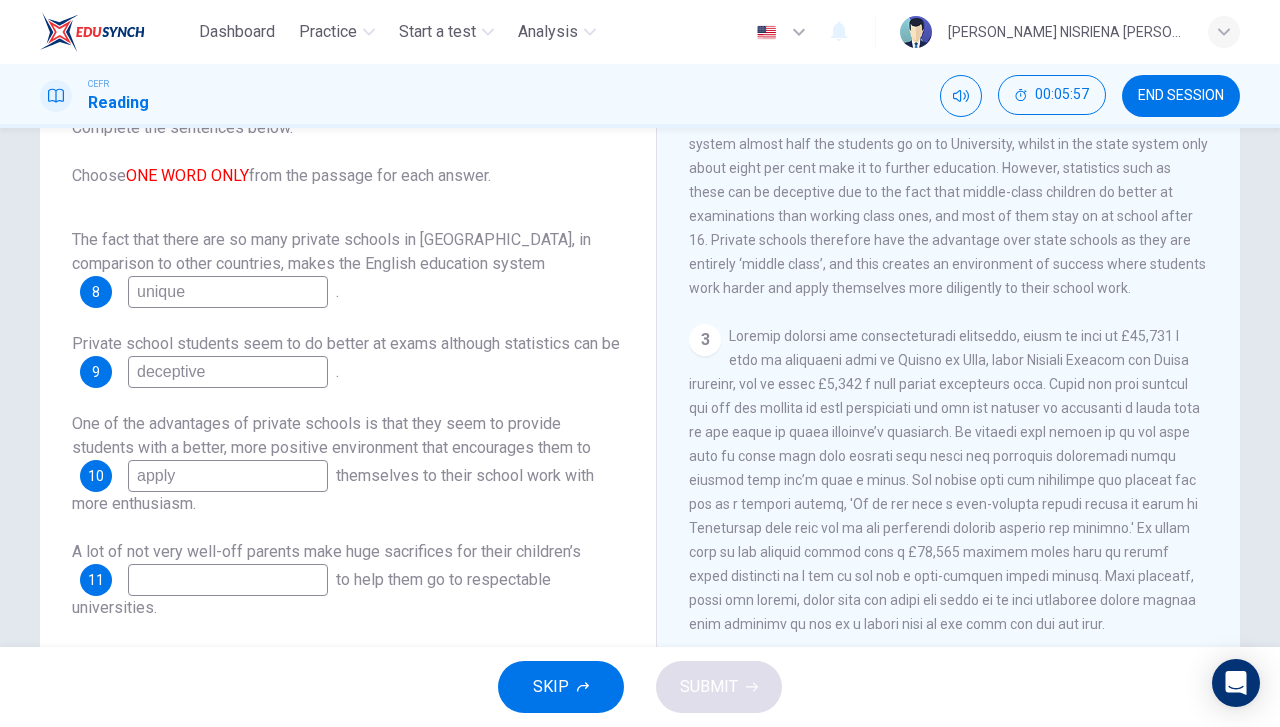 type on "apply" 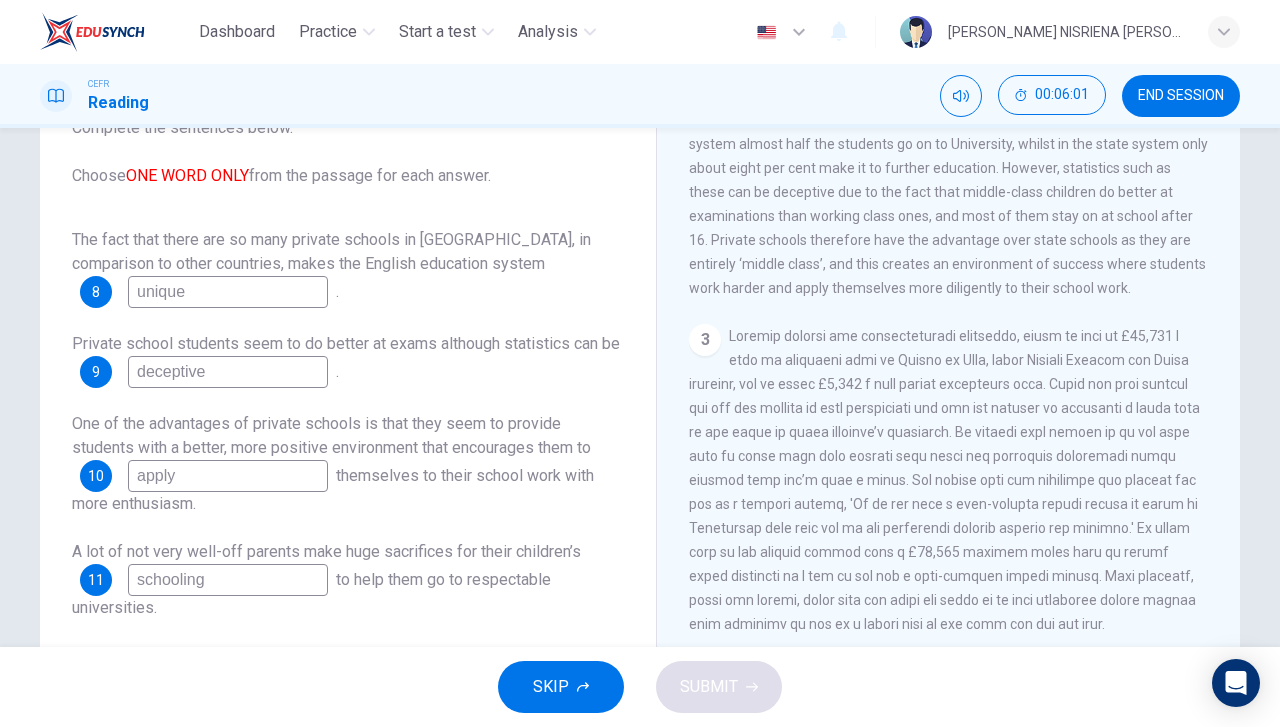 scroll, scrollTop: 256, scrollLeft: 0, axis: vertical 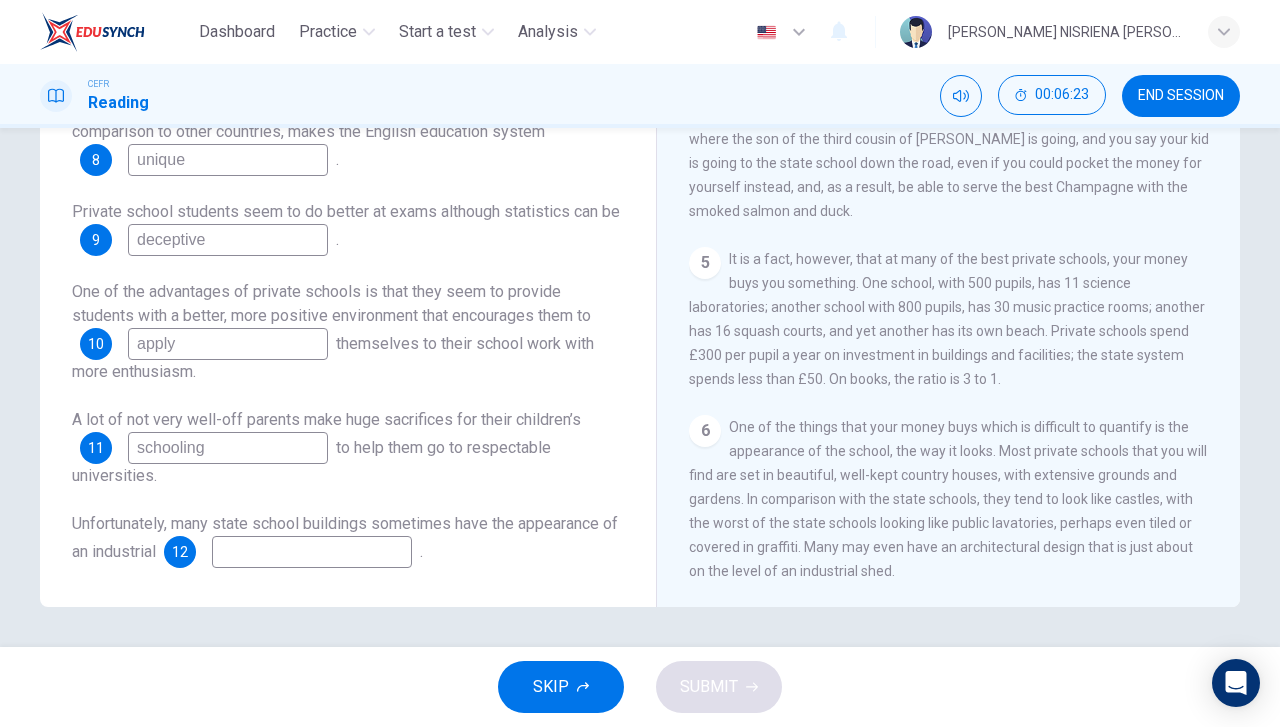 type on "schooling" 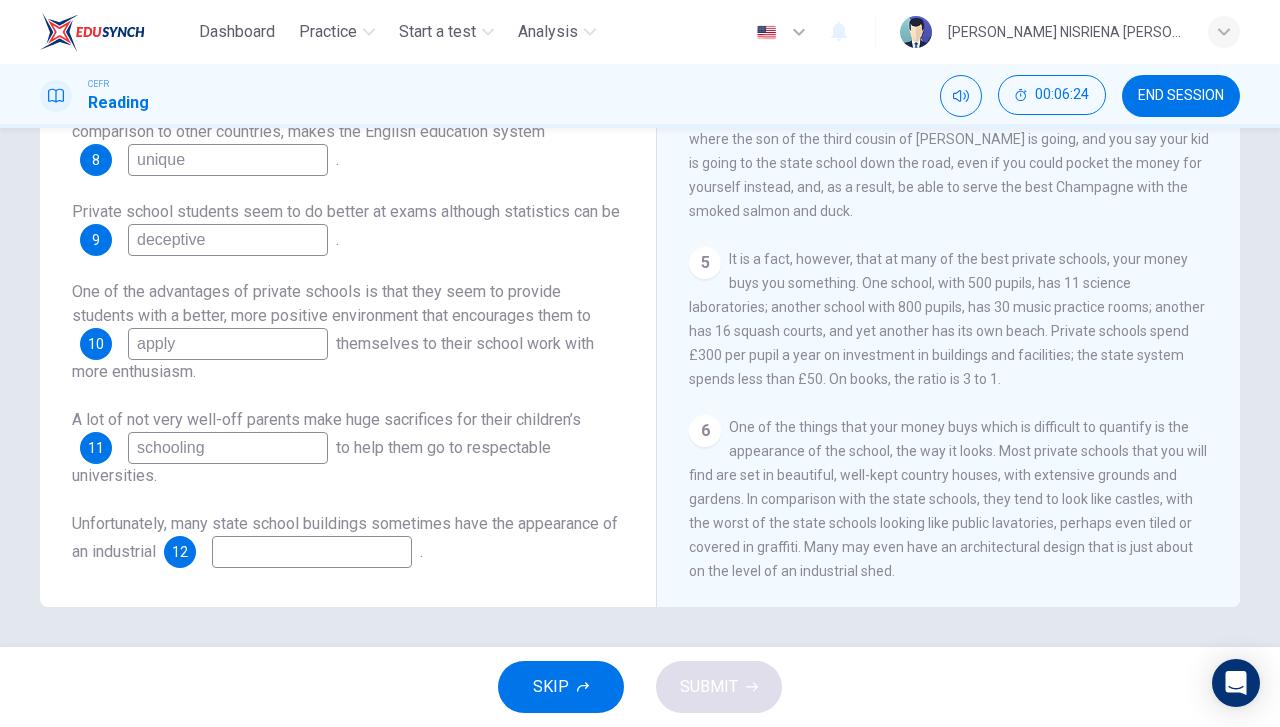click at bounding box center (312, 552) 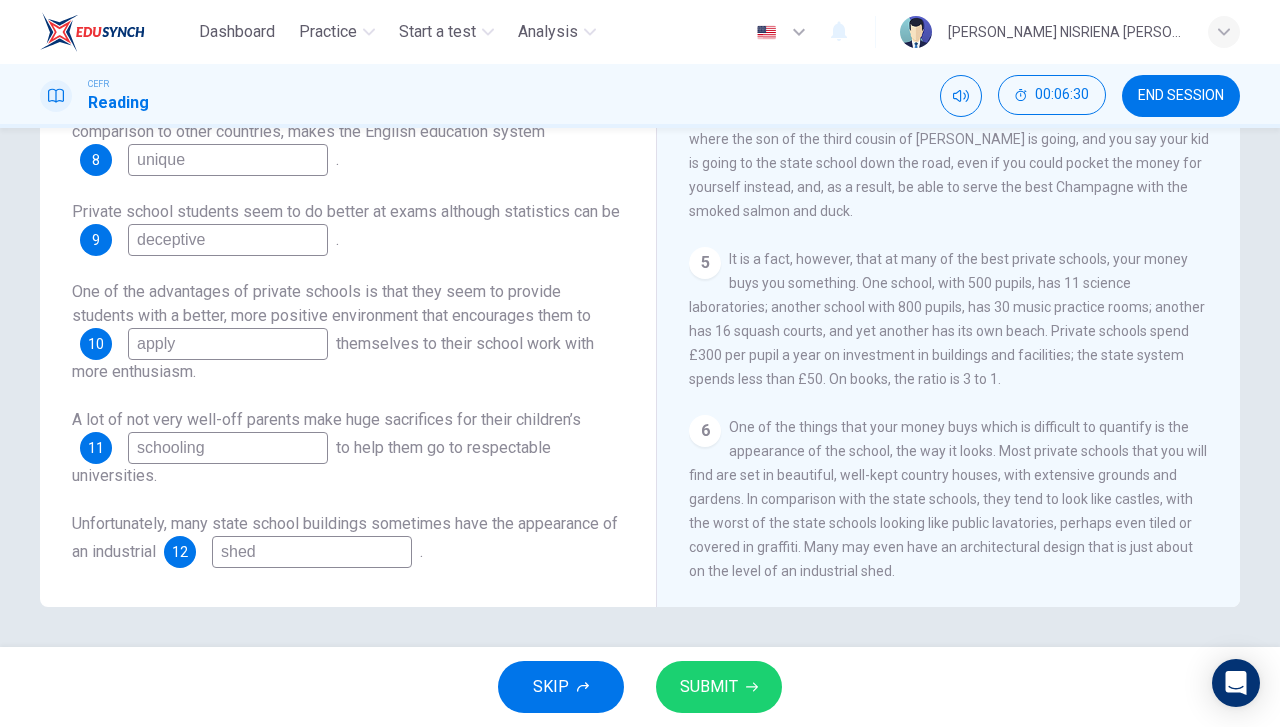 type on "shed" 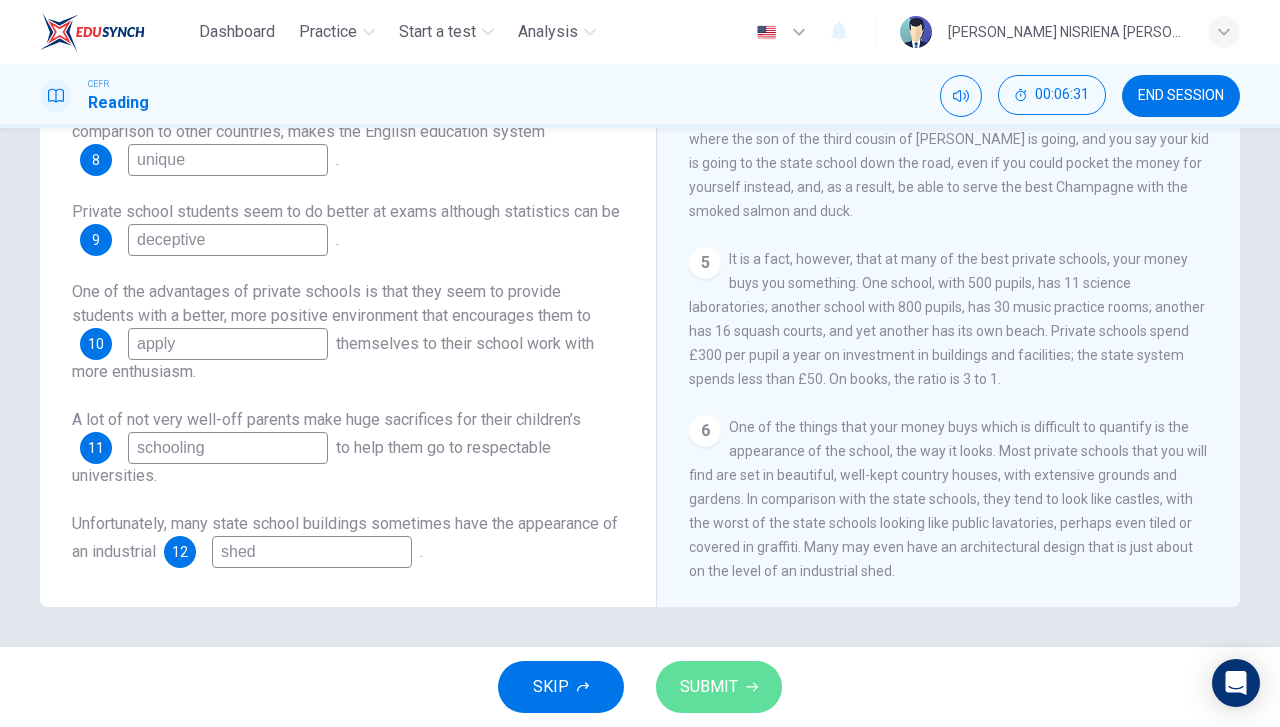 click on "SUBMIT" at bounding box center [719, 687] 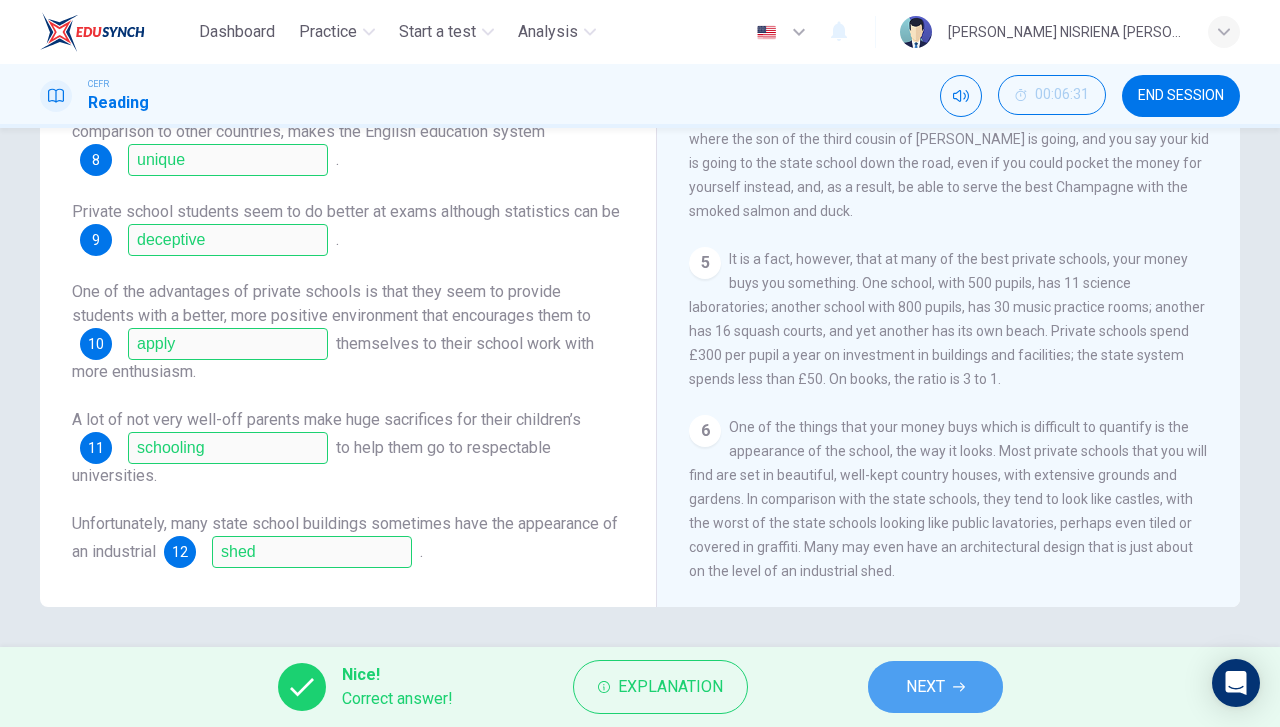 click on "NEXT" at bounding box center (925, 687) 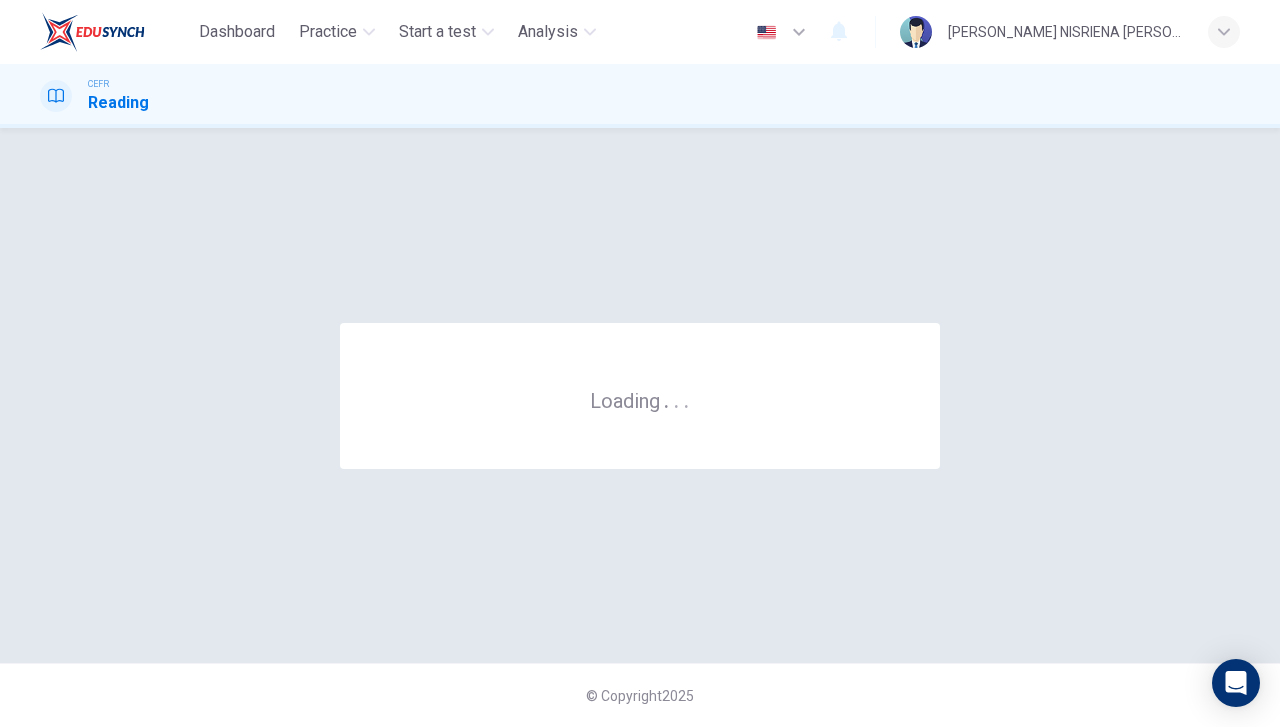 scroll, scrollTop: 0, scrollLeft: 0, axis: both 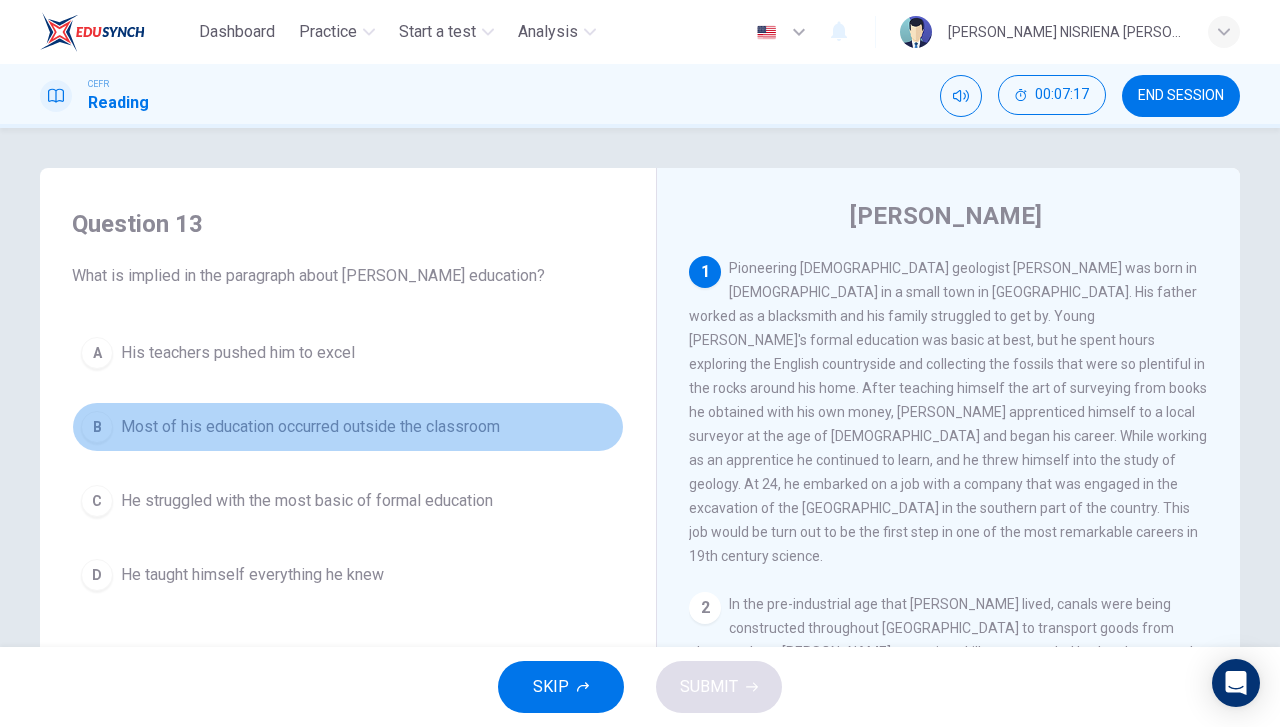 click on "Most of his education occurred outside the classroom" at bounding box center [310, 427] 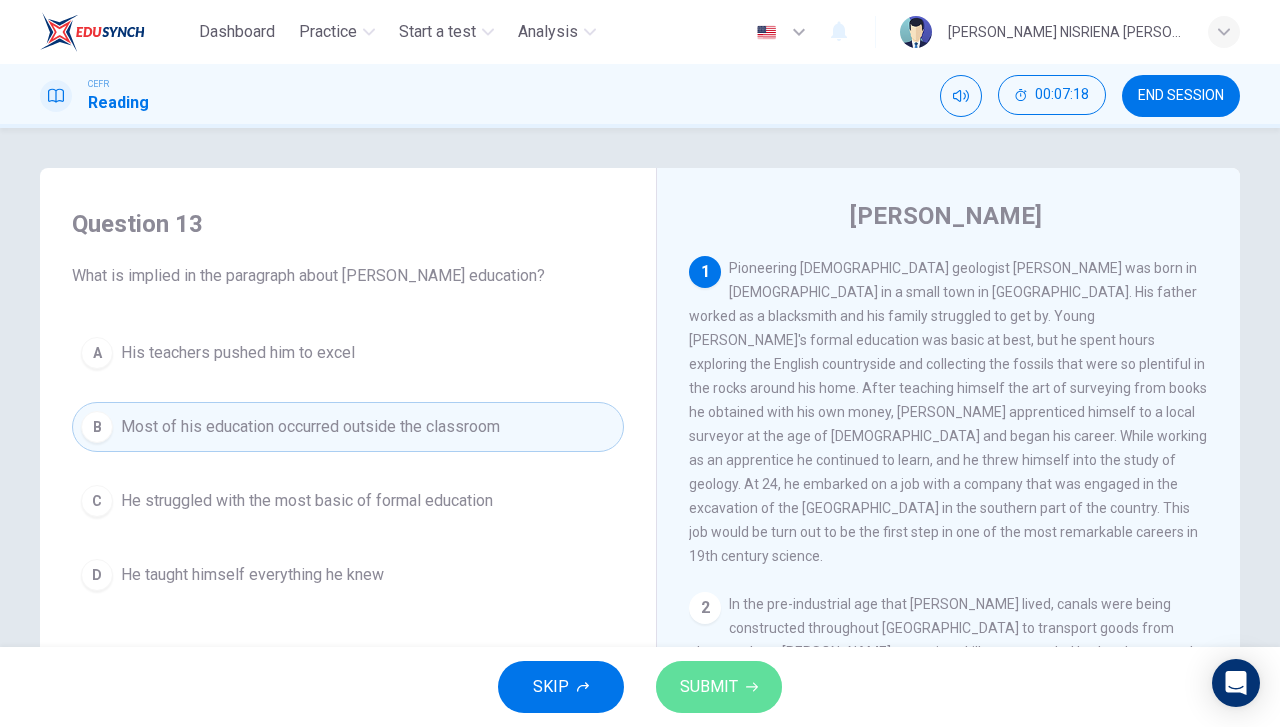 click on "SUBMIT" at bounding box center (719, 687) 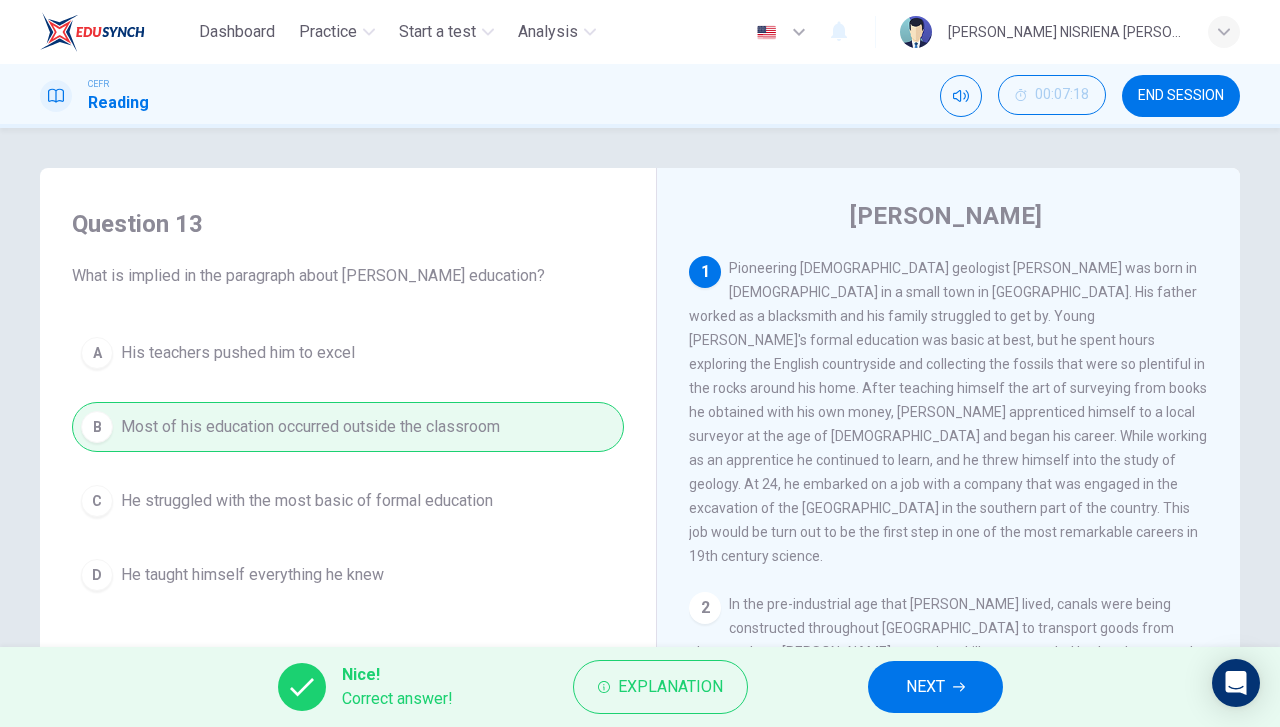 click on "NEXT" at bounding box center [925, 687] 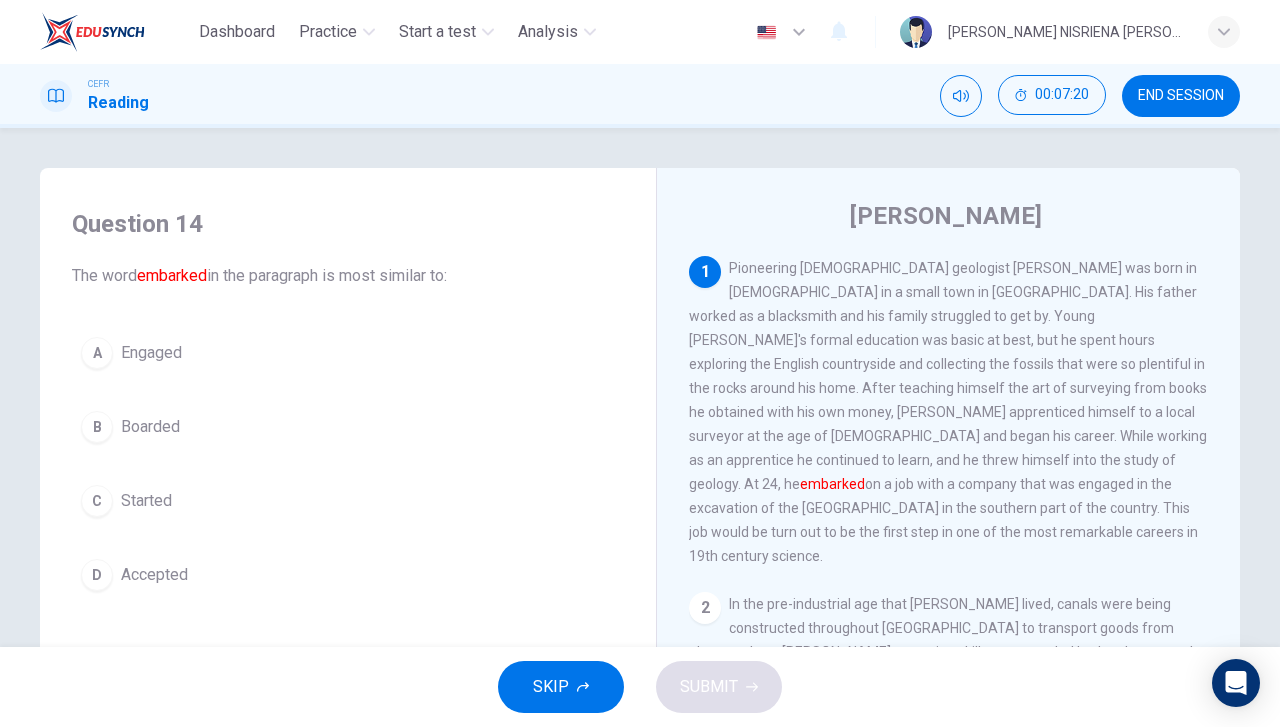 click on "A Engaged B Boarded C Started D Accepted" at bounding box center (348, 464) 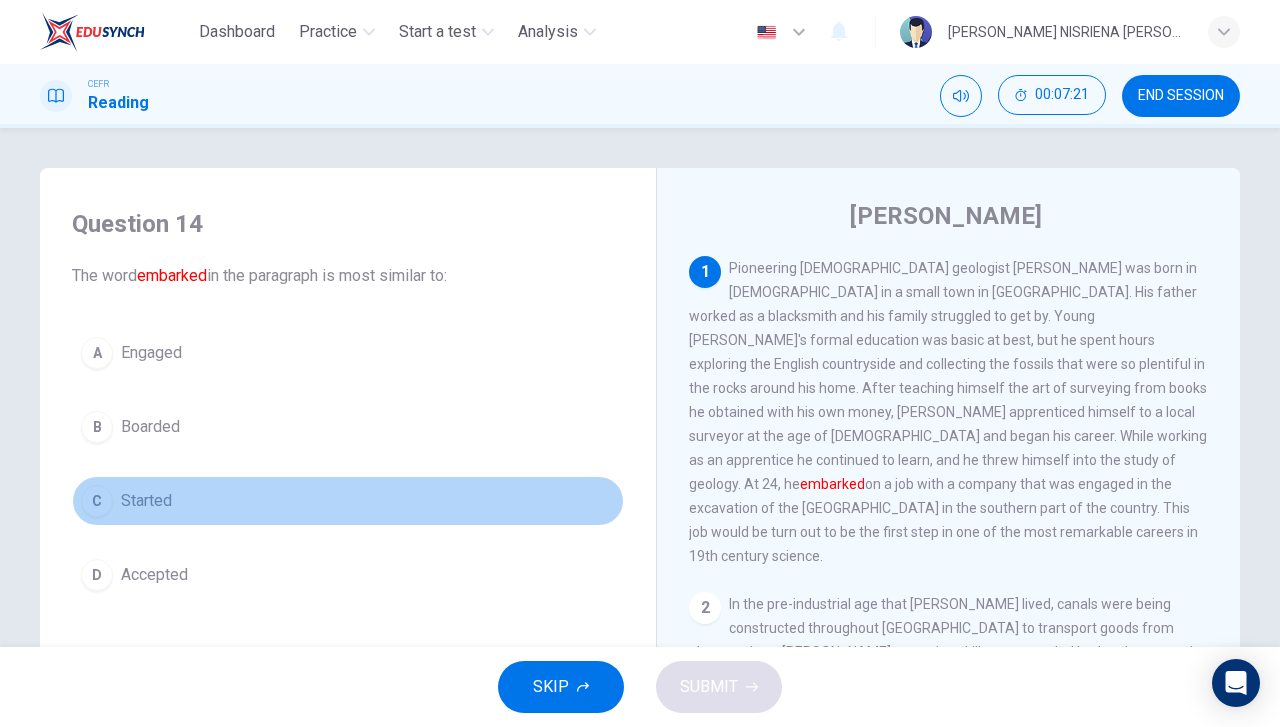 click on "C Started" at bounding box center [348, 501] 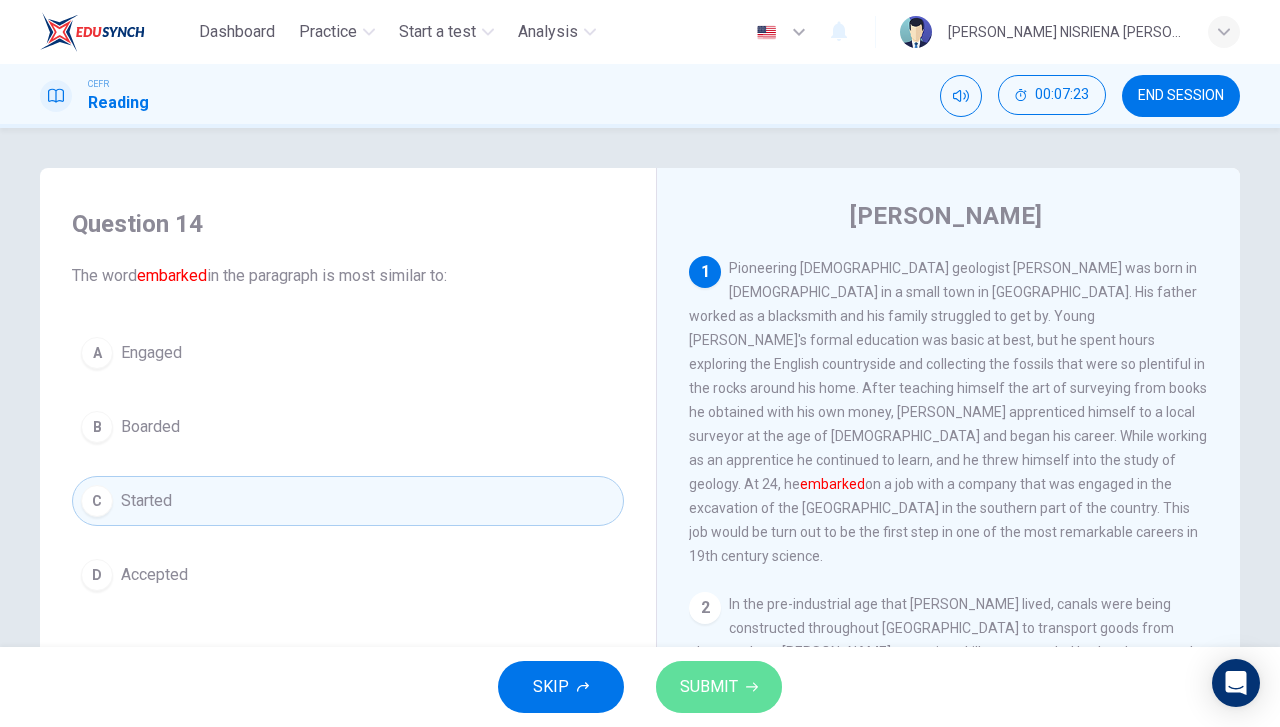 click on "SUBMIT" at bounding box center [709, 687] 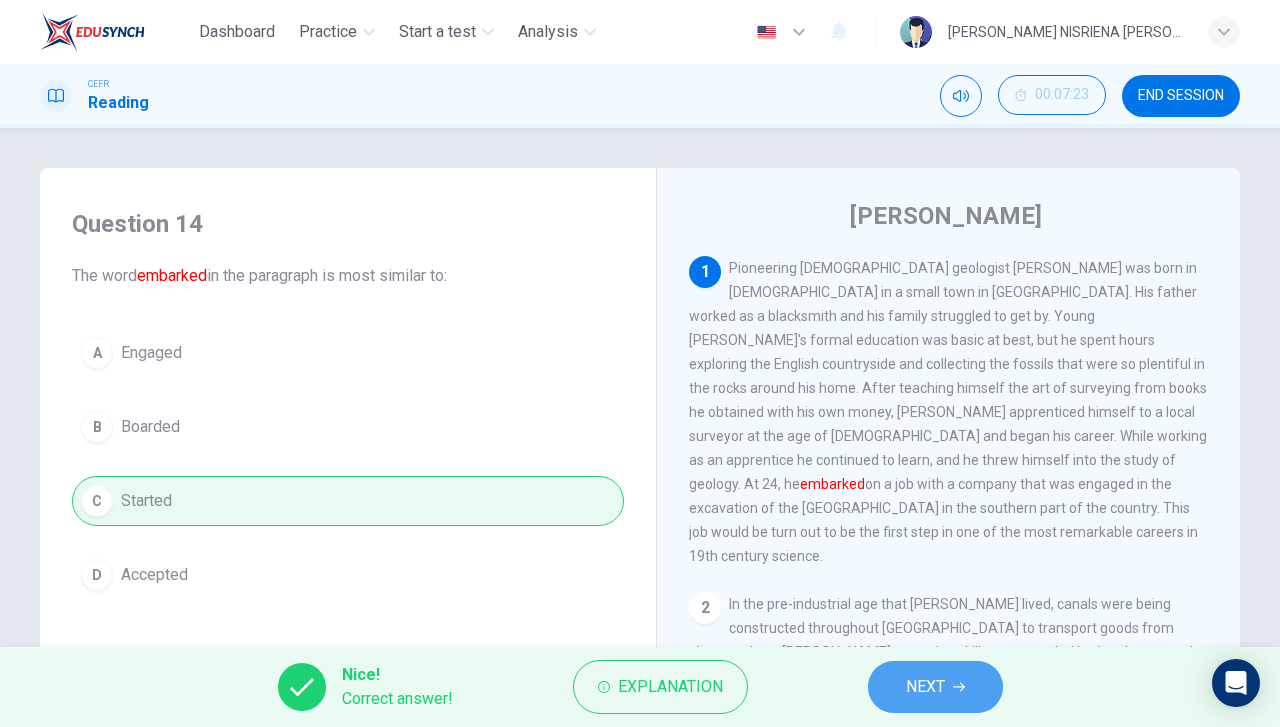 click on "NEXT" at bounding box center [925, 687] 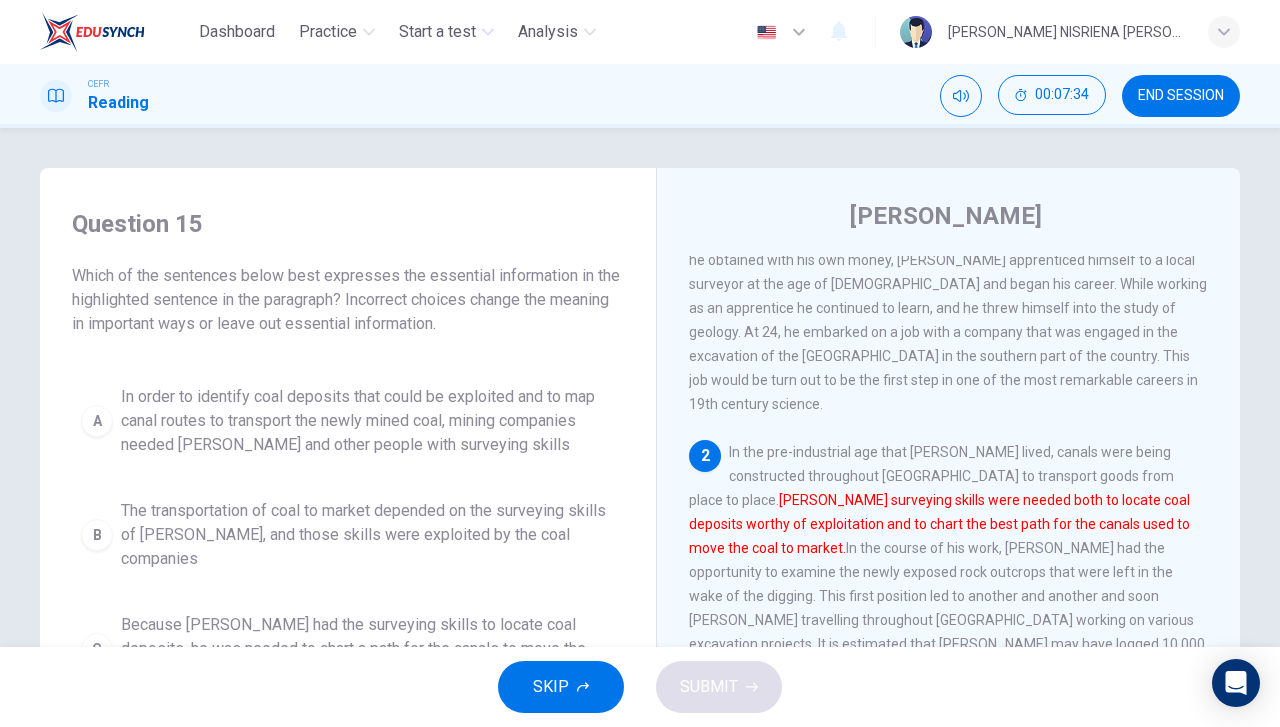 scroll, scrollTop: 155, scrollLeft: 0, axis: vertical 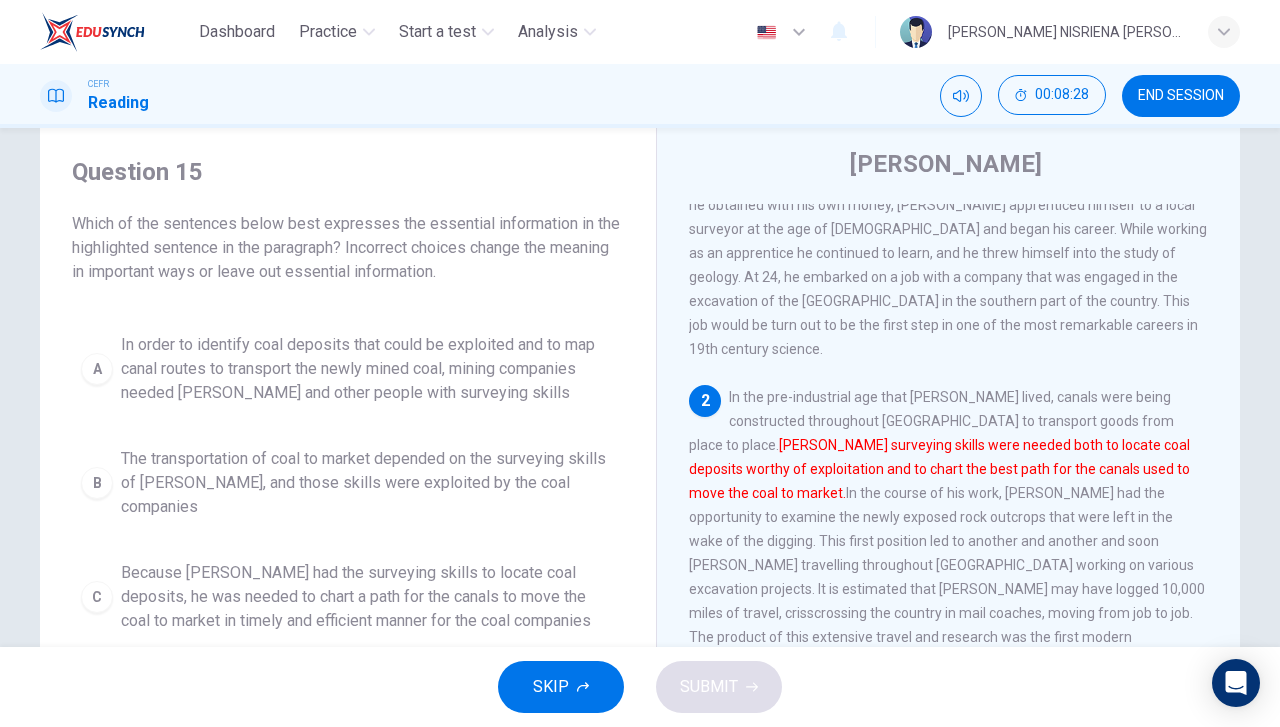click on "In order to identify coal deposits that could be exploited and to map canal routes to transport the newly mined coal, mining companies needed Smith and other people with surveying skills" at bounding box center (368, 369) 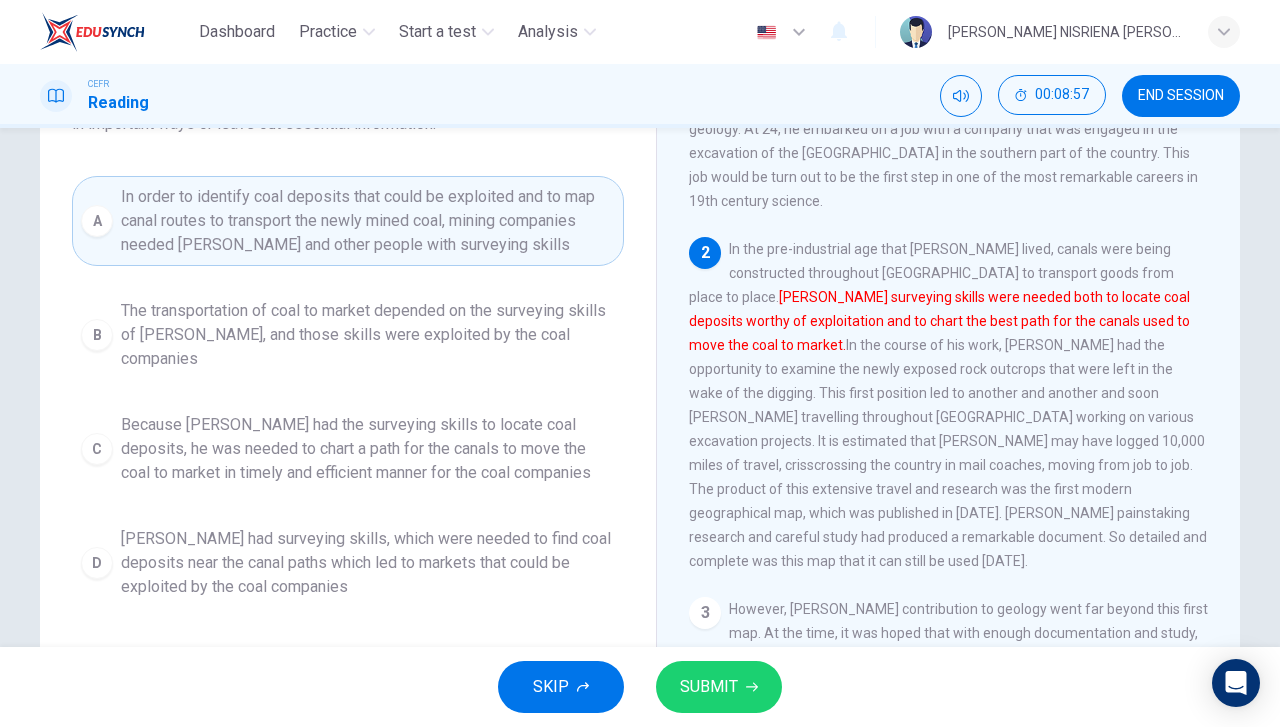 scroll, scrollTop: 199, scrollLeft: 0, axis: vertical 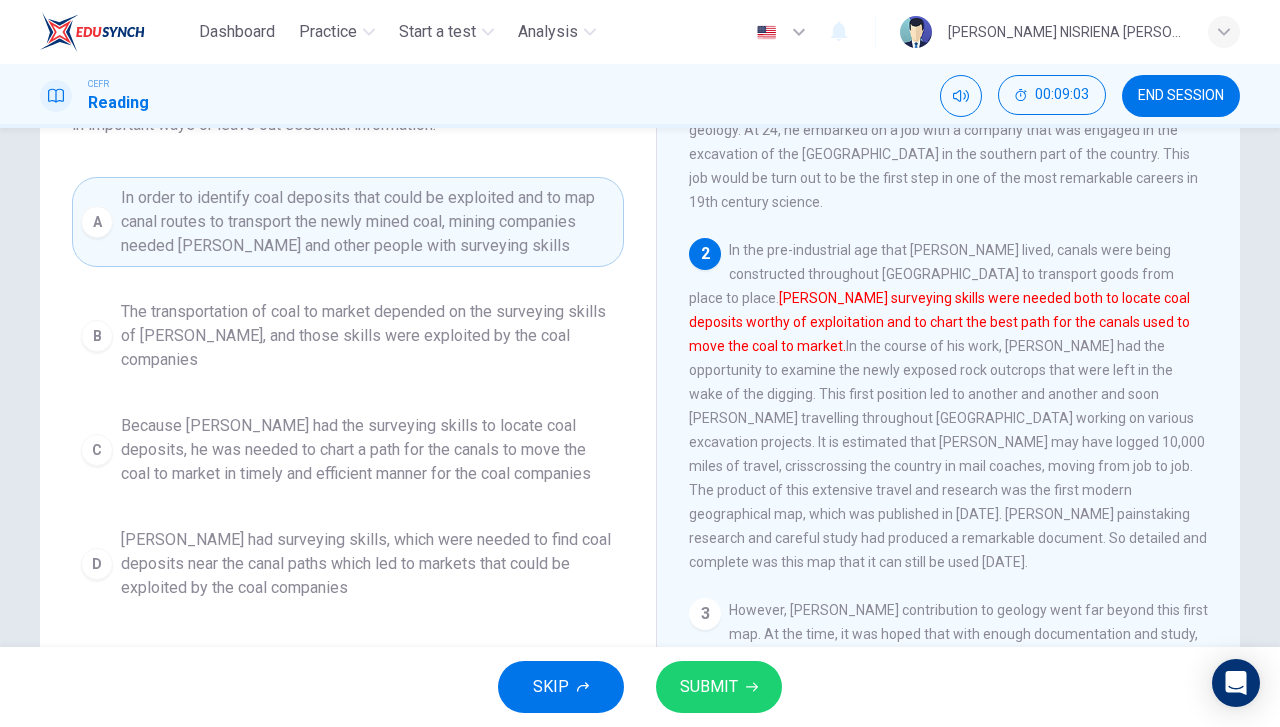 click on "SUBMIT" at bounding box center [709, 687] 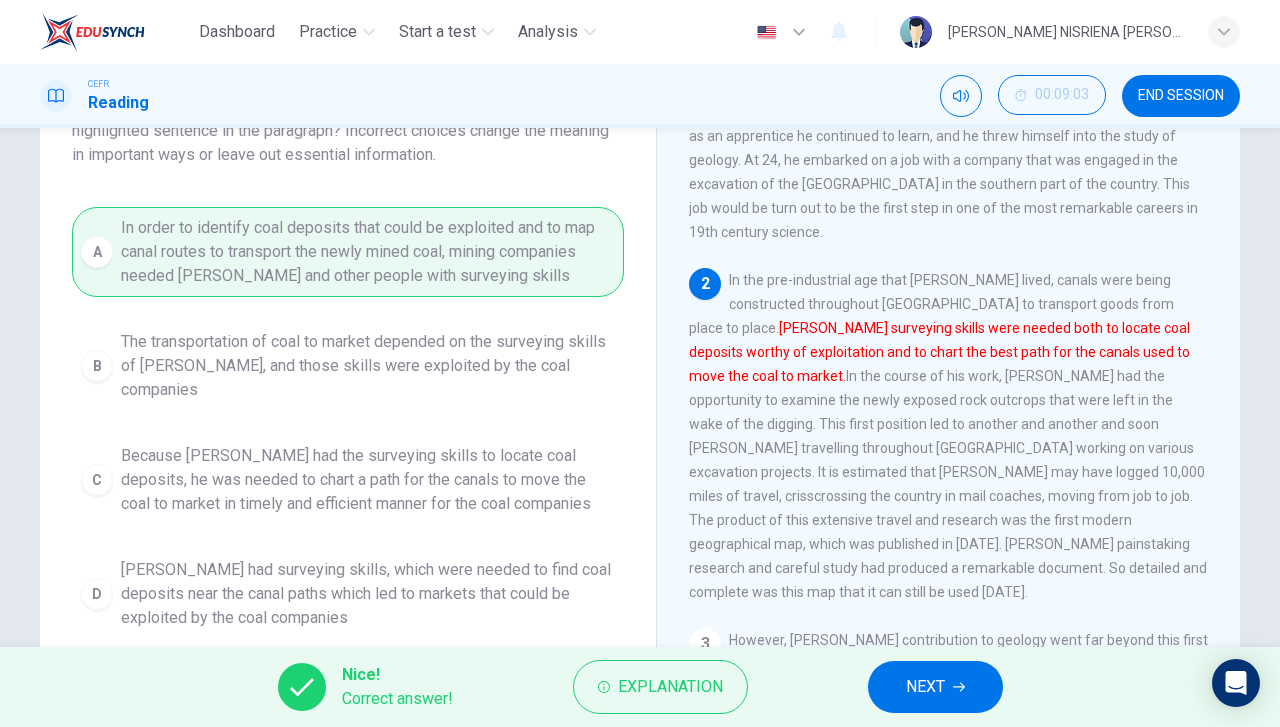 scroll, scrollTop: 164, scrollLeft: 0, axis: vertical 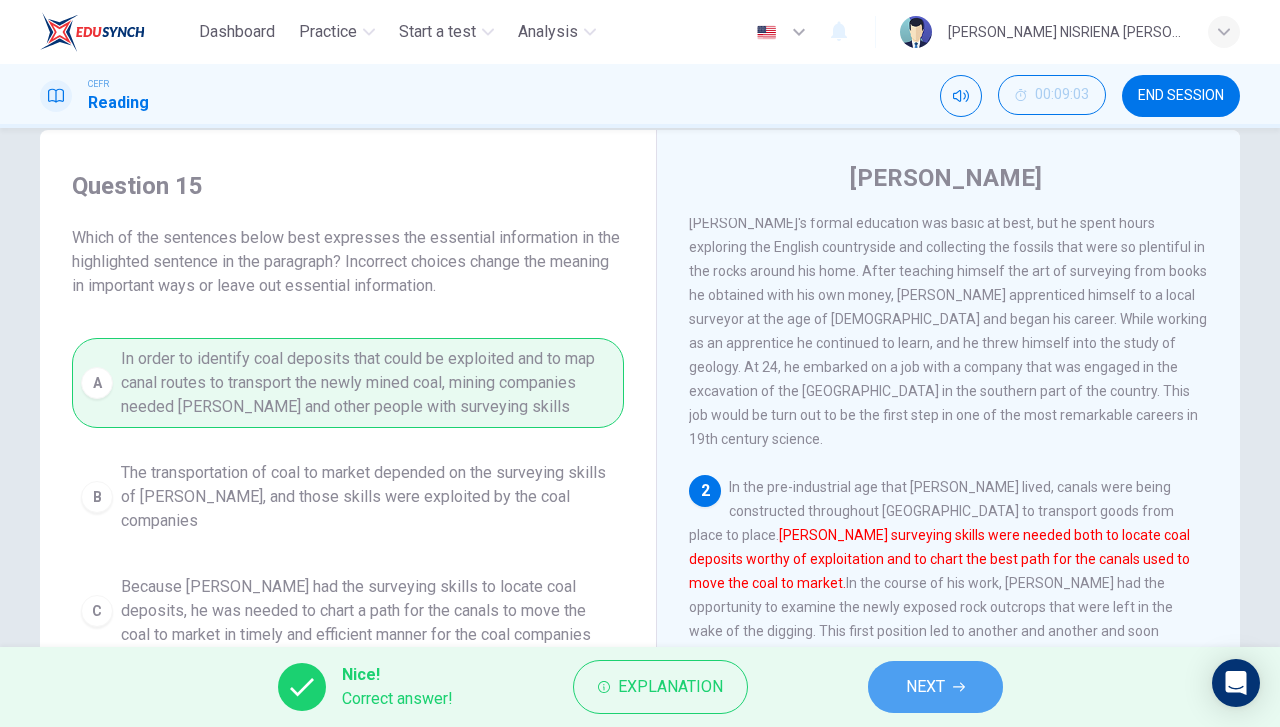 click on "NEXT" at bounding box center (925, 687) 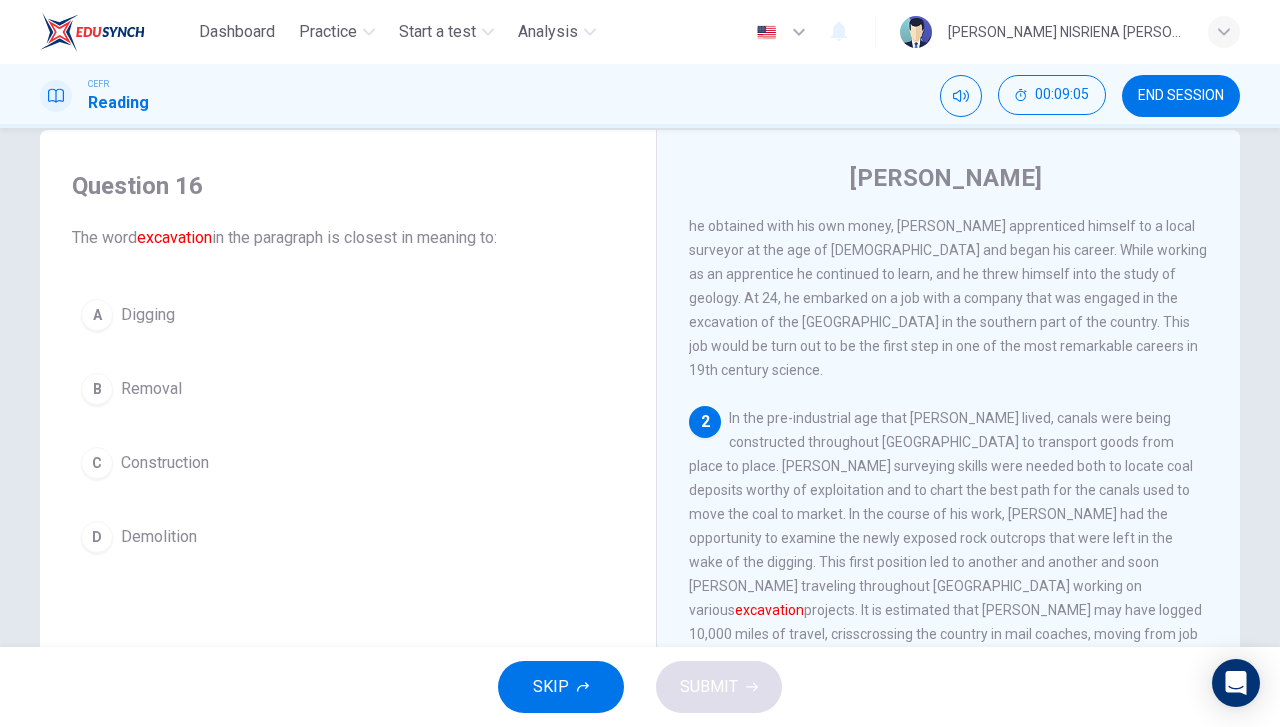 scroll, scrollTop: 151, scrollLeft: 0, axis: vertical 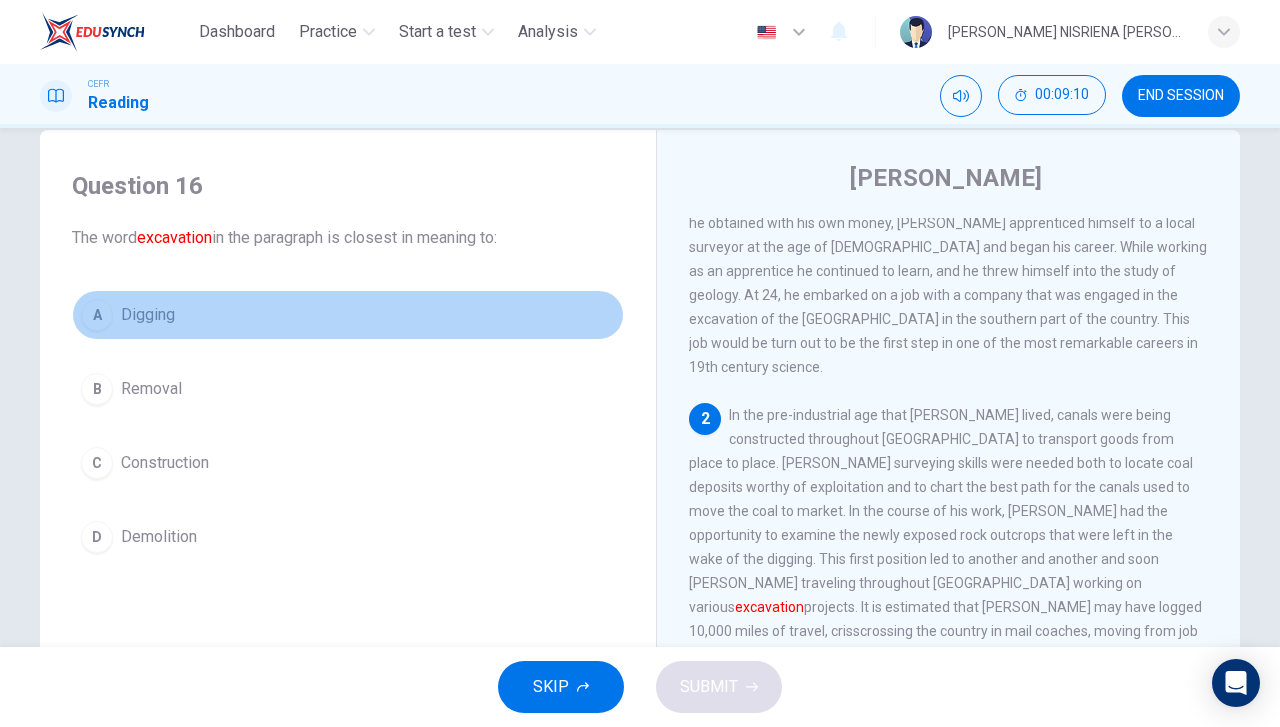 click on "A Digging" at bounding box center (348, 315) 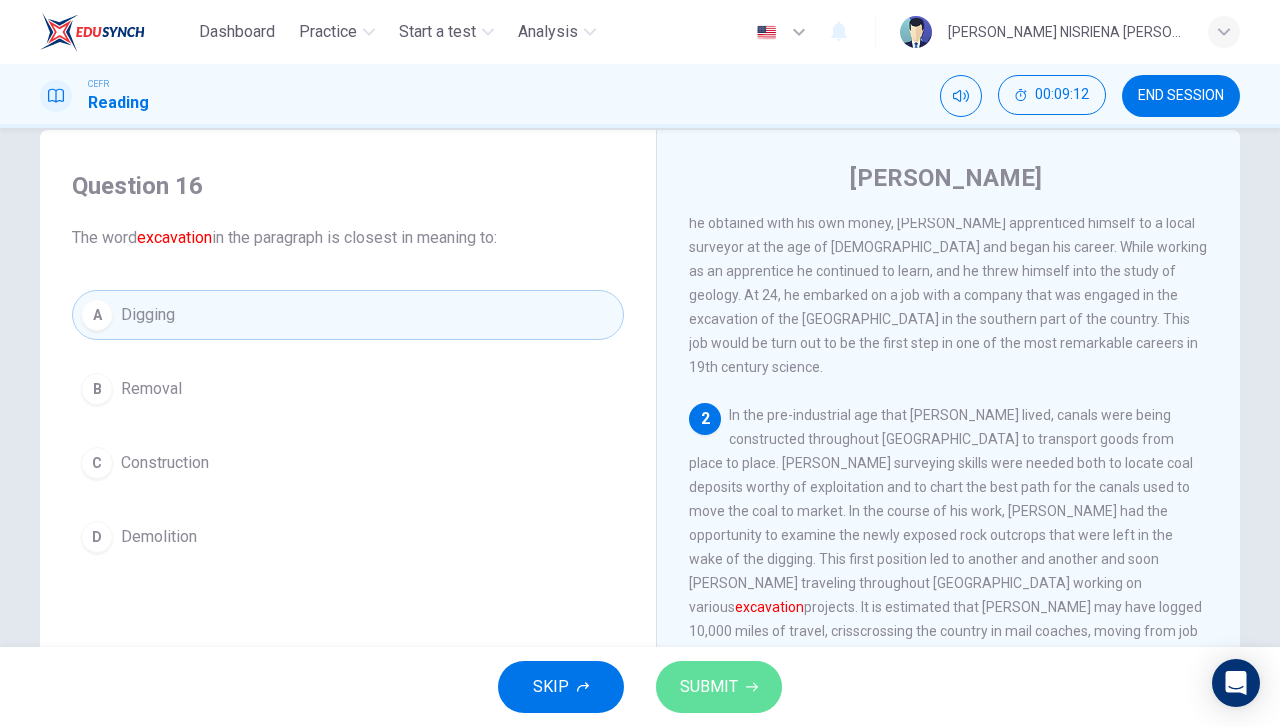 click on "SUBMIT" at bounding box center [709, 687] 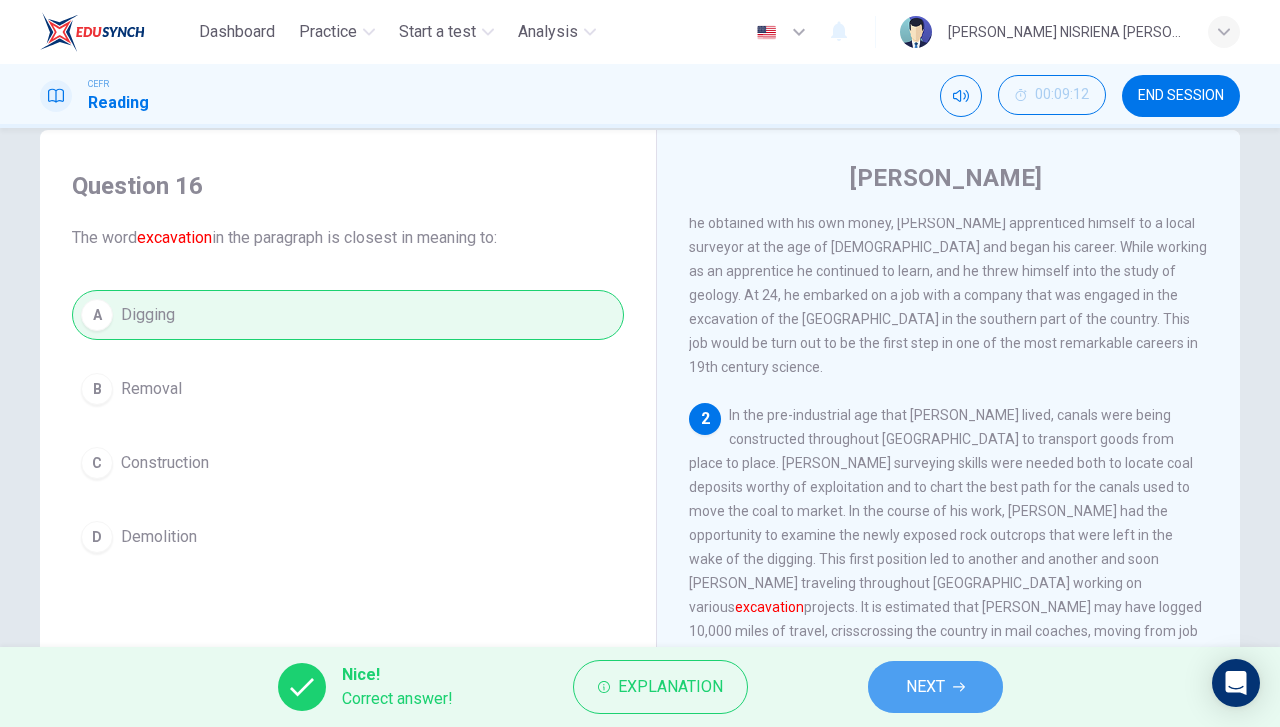 click on "NEXT" at bounding box center [925, 687] 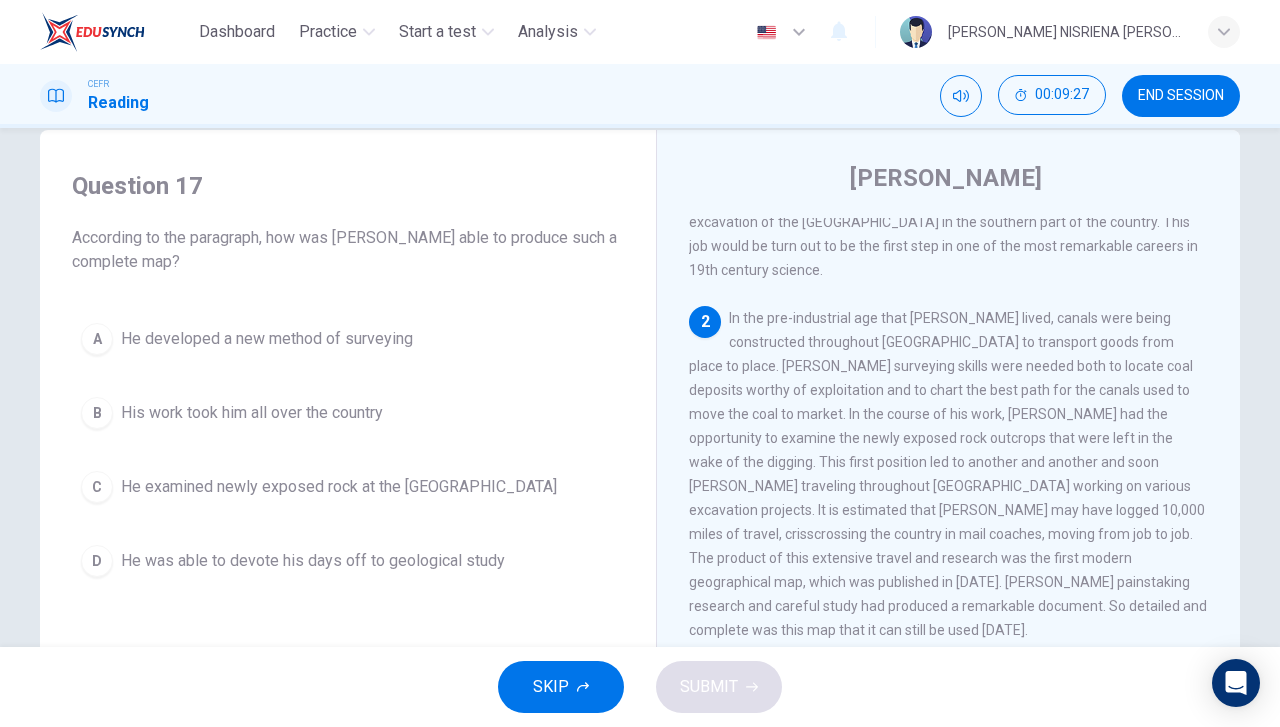 scroll, scrollTop: 254, scrollLeft: 0, axis: vertical 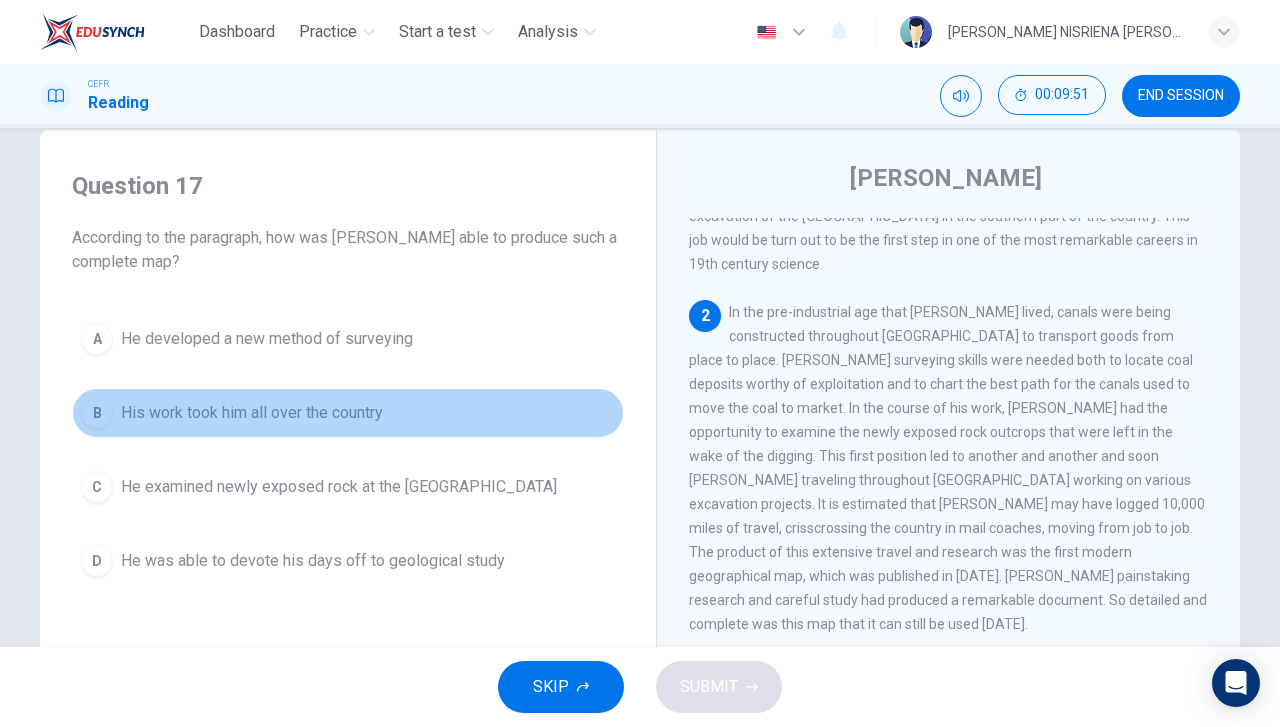 click on "His work took him all over the country" at bounding box center [252, 413] 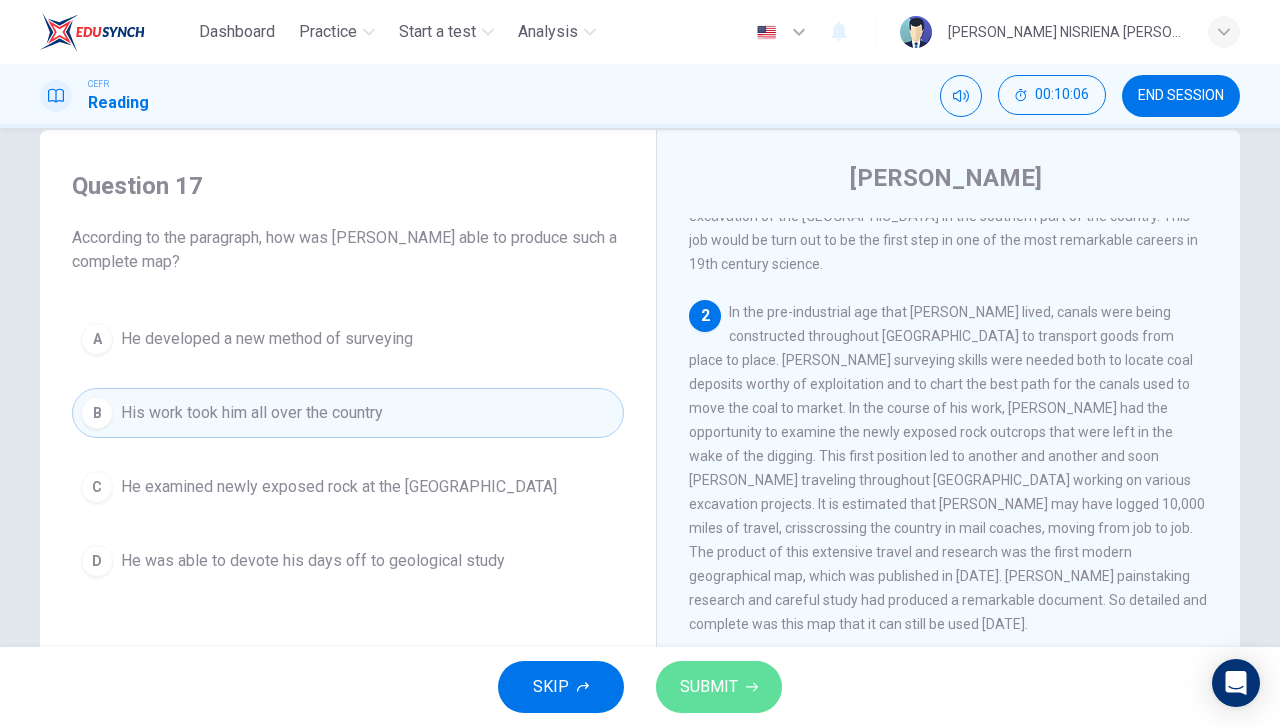 click 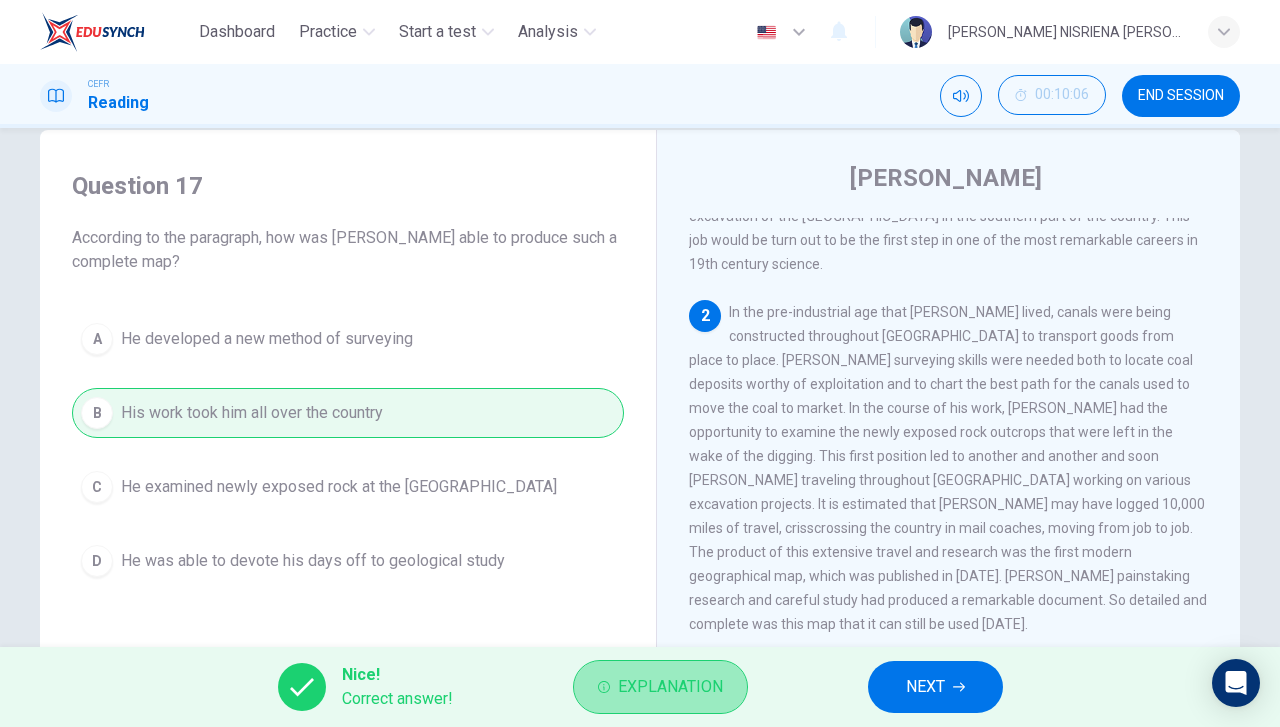 click on "Explanation" at bounding box center (670, 687) 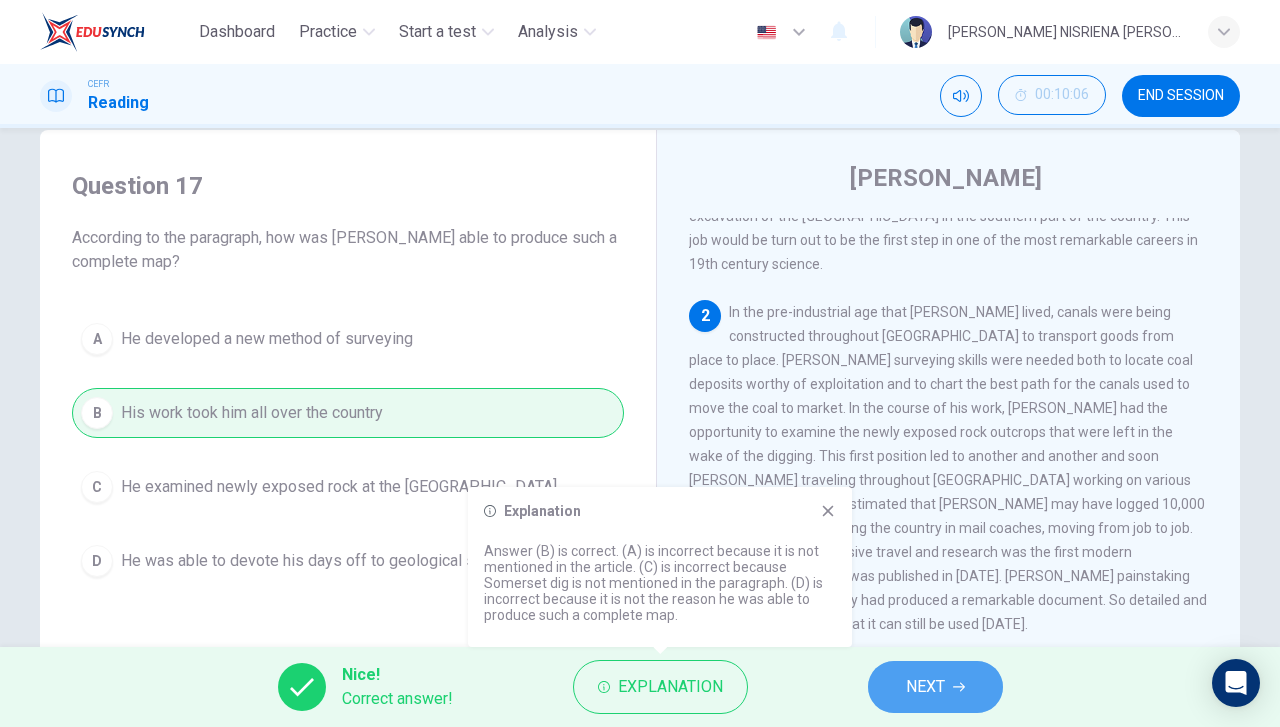 click on "NEXT" at bounding box center [935, 687] 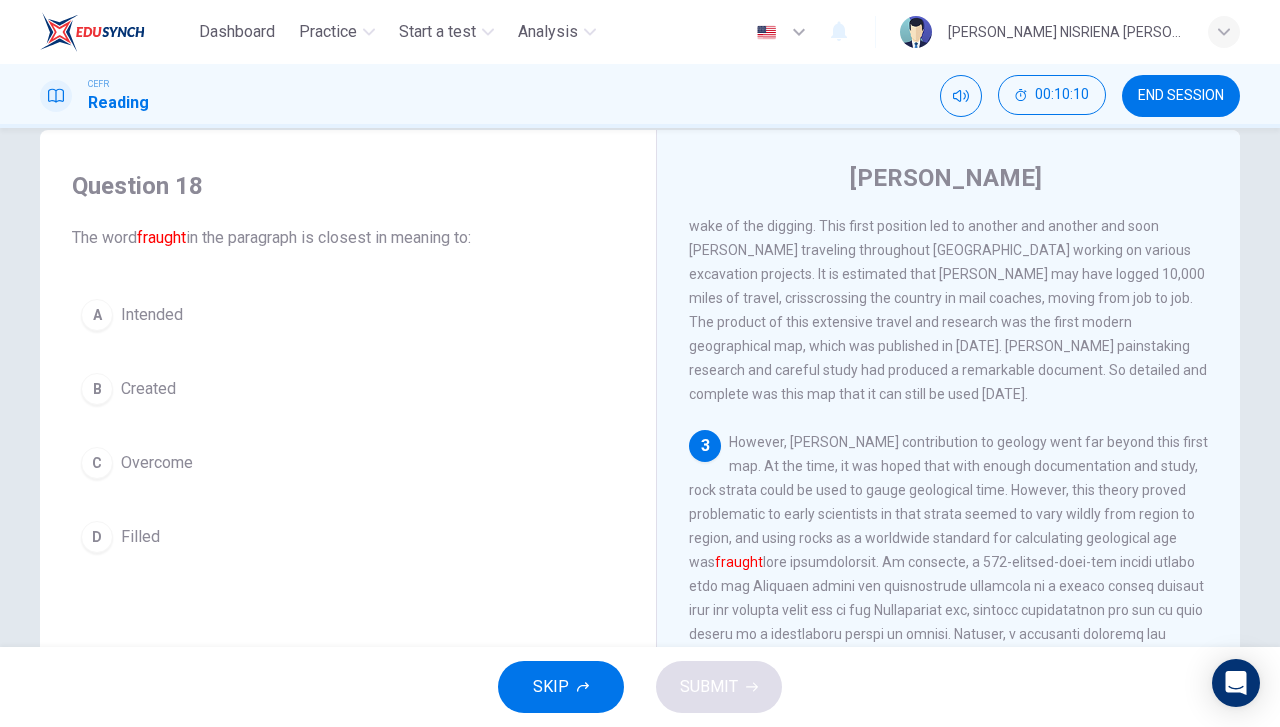 scroll, scrollTop: 486, scrollLeft: 0, axis: vertical 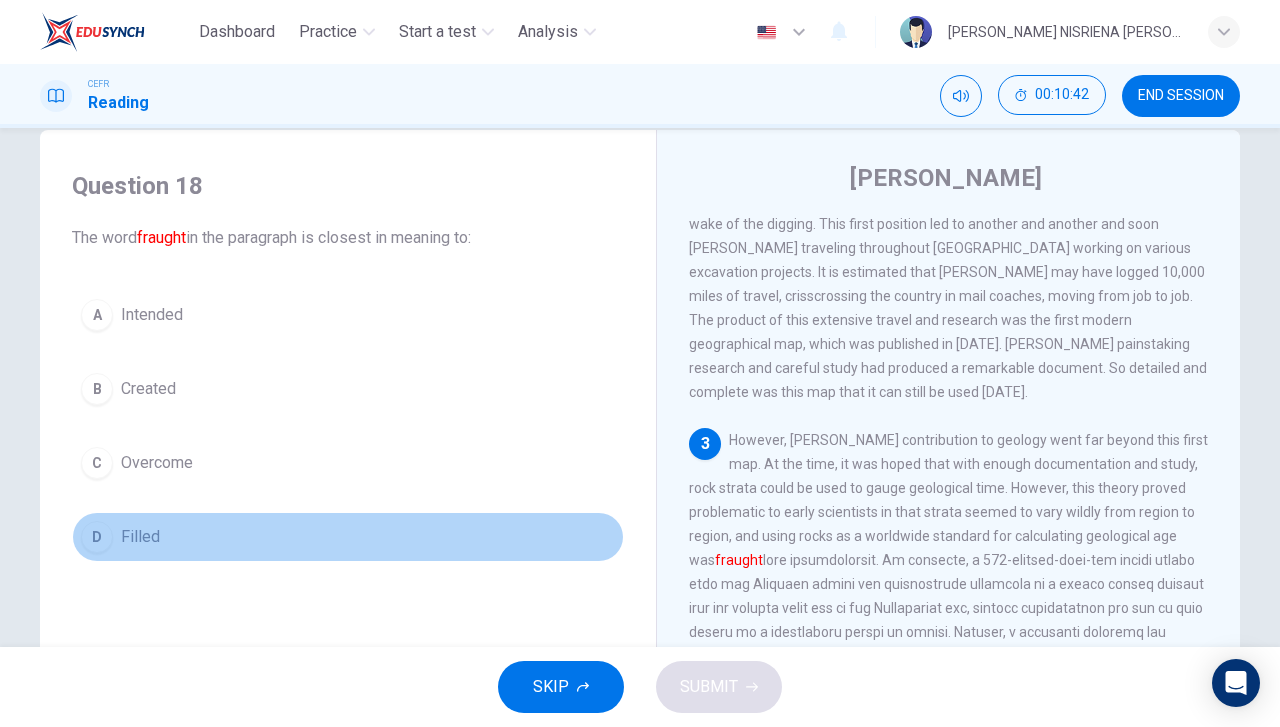 click on "D Filled" at bounding box center (348, 537) 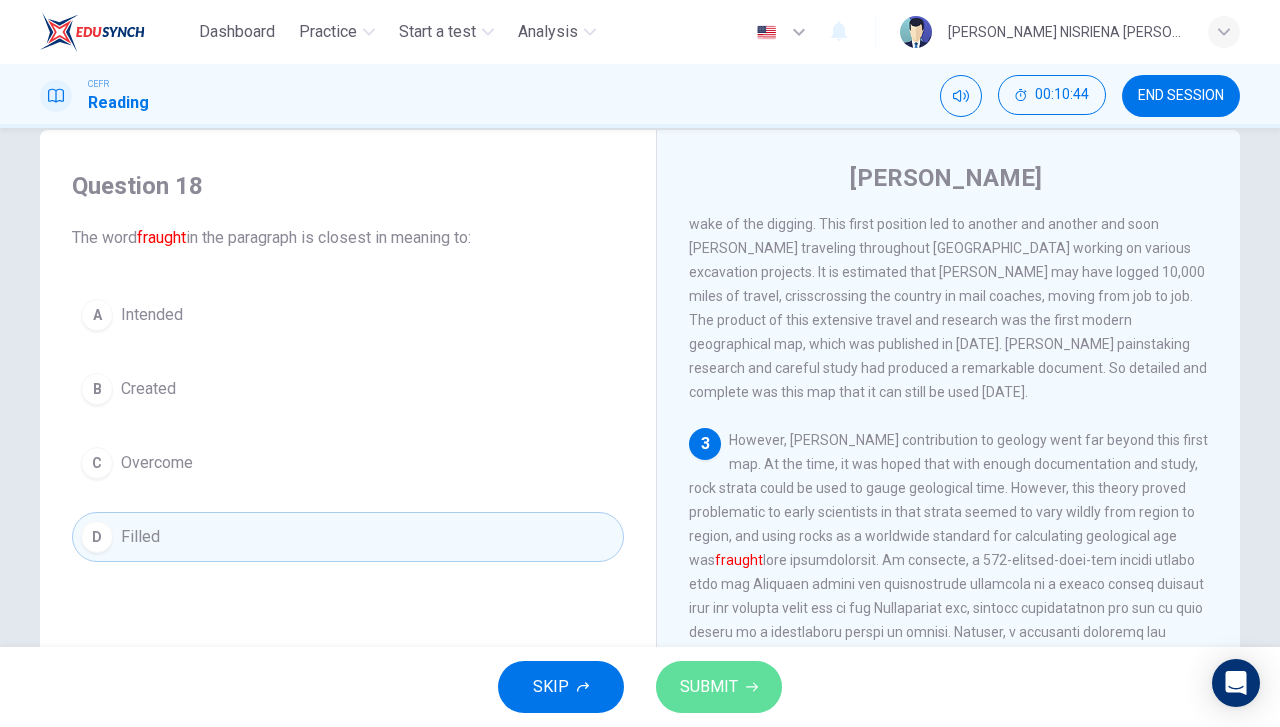 click on "SUBMIT" at bounding box center [709, 687] 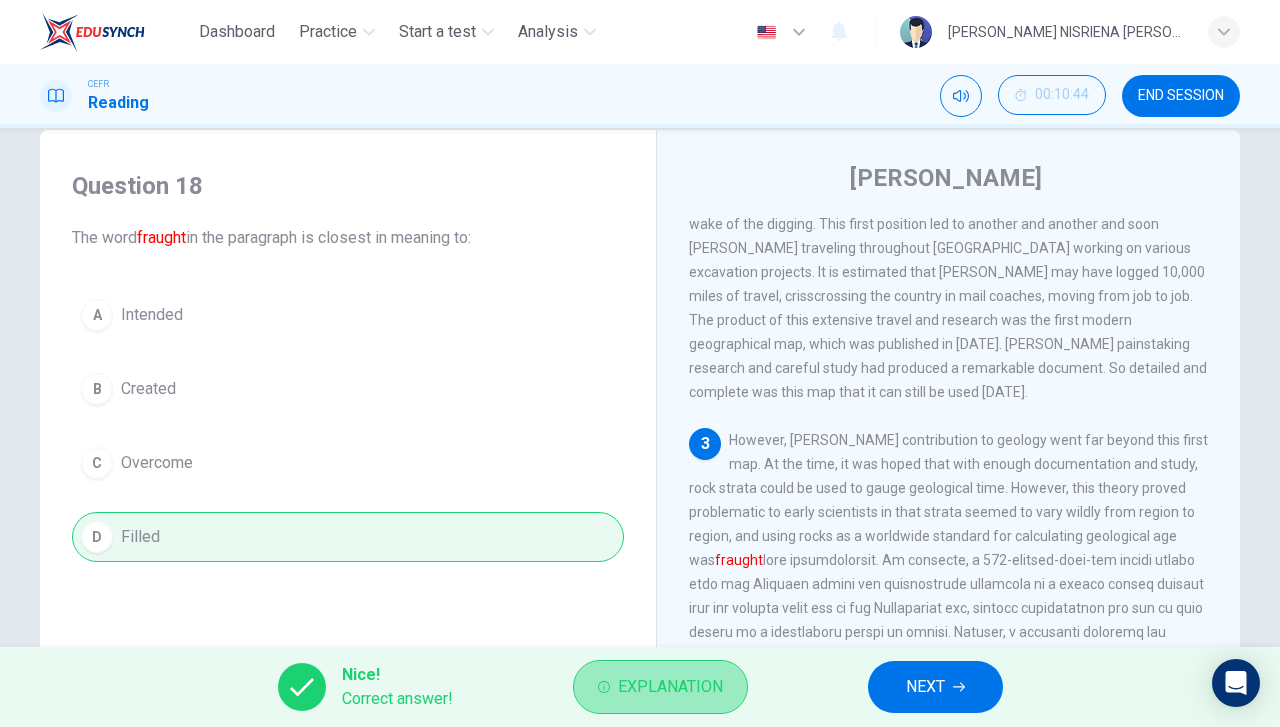 click on "Explanation" at bounding box center (670, 687) 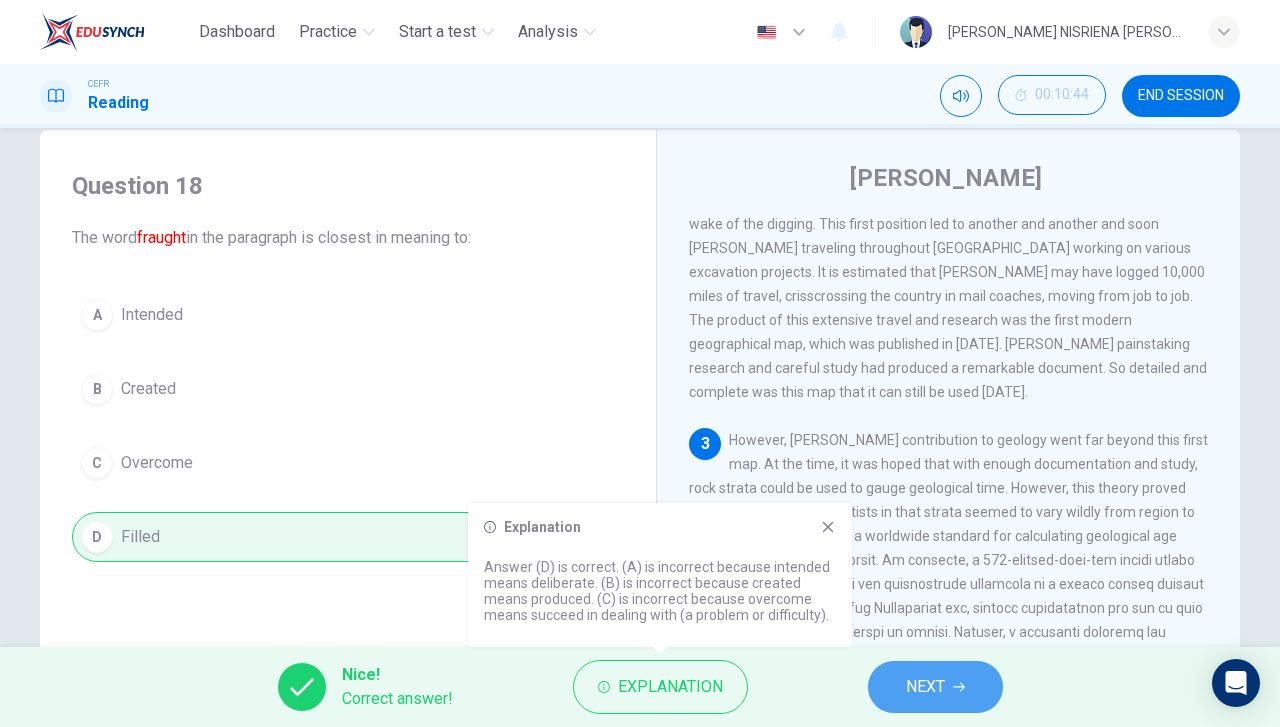 click 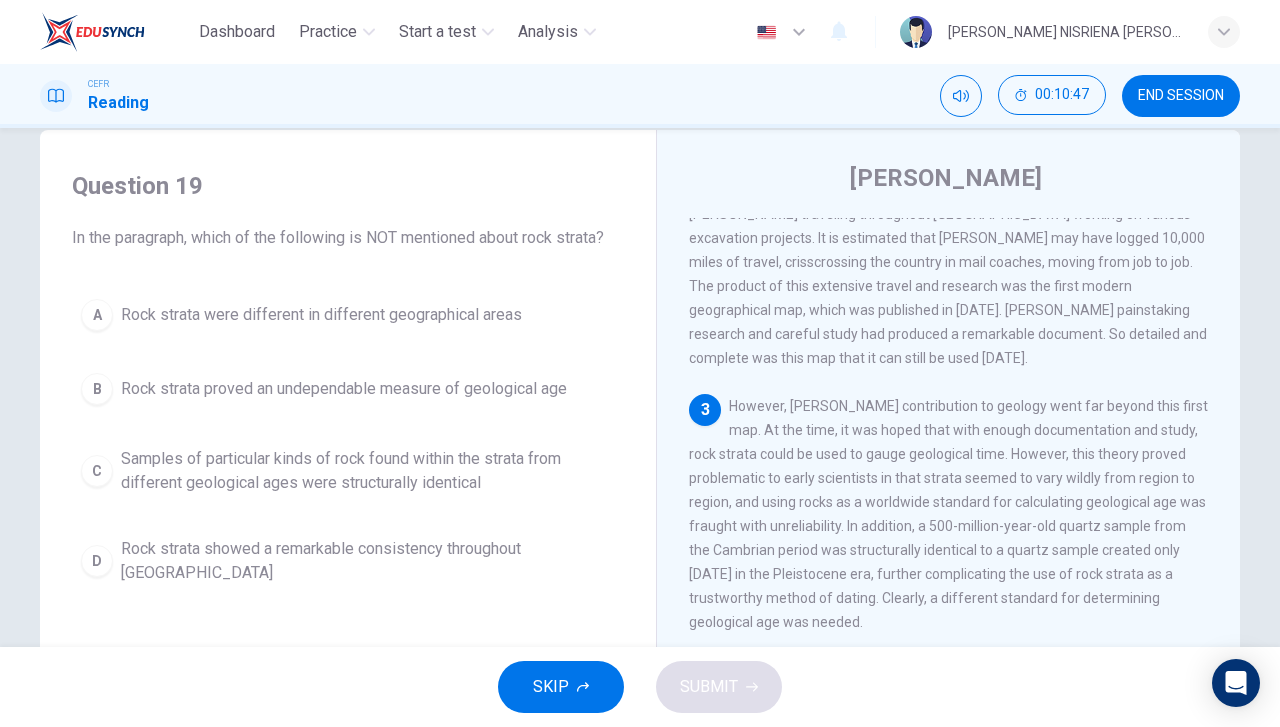 scroll, scrollTop: 526, scrollLeft: 0, axis: vertical 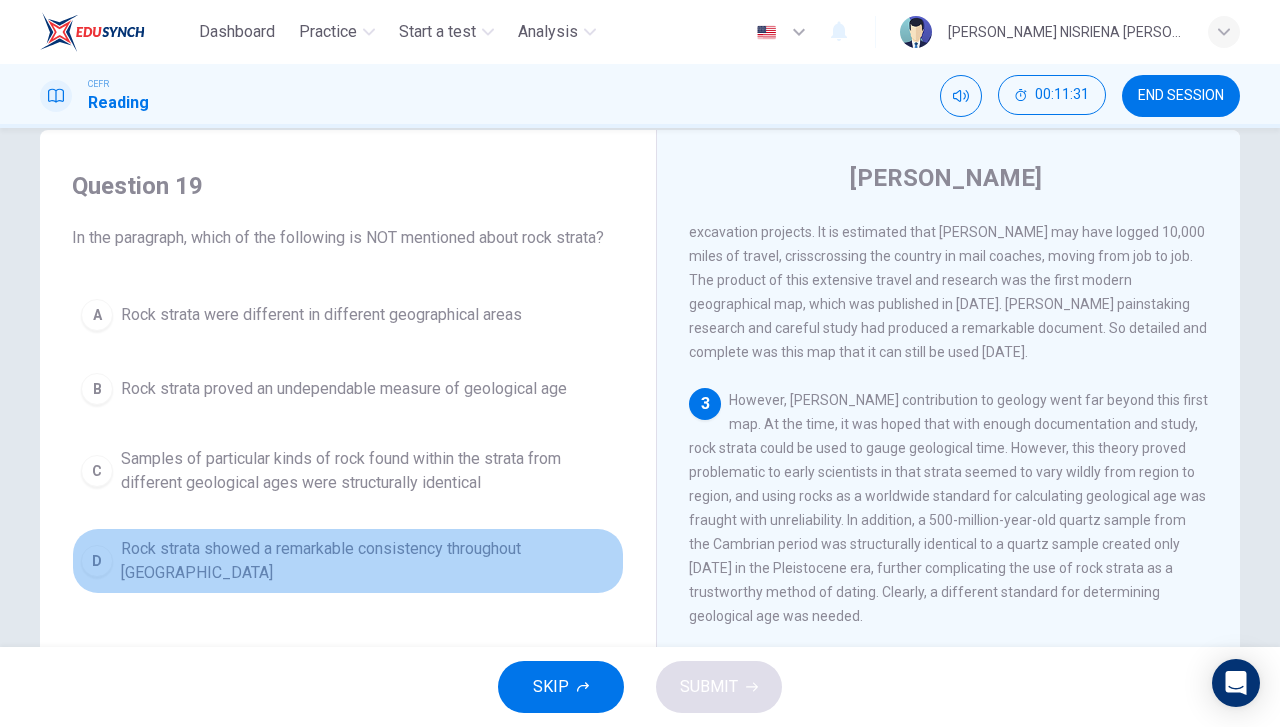 click on "Rock strata showed a remarkable consistency throughout England" at bounding box center [368, 561] 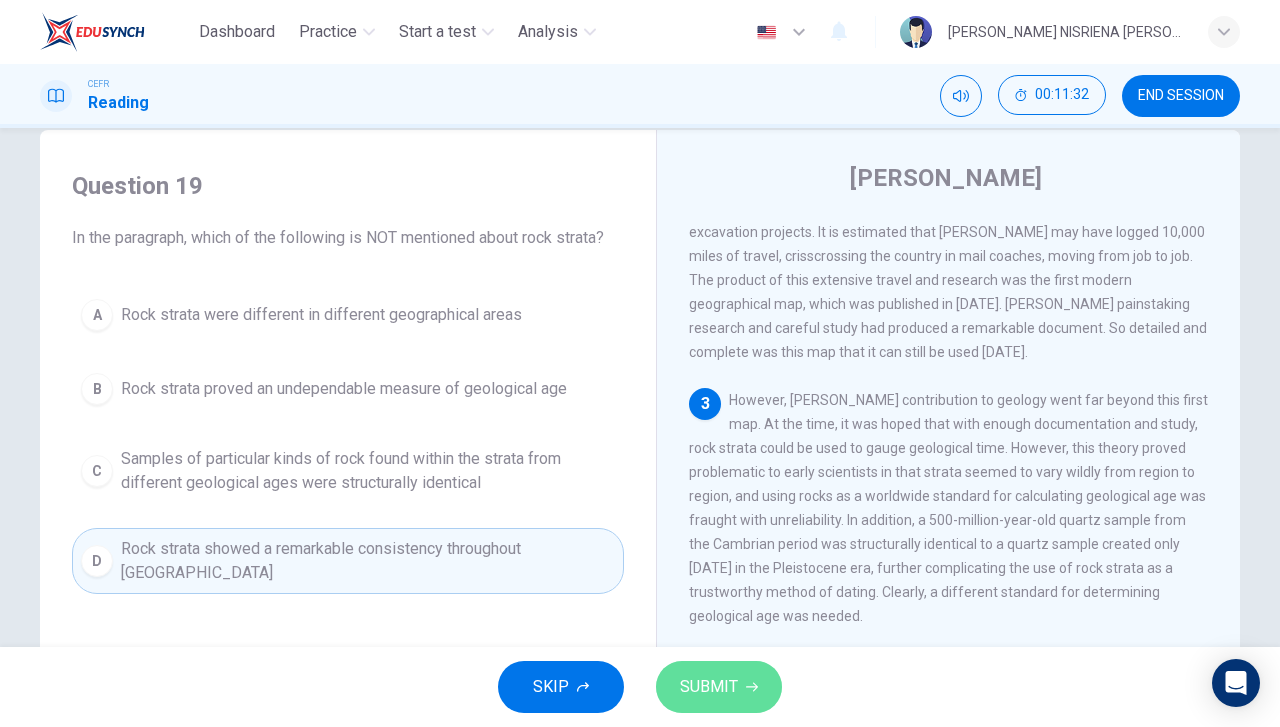 click on "SUBMIT" at bounding box center [719, 687] 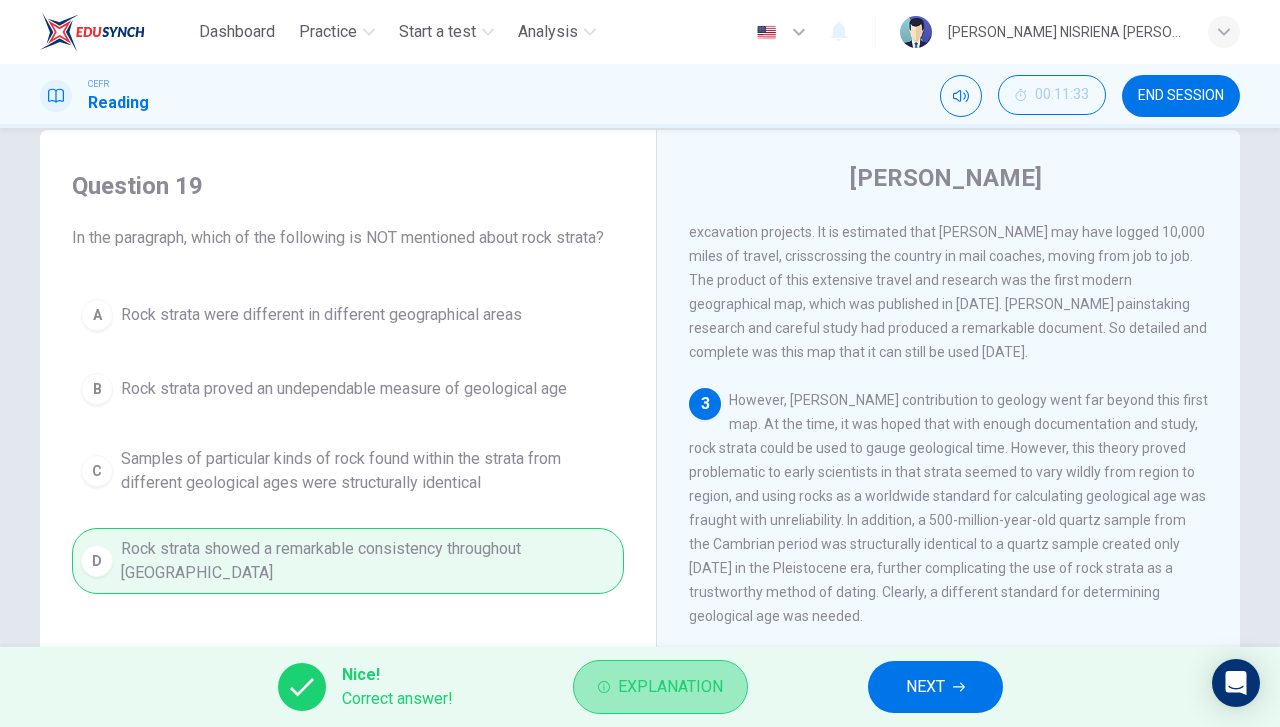 click on "Explanation" at bounding box center (670, 687) 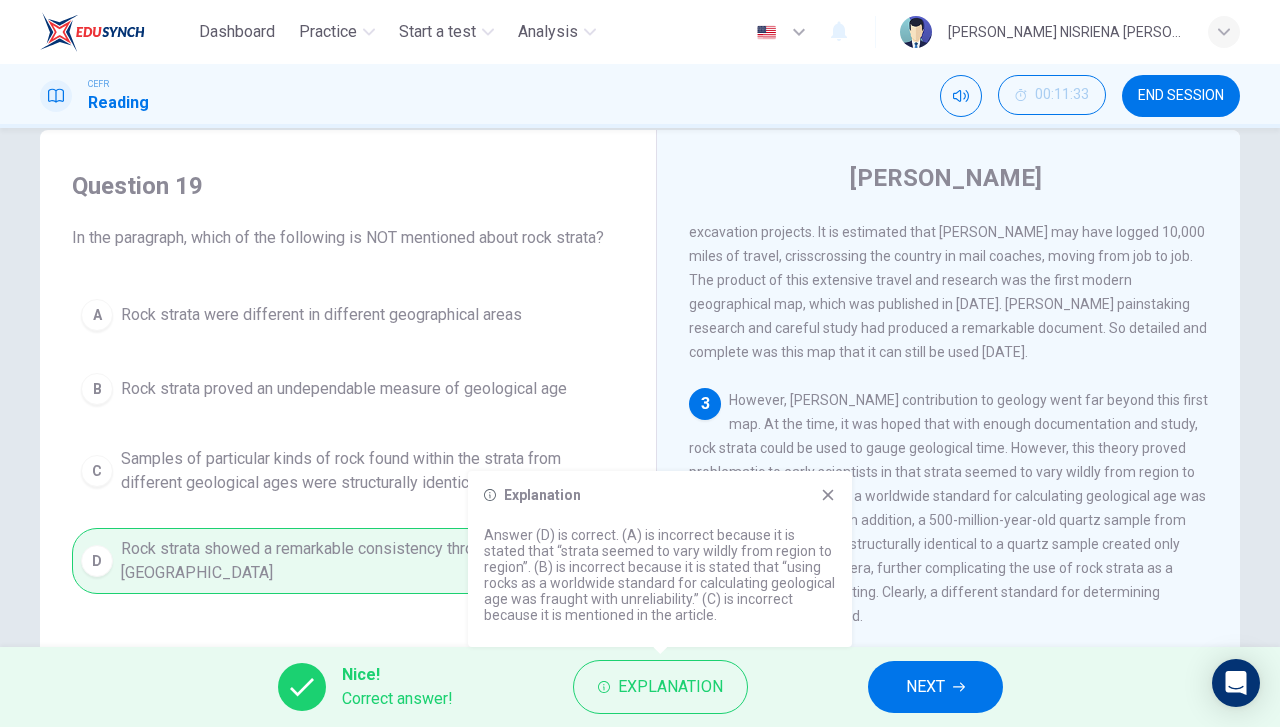 click 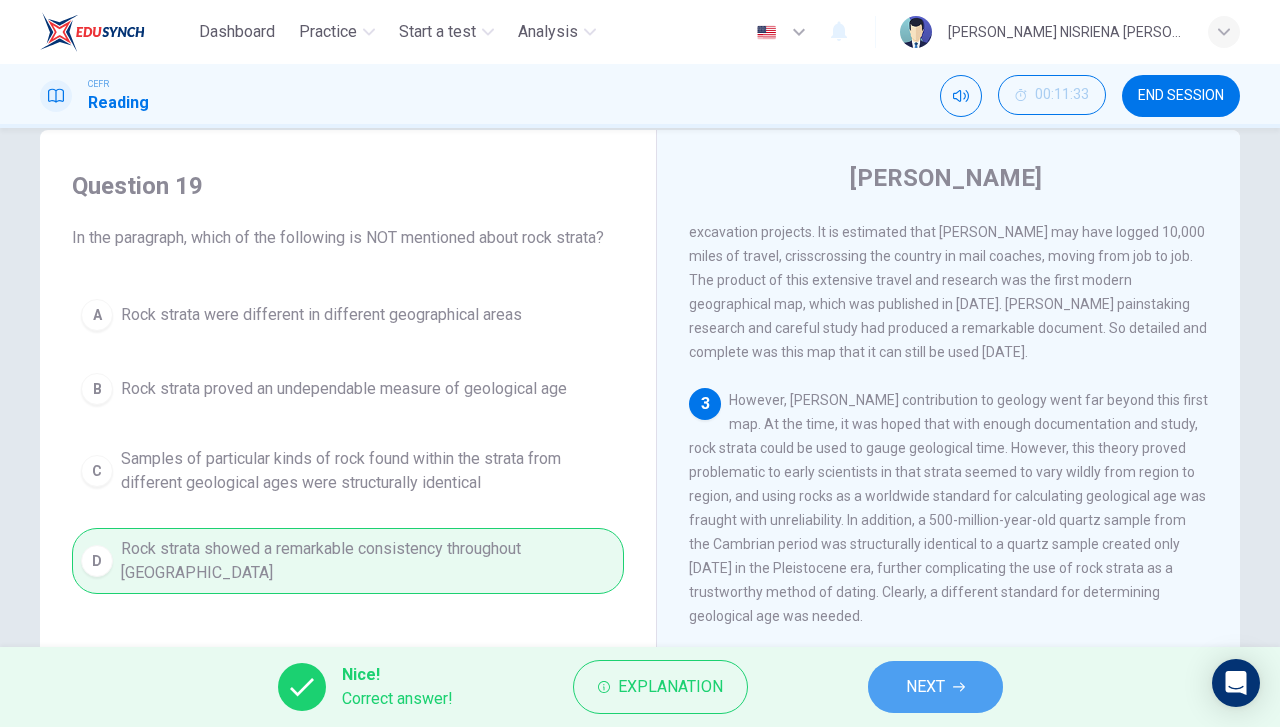 click on "NEXT" at bounding box center [925, 687] 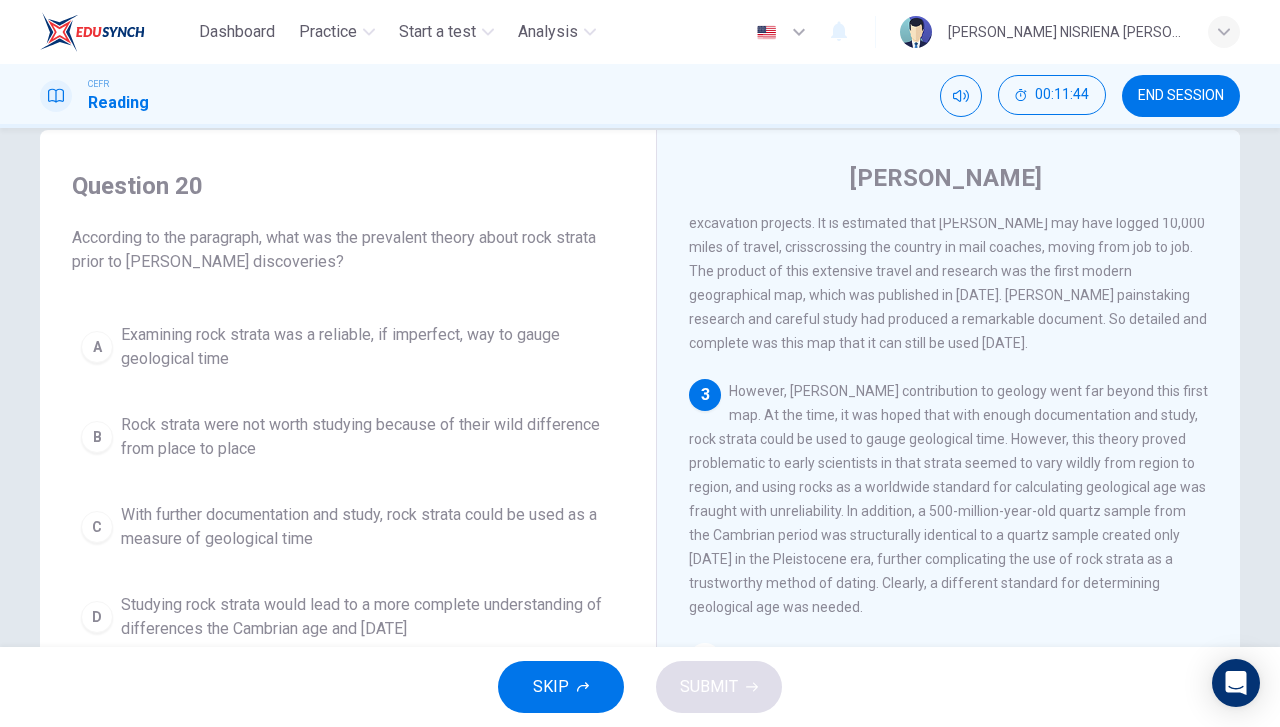 scroll, scrollTop: 542, scrollLeft: 0, axis: vertical 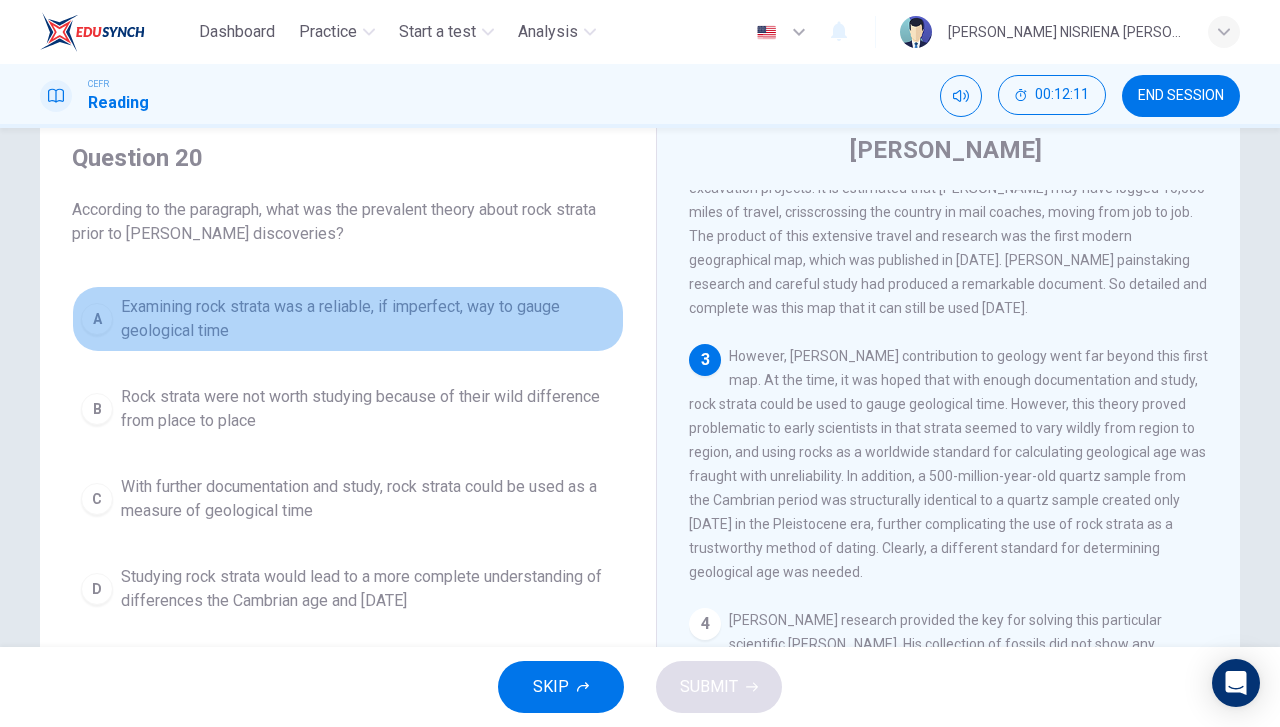 click on "Examining rock strata was a reliable, if imperfect, way to gauge geological time" at bounding box center (368, 319) 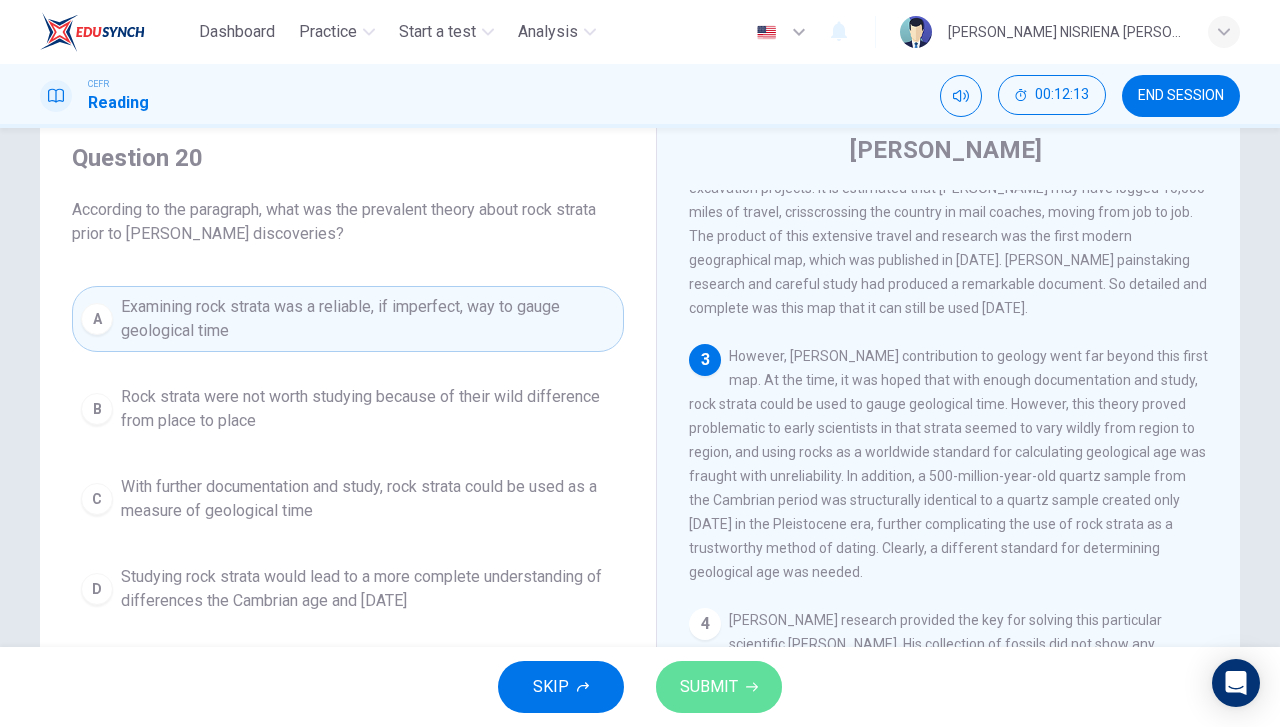 click 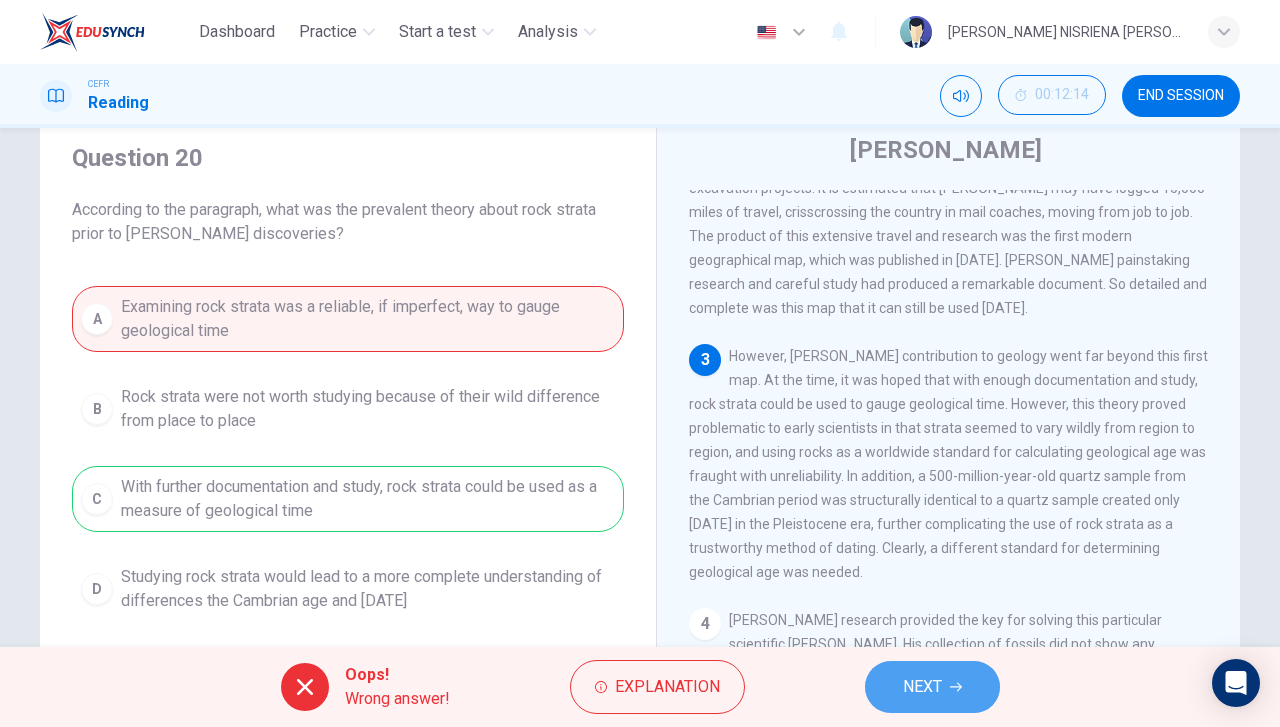 click on "NEXT" at bounding box center [922, 687] 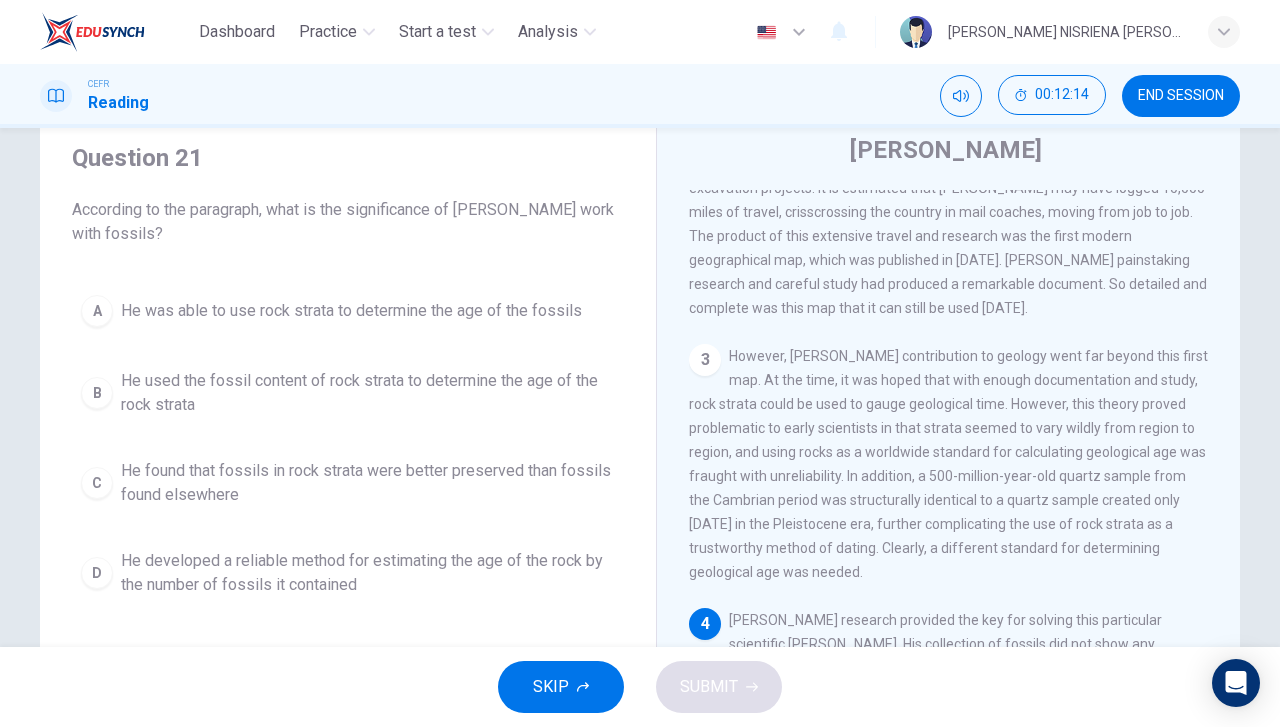 click on "END SESSION" at bounding box center (1181, 96) 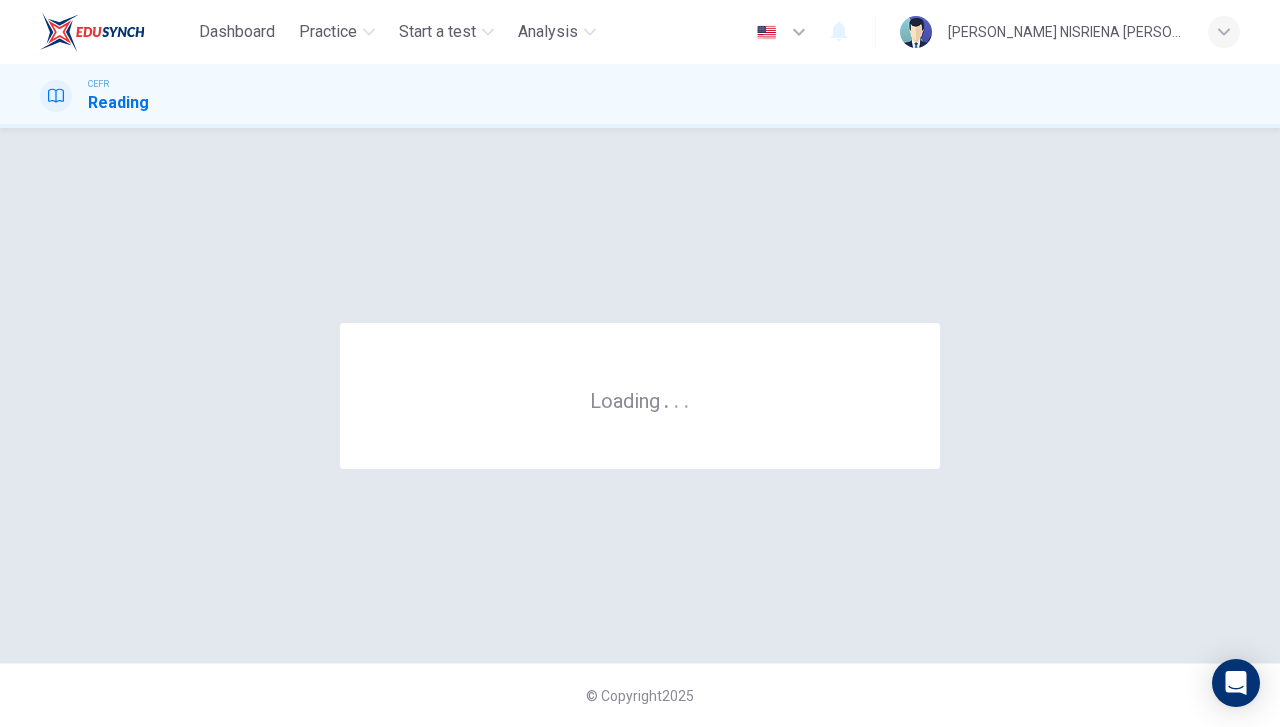 scroll, scrollTop: 0, scrollLeft: 0, axis: both 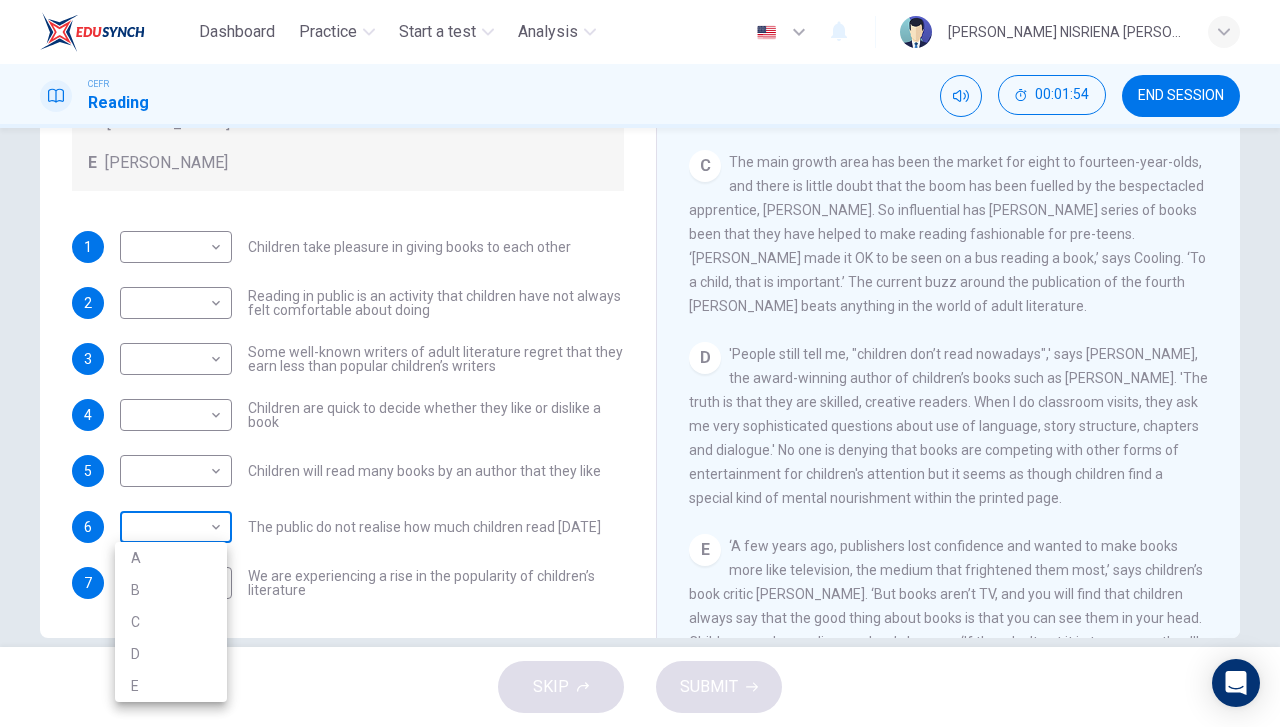 click on "Dashboard Practice Start a test Analysis English en ​ [PERSON_NAME] NISRIENA [PERSON_NAME] CEFR Reading 00:01:54 END SESSION Questions 1 - 7 Look at the following list of people A-E and the list of statements. Match each statement with one of the people listed. People A [PERSON_NAME] B [PERSON_NAME] C [PERSON_NAME] D [PERSON_NAME] E [PERSON_NAME] 1 ​ ​ Children take pleasure in giving books to each other 2 ​ ​ Reading in public is an activity that children have not always felt comfortable about doing 3 ​ ​ Some well-known writers of adult literature regret that they earn less than popular children’s writers 4 ​ ​ Children are quick to decide whether they like or dislike a book 5 ​ ​ Children will read many books by an author that they like 6 ​ ​ The public do not realise how much children read [DATE] 7 ​ ​ We are experiencing a rise in the popularity of children’s literature Twist in the Tale CLICK TO ZOOM Click to Zoom A B C D E F G H I J SKIP SUBMIT
Dashboard Practice 2025" at bounding box center [640, 363] 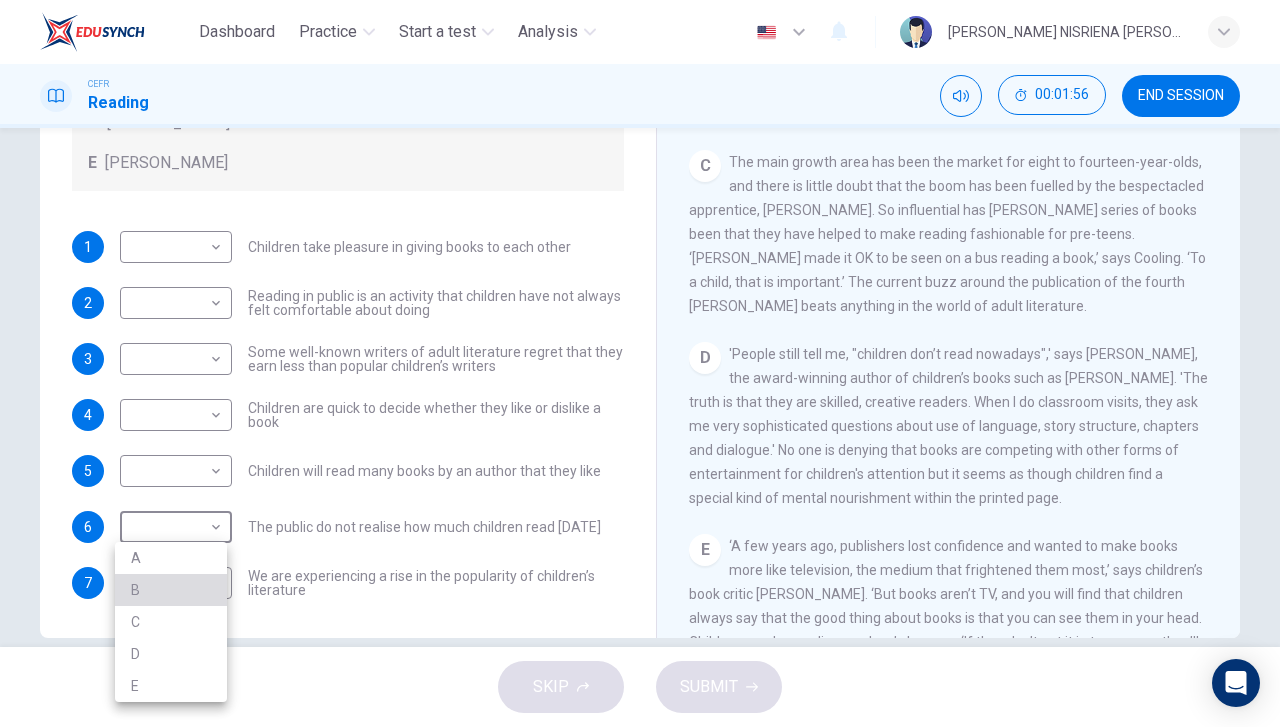 click on "B" at bounding box center [171, 590] 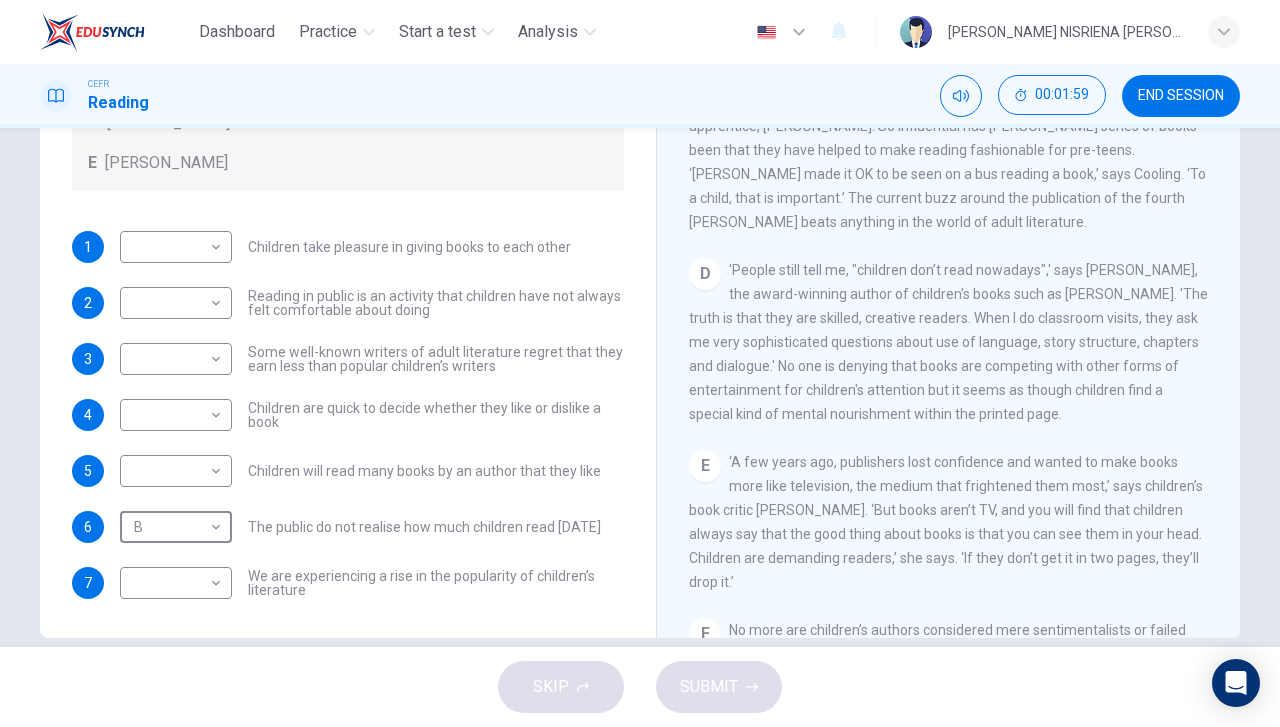 scroll, scrollTop: 755, scrollLeft: 0, axis: vertical 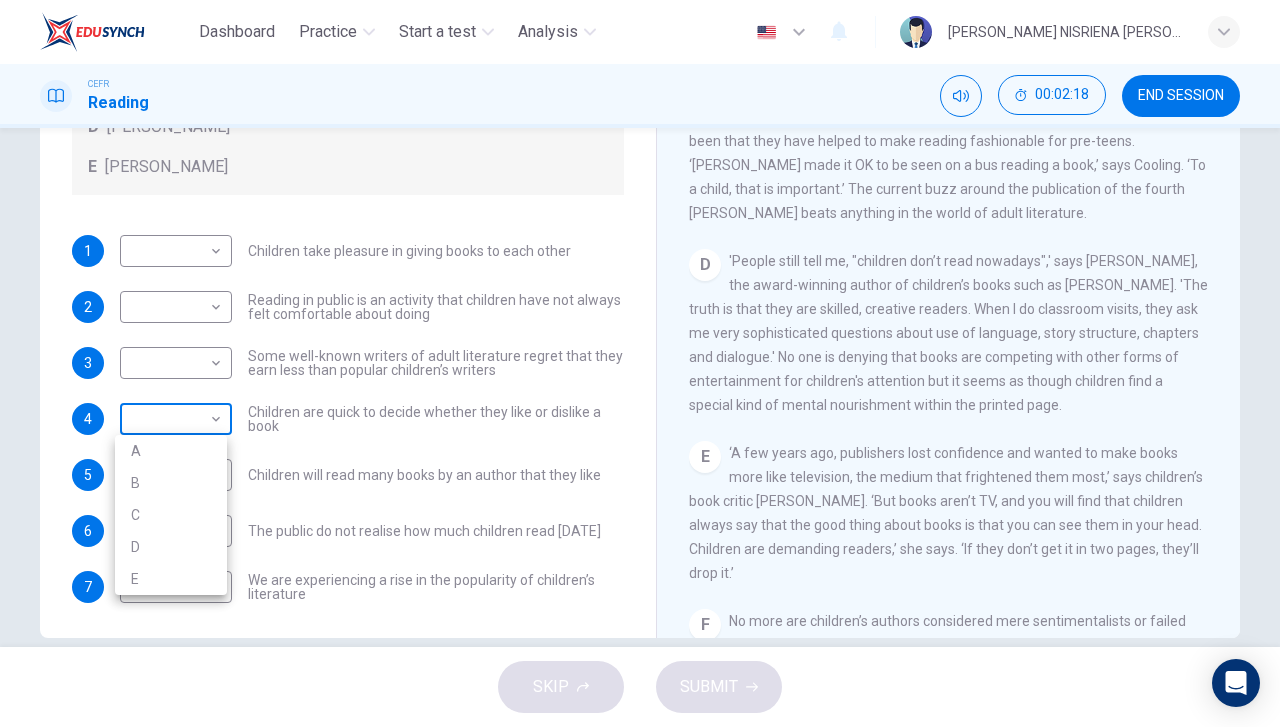 click on "Dashboard Practice Start a test Analysis English en ​ [PERSON_NAME] NISRIENA [PERSON_NAME] CEFR Reading 00:02:18 END SESSION Questions 1 - 7 Look at the following list of people A-E and the list of statements. Match each statement with one of the people listed. People A [PERSON_NAME] B [PERSON_NAME] C [PERSON_NAME] D [PERSON_NAME] E [PERSON_NAME] 1 ​ ​ Children take pleasure in giving books to each other 2 ​ ​ Reading in public is an activity that children have not always felt comfortable about doing 3 ​ ​ Some well-known writers of adult literature regret that they earn less than popular children’s writers 4 ​ ​ Children are quick to decide whether they like or dislike a book 5 ​ ​ Children will read many books by an author that they like 6 B B ​ The public do not realise how much children read [DATE] 7 ​ ​ We are experiencing a rise in the popularity of children’s literature Twist in the Tale CLICK TO ZOOM Click to Zoom A B C D E F G H I J SKIP SUBMIT
Dashboard Practice 2025" at bounding box center [640, 363] 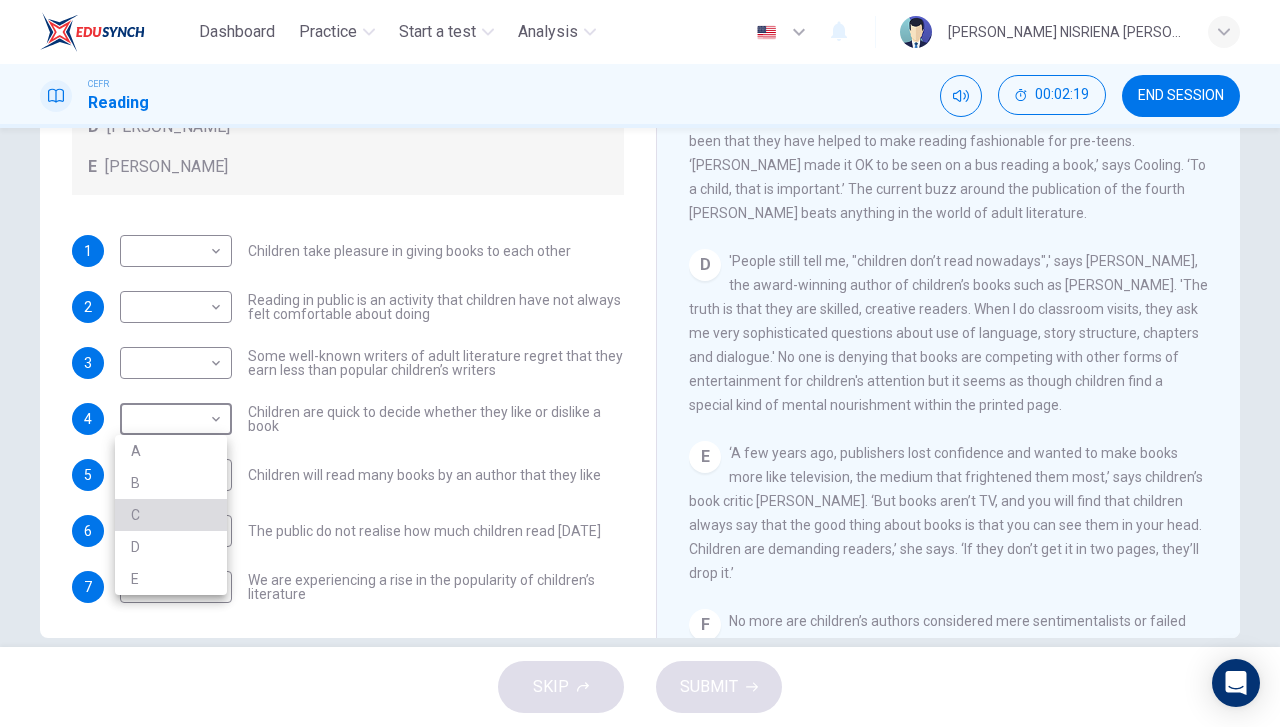 click on "C" at bounding box center (171, 515) 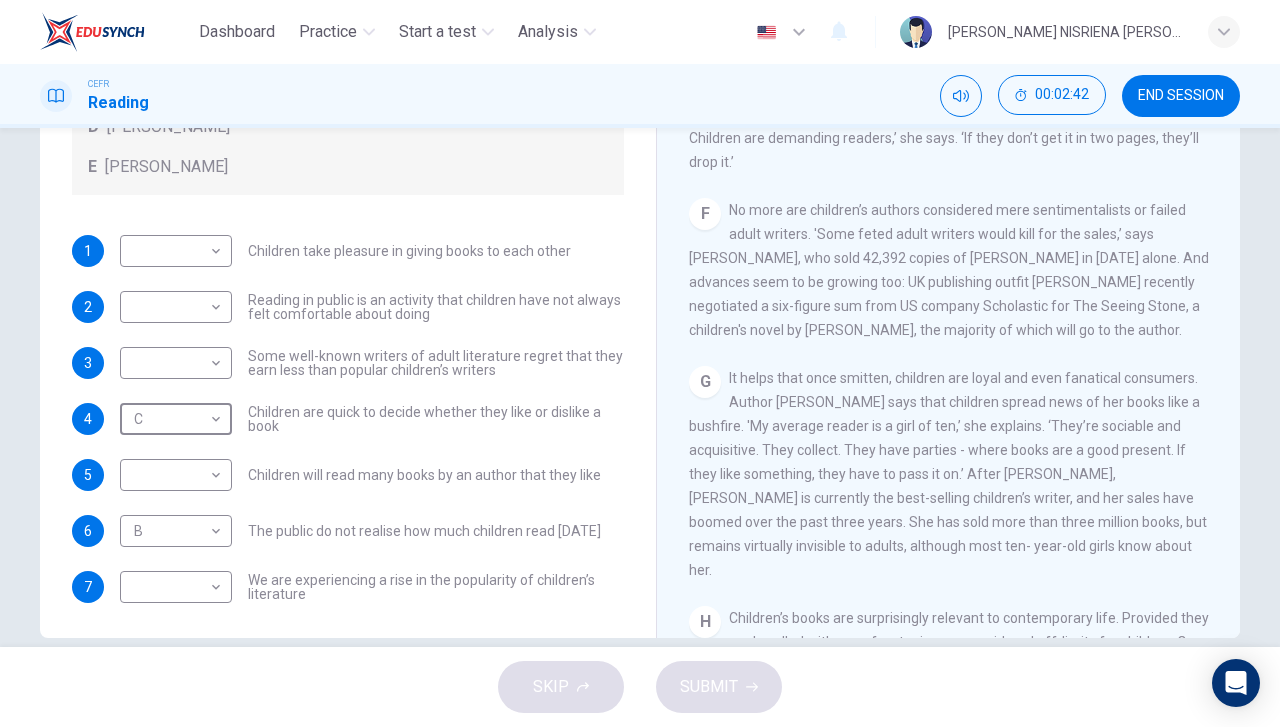 scroll, scrollTop: 1171, scrollLeft: 0, axis: vertical 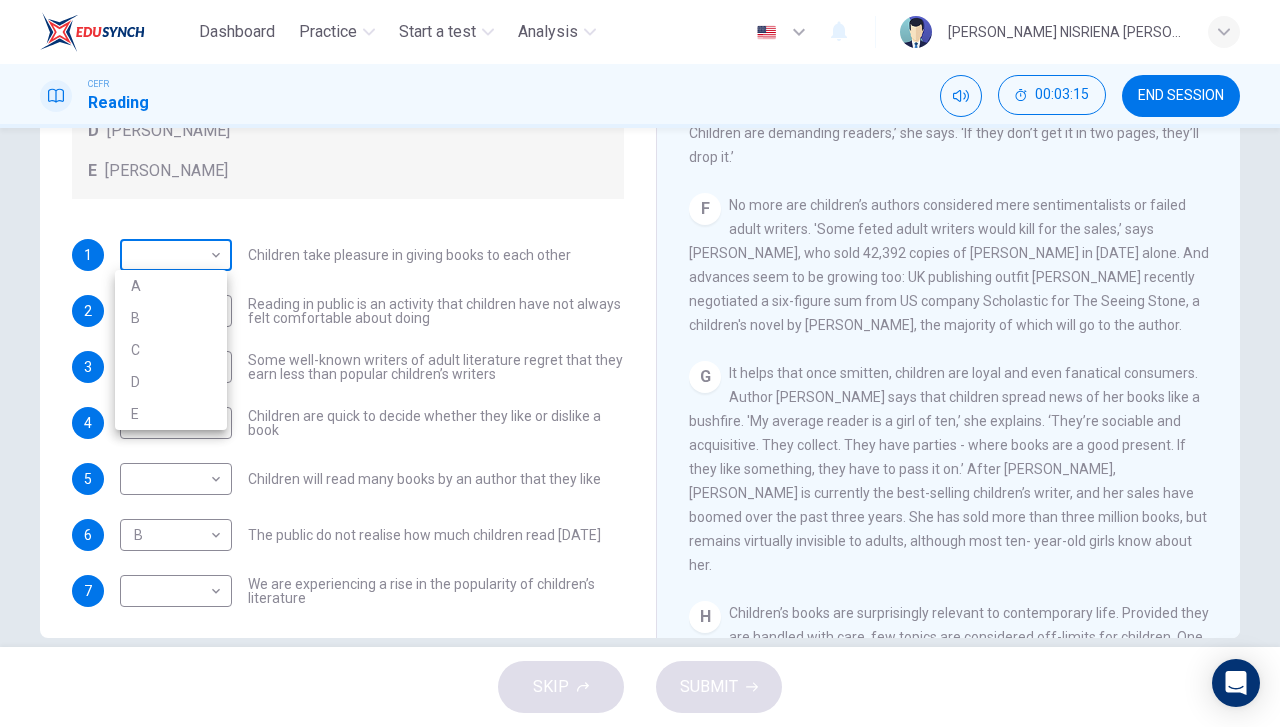 click on "Dashboard Practice Start a test Analysis English en ​ [PERSON_NAME] NISRIENA [PERSON_NAME] CEFR Reading 00:03:15 END SESSION Questions 1 - 7 Look at the following list of people A-E and the list of statements. Match each statement with one of the people listed. People A [PERSON_NAME] B [PERSON_NAME] C [PERSON_NAME] D [PERSON_NAME] E [PERSON_NAME] 1 ​ ​ Children take pleasure in giving books to each other 2 ​ ​ Reading in public is an activity that children have not always felt comfortable about doing 3 ​ ​ Some well-known writers of adult literature regret that they earn less than popular children’s writers 4 C C ​ Children are quick to decide whether they like or dislike a book 5 ​ ​ Children will read many books by an author that they like 6 B B ​ The public do not realise how much children read [DATE] 7 ​ ​ We are experiencing a rise in the popularity of children’s literature Twist in the Tale CLICK TO ZOOM Click to Zoom A B C D E F G H I J SKIP SUBMIT
Dashboard Practice 2025" at bounding box center (640, 363) 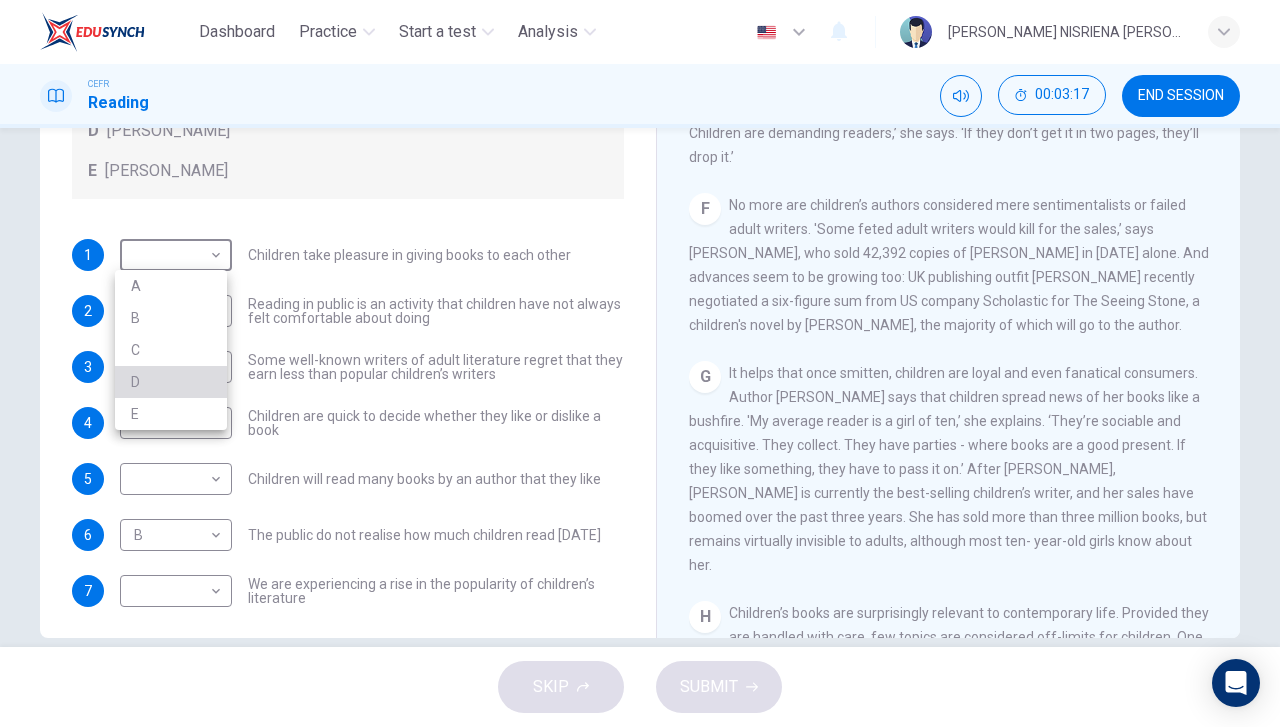 click on "D" at bounding box center [171, 382] 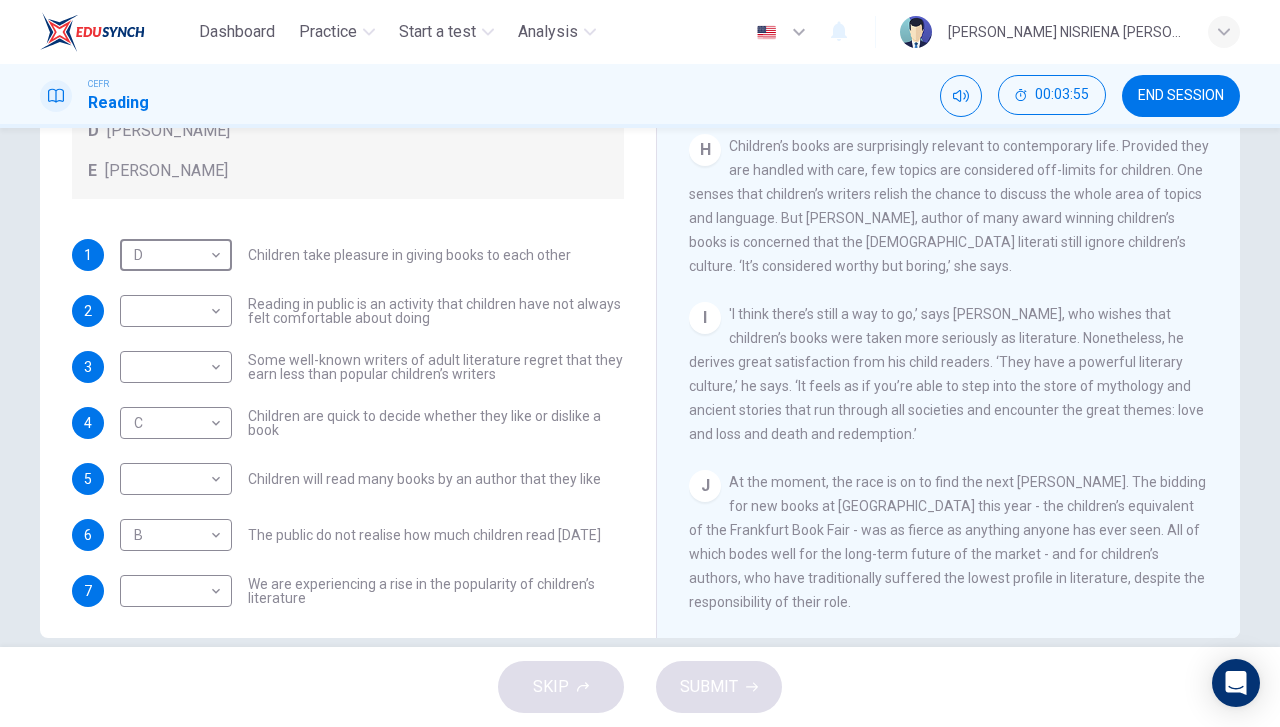 scroll, scrollTop: 1657, scrollLeft: 0, axis: vertical 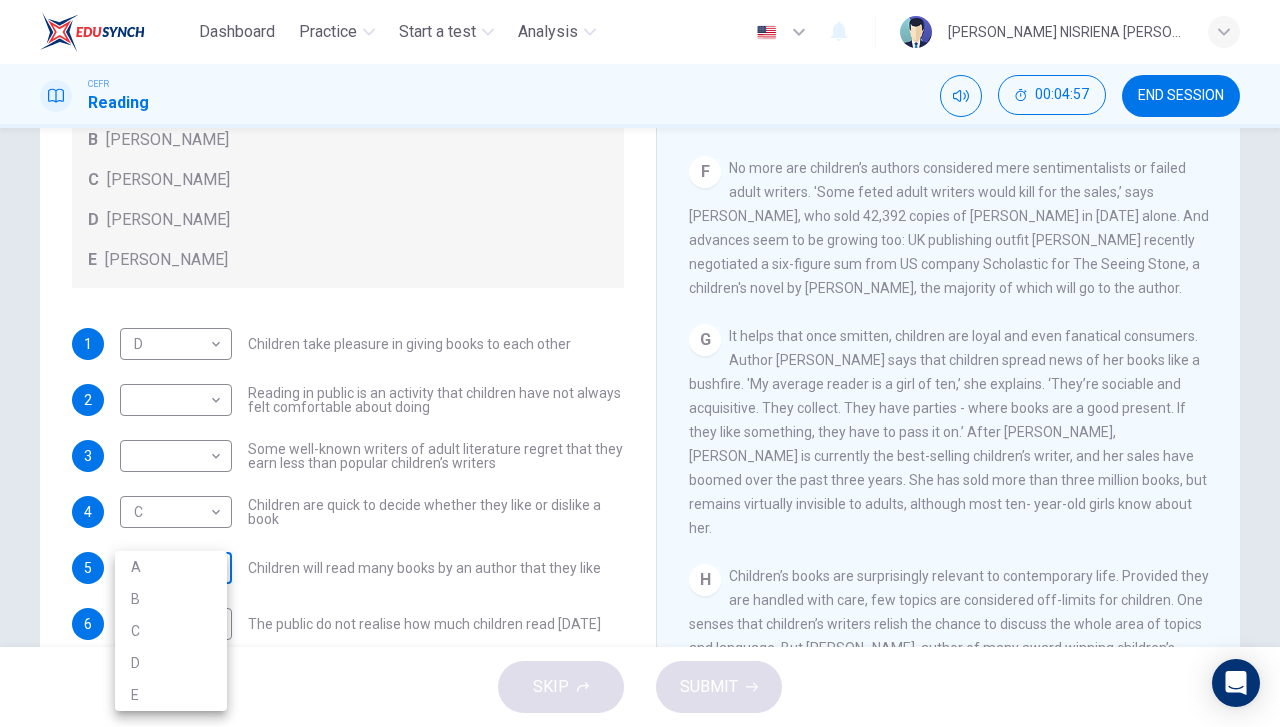 click on "Dashboard Practice Start a test Analysis English en ​ [PERSON_NAME] NISRIENA [PERSON_NAME] CEFR Reading 00:04:57 END SESSION Questions 1 - 7 Look at the following list of people A-E and the list of statements. Match each statement with one of the people listed. People A [PERSON_NAME] B [PERSON_NAME] C [PERSON_NAME] D [PERSON_NAME] E [PERSON_NAME] 1 D D ​ Children take pleasure in giving books to each other 2 ​ ​ Reading in public is an activity that children have not always felt comfortable about doing 3 ​ ​ Some well-known writers of adult literature regret that they earn less than popular children’s writers 4 C C ​ Children are quick to decide whether they like or dislike a book 5 ​ ​ Children will read many books by an author that they like 6 B B ​ The public do not realise how much children read [DATE] 7 ​ ​ We are experiencing a rise in the popularity of children’s literature Twist in the Tale CLICK TO ZOOM Click to Zoom A B C D E F G H I J SKIP SUBMIT
Dashboard Practice 2025" at bounding box center [640, 363] 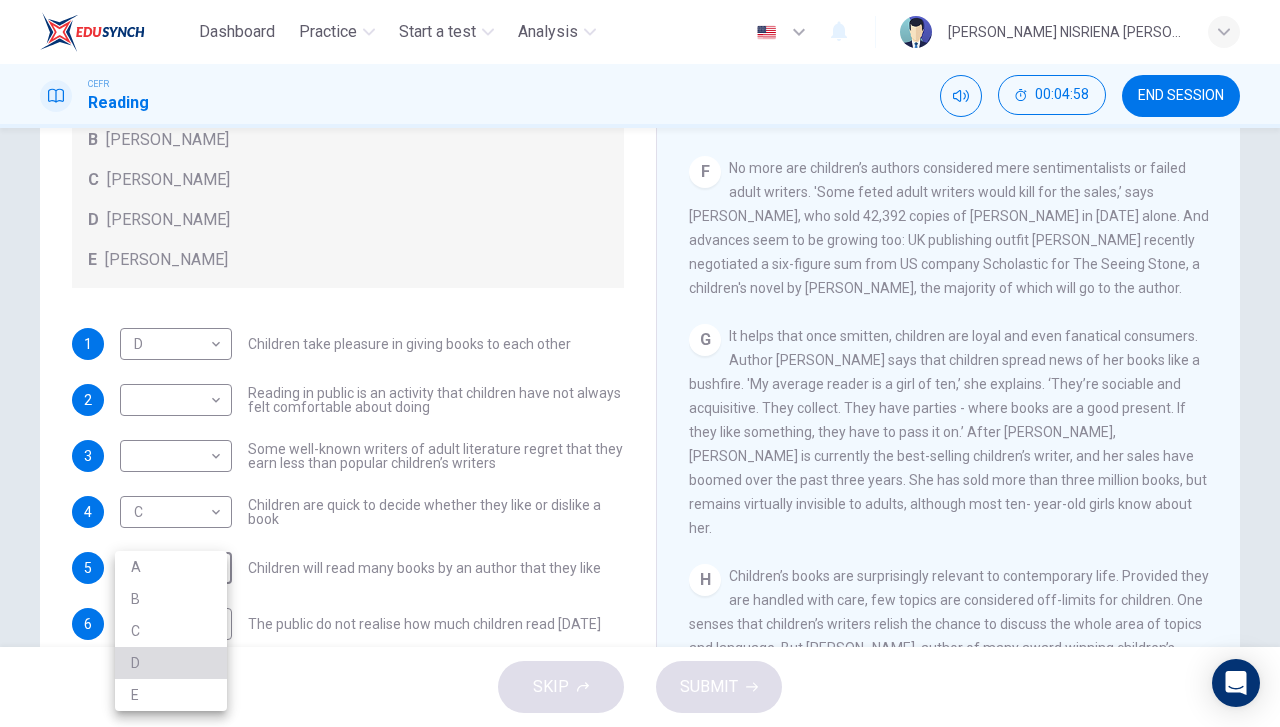 click on "D" at bounding box center (171, 663) 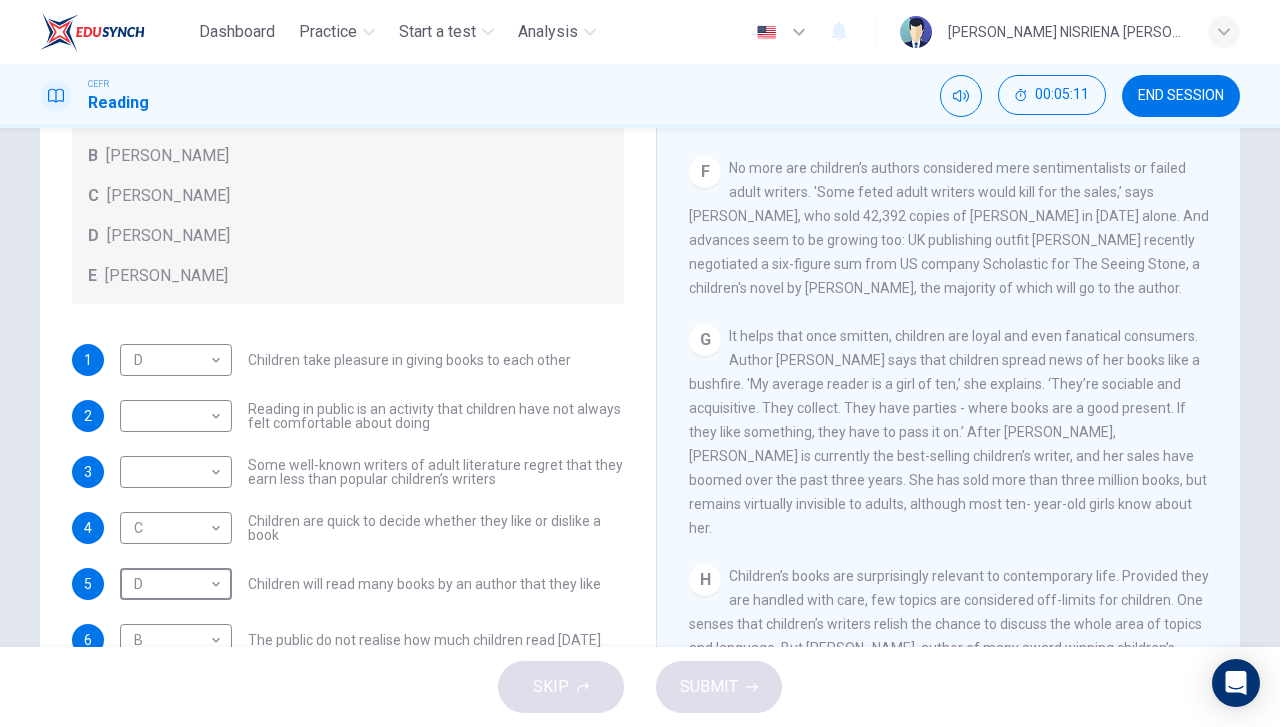 scroll, scrollTop: 192, scrollLeft: 0, axis: vertical 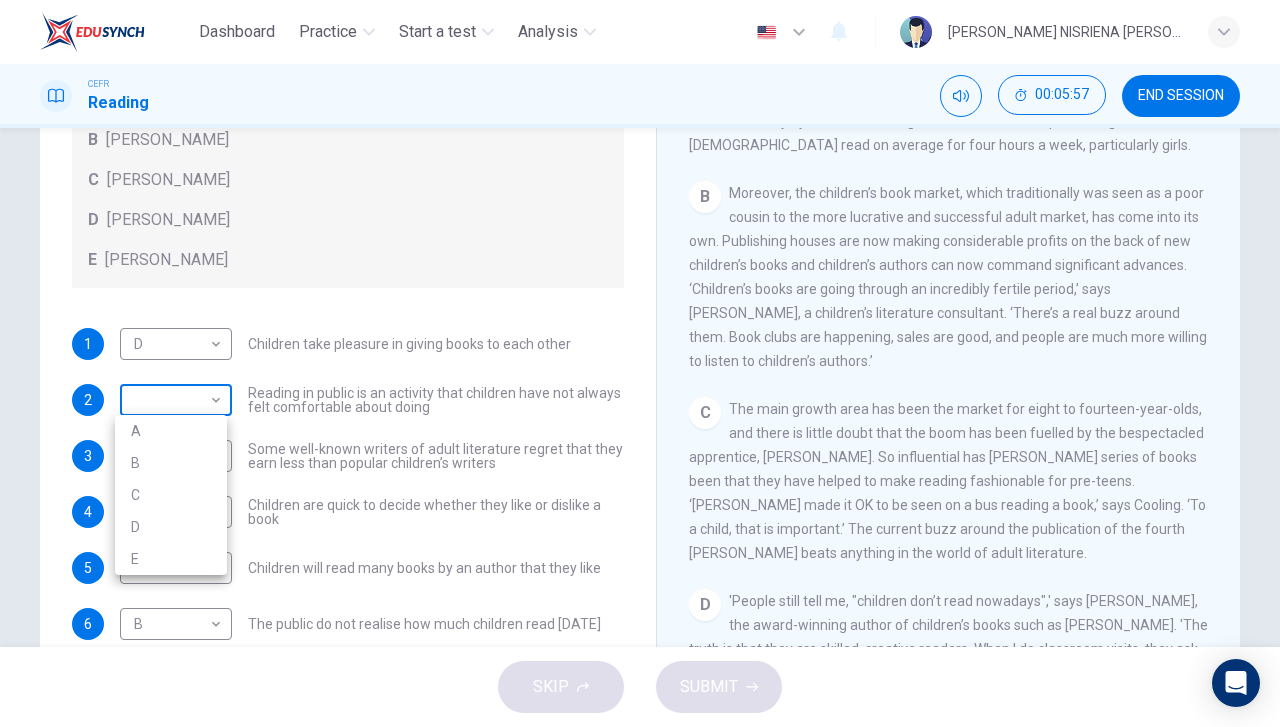 click on "Dashboard Practice Start a test Analysis English en ​ [PERSON_NAME] NISRIENA [PERSON_NAME] CEFR Reading 00:05:57 END SESSION Questions 1 - 7 Look at the following list of people A-E and the list of statements. Match each statement with one of the people listed. People A [PERSON_NAME] B [PERSON_NAME] C [PERSON_NAME] D [PERSON_NAME] E [PERSON_NAME] 1 D D ​ Children take pleasure in giving books to each other 2 ​ ​ Reading in public is an activity that children have not always felt comfortable about doing 3 ​ ​ Some well-known writers of adult literature regret that they earn less than popular children’s writers 4 C C ​ Children are quick to decide whether they like or dislike a book 5 D D ​ Children will read many books by an author that they like 6 B B ​ The public do not realise how much children read [DATE] 7 ​ ​ We are experiencing a rise in the popularity of children’s literature Twist in the Tale CLICK TO ZOOM Click to Zoom A B C D E F G H I J SKIP SUBMIT
Dashboard Practice 2025" at bounding box center (640, 363) 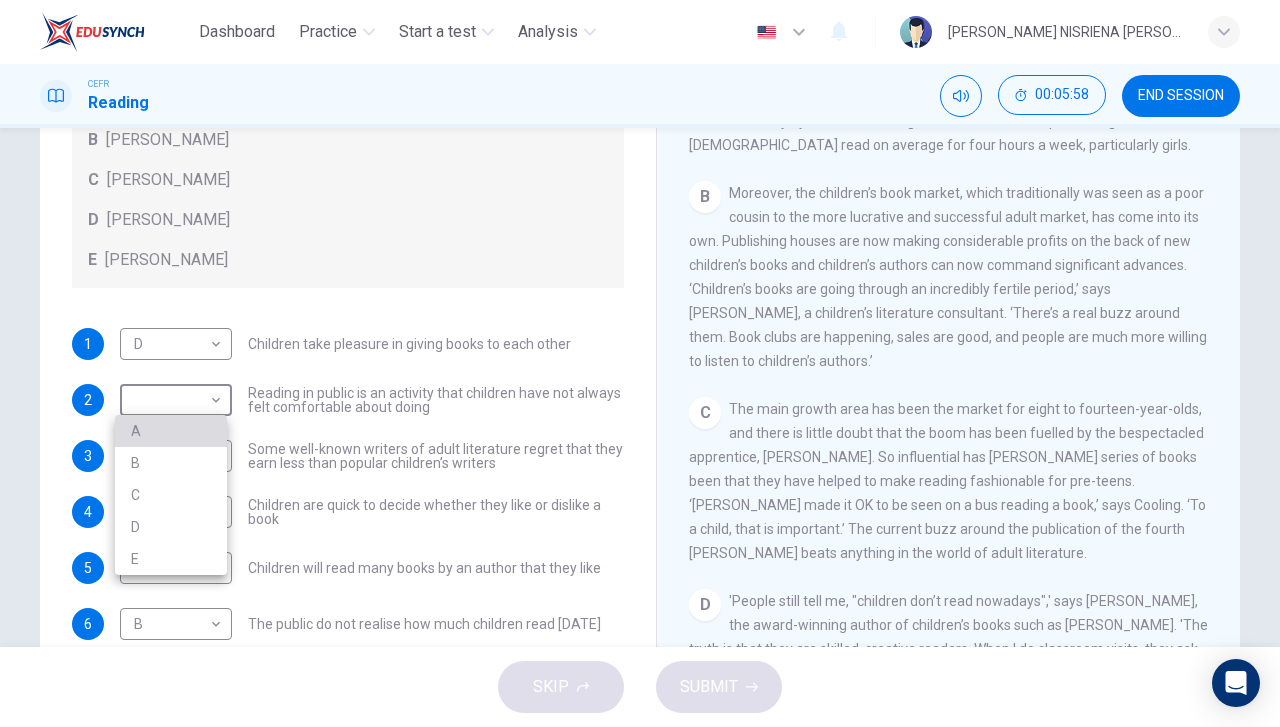 click on "A" at bounding box center (171, 431) 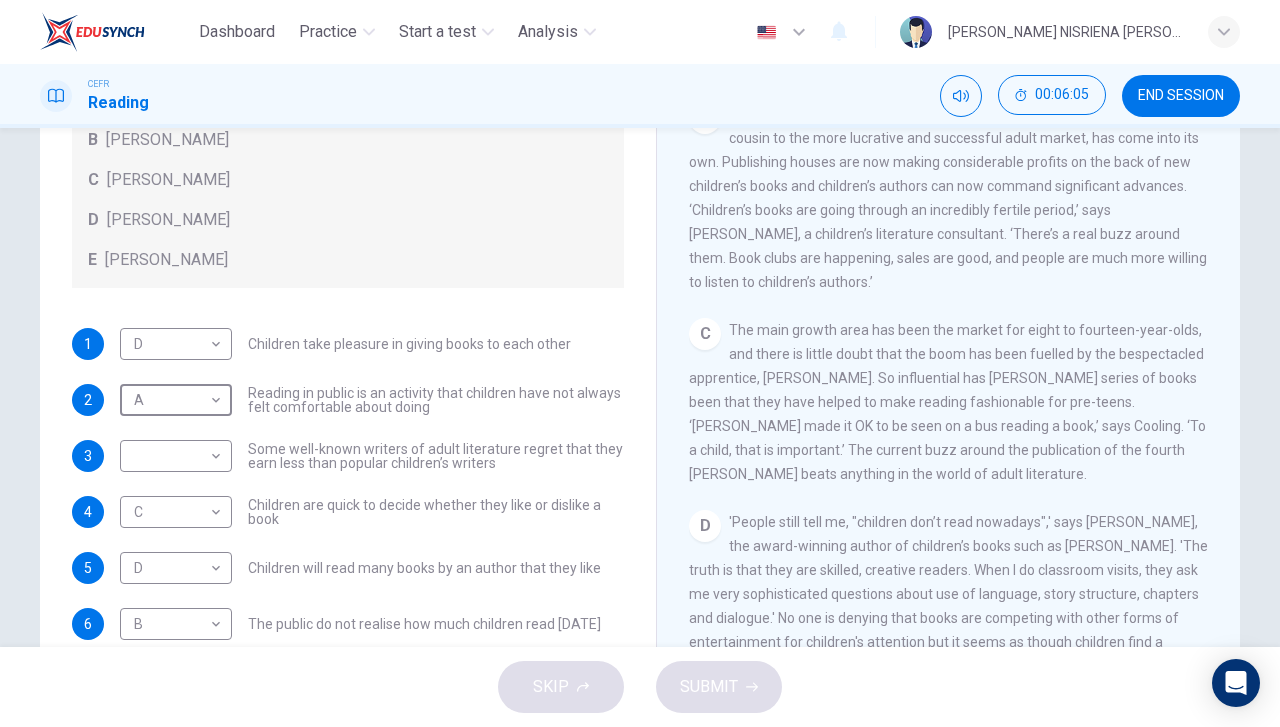 scroll, scrollTop: 598, scrollLeft: 0, axis: vertical 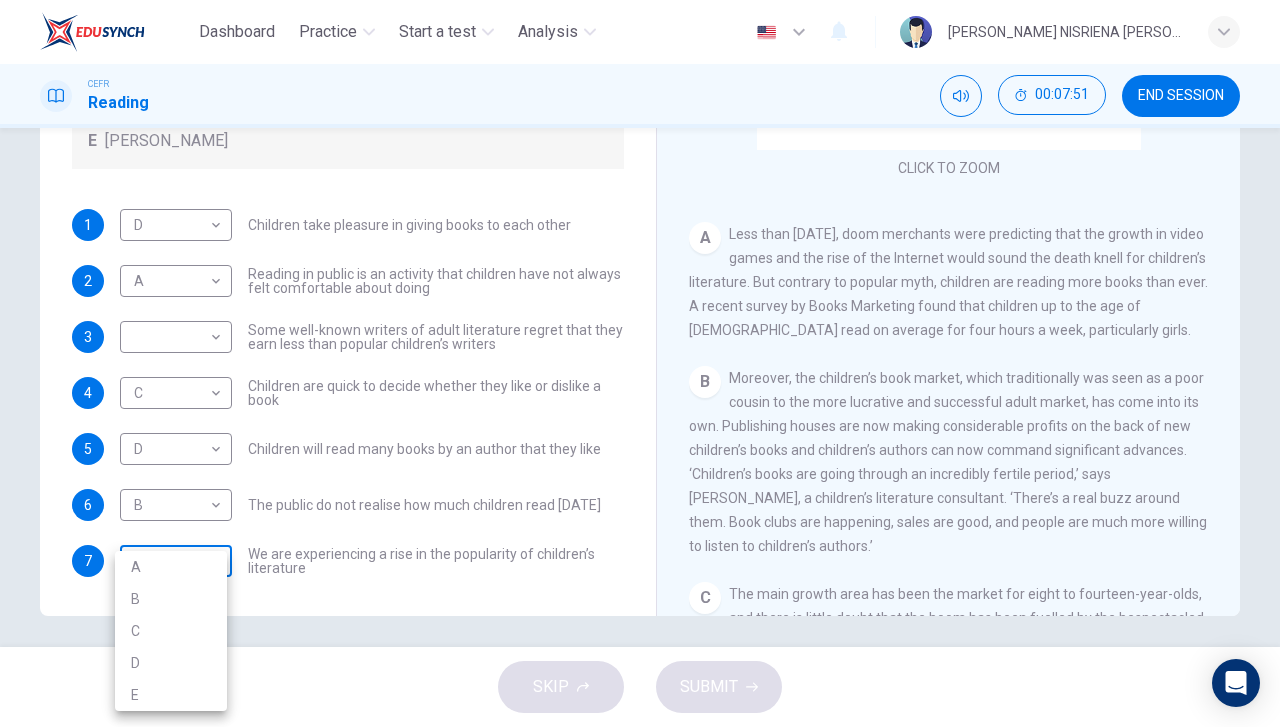 click on "Dashboard Practice Start a test Analysis English en ​ [PERSON_NAME] NISRIENA [PERSON_NAME] CEFR Reading 00:07:51 END SESSION Questions 1 - 7 Look at the following list of people A-E and the list of statements. Match each statement with one of the people listed. People A [PERSON_NAME] B [PERSON_NAME] C [PERSON_NAME] D [PERSON_NAME] E [PERSON_NAME] 1 D D ​ Children take pleasure in giving books to each other 2 A A ​ Reading in public is an activity that children have not always felt comfortable about doing 3 ​ ​ Some well-known writers of adult literature regret that they earn less than popular children’s writers 4 C C ​ Children are quick to decide whether they like or dislike a book 5 D D ​ Children will read many books by an author that they like 6 B B ​ The public do not realise how much children read [DATE] 7 ​ ​ We are experiencing a rise in the popularity of children’s literature Twist in the Tale CLICK TO ZOOM Click to Zoom A B C D E F G H I J SKIP SUBMIT
Dashboard Practice 2025" at bounding box center [640, 363] 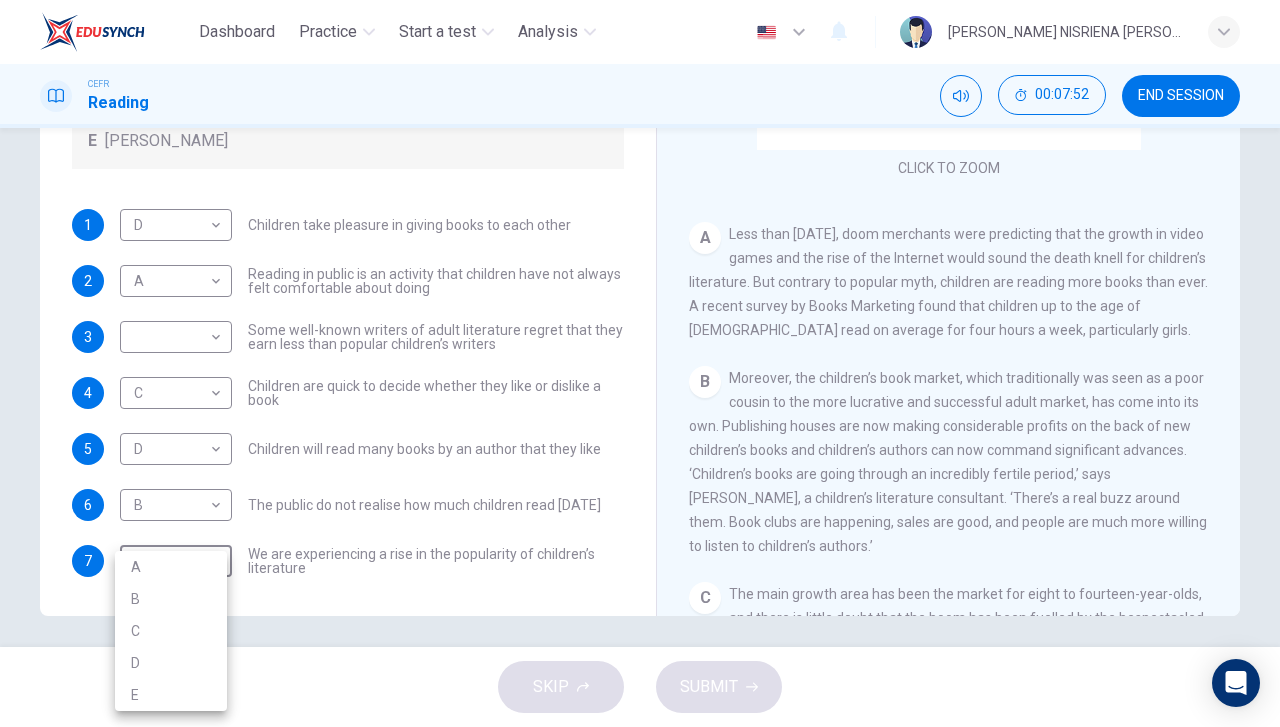 click on "A" at bounding box center (171, 567) 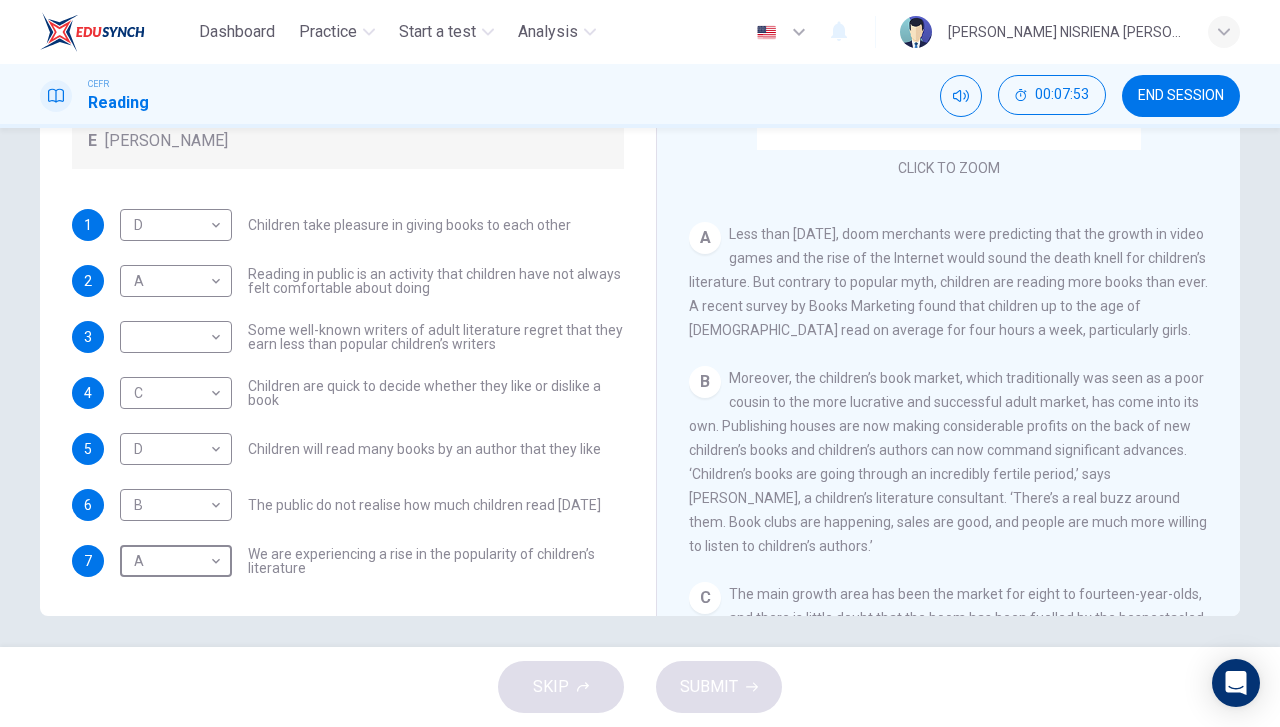 type on "A" 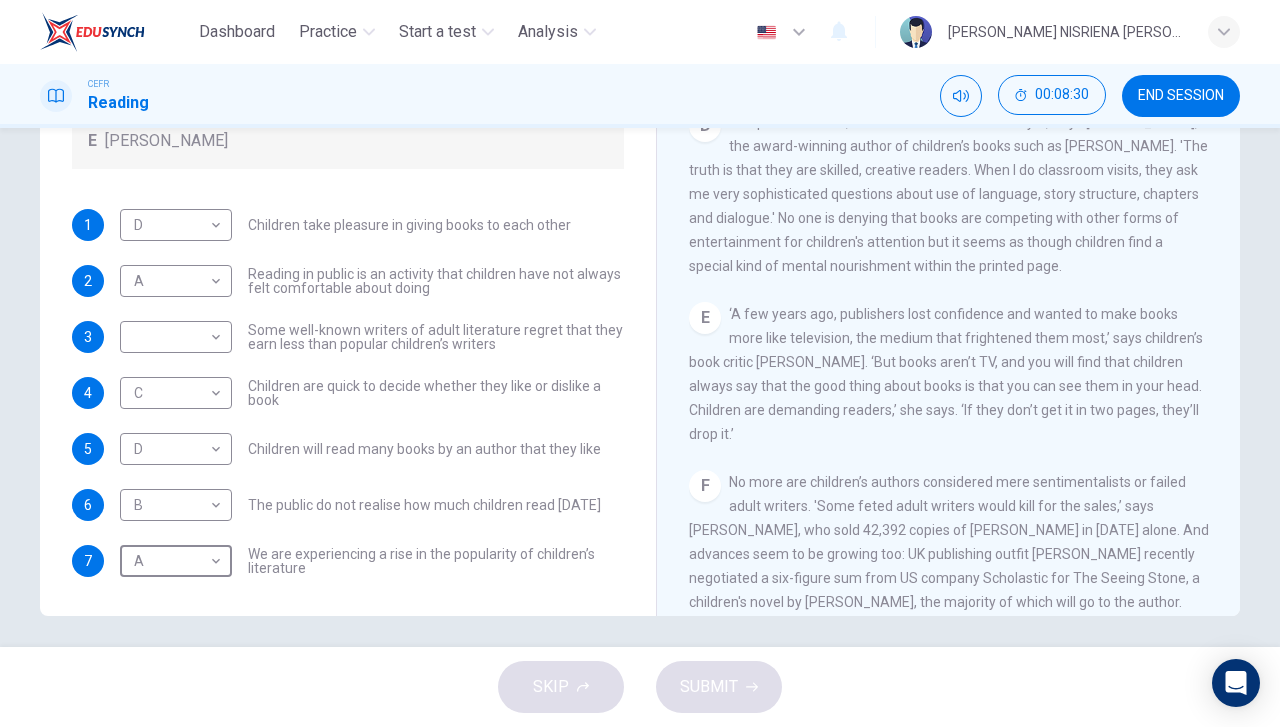scroll, scrollTop: 883, scrollLeft: 0, axis: vertical 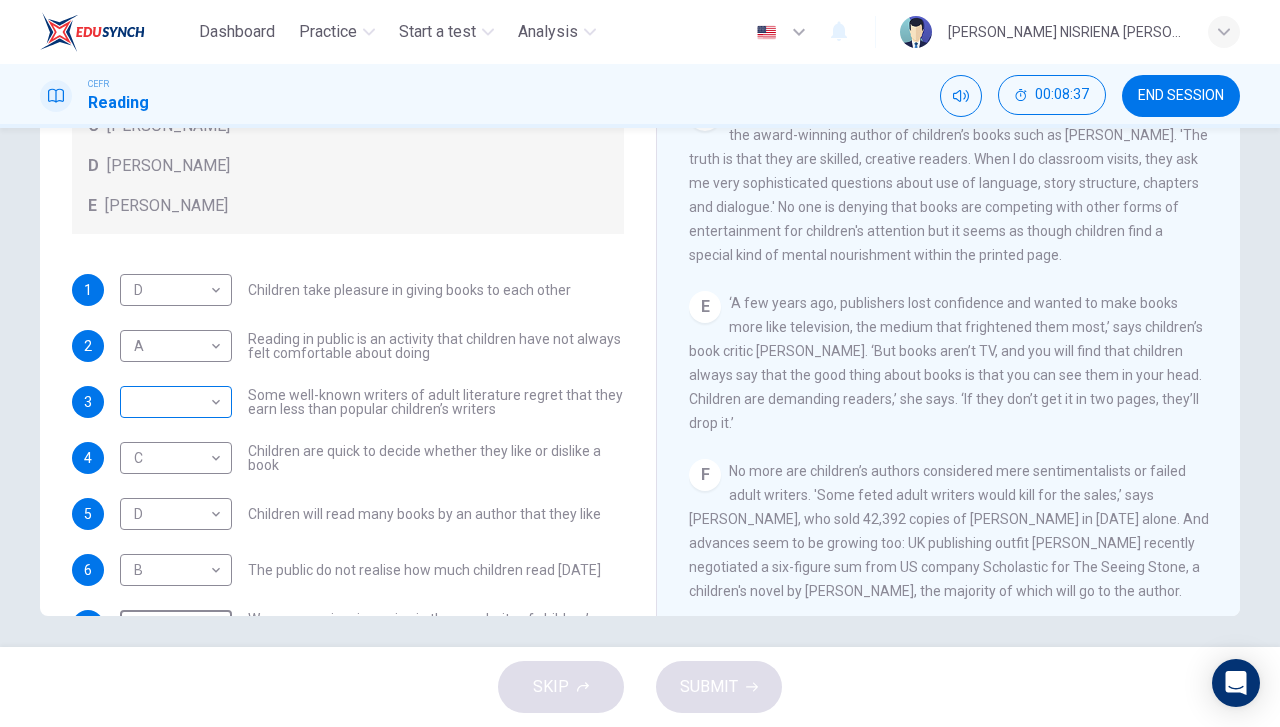click on "Dashboard Practice Start a test Analysis English en ​ [PERSON_NAME] NISRIENA [PERSON_NAME] CEFR Reading 00:08:37 END SESSION Questions 1 - 7 Look at the following list of people A-E and the list of statements. Match each statement with one of the people listed. People A [PERSON_NAME] B [PERSON_NAME] C [PERSON_NAME] D [PERSON_NAME] E [PERSON_NAME] 1 D D ​ Children take pleasure in giving books to each other 2 A A ​ Reading in public is an activity that children have not always felt comfortable about doing 3 ​ ​ Some well-known writers of adult literature regret that they earn less than popular children’s writers 4 C C ​ Children are quick to decide whether they like or dislike a book 5 D D ​ Children will read many books by an author that they like 6 B B ​ The public do not realise how much children read [DATE] 7 A A ​ We are experiencing a rise in the popularity of children’s literature Twist in the Tale CLICK TO ZOOM Click to Zoom A B C D E F G H I J SKIP SUBMIT
Dashboard Practice 2025" at bounding box center [640, 363] 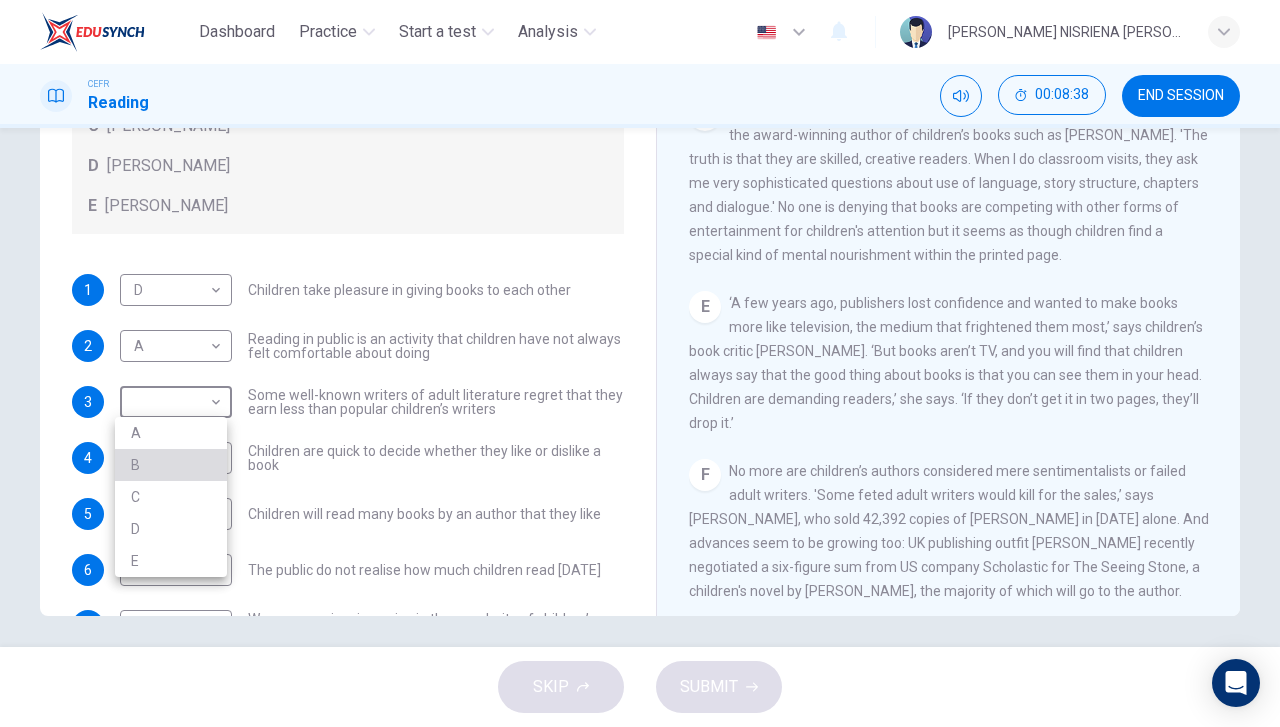 click on "B" at bounding box center [171, 465] 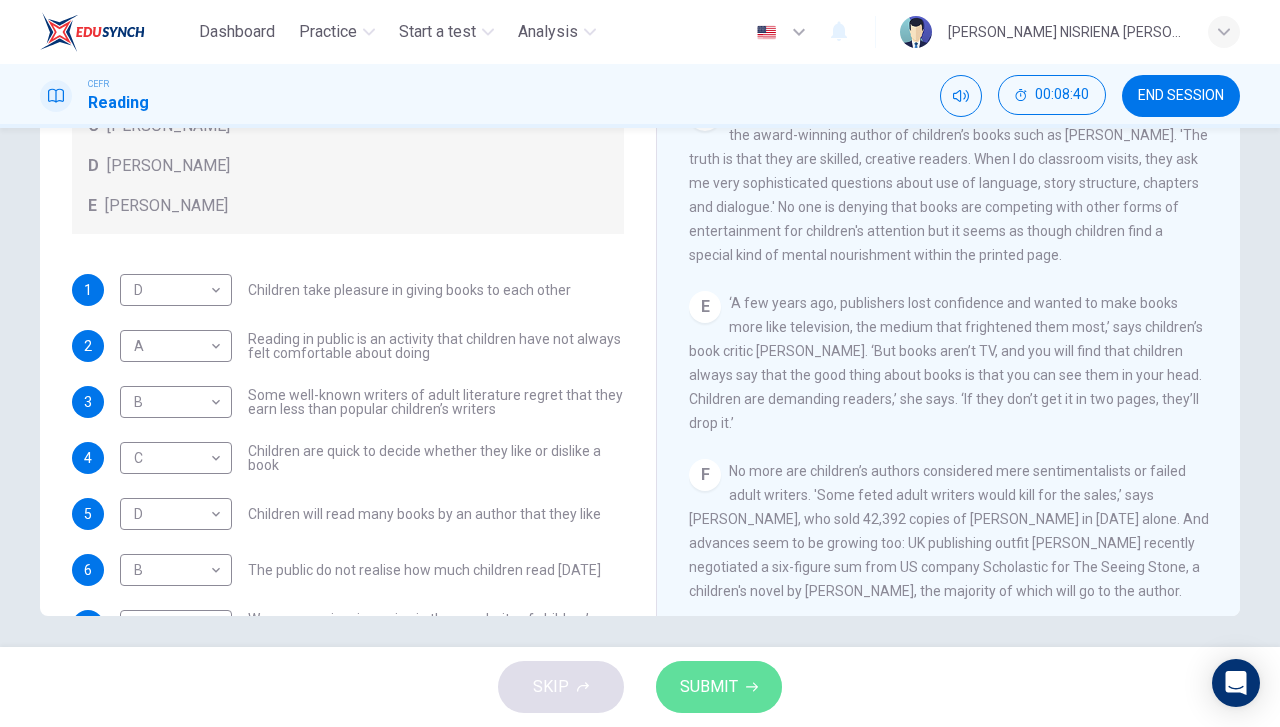 click on "SUBMIT" at bounding box center (709, 687) 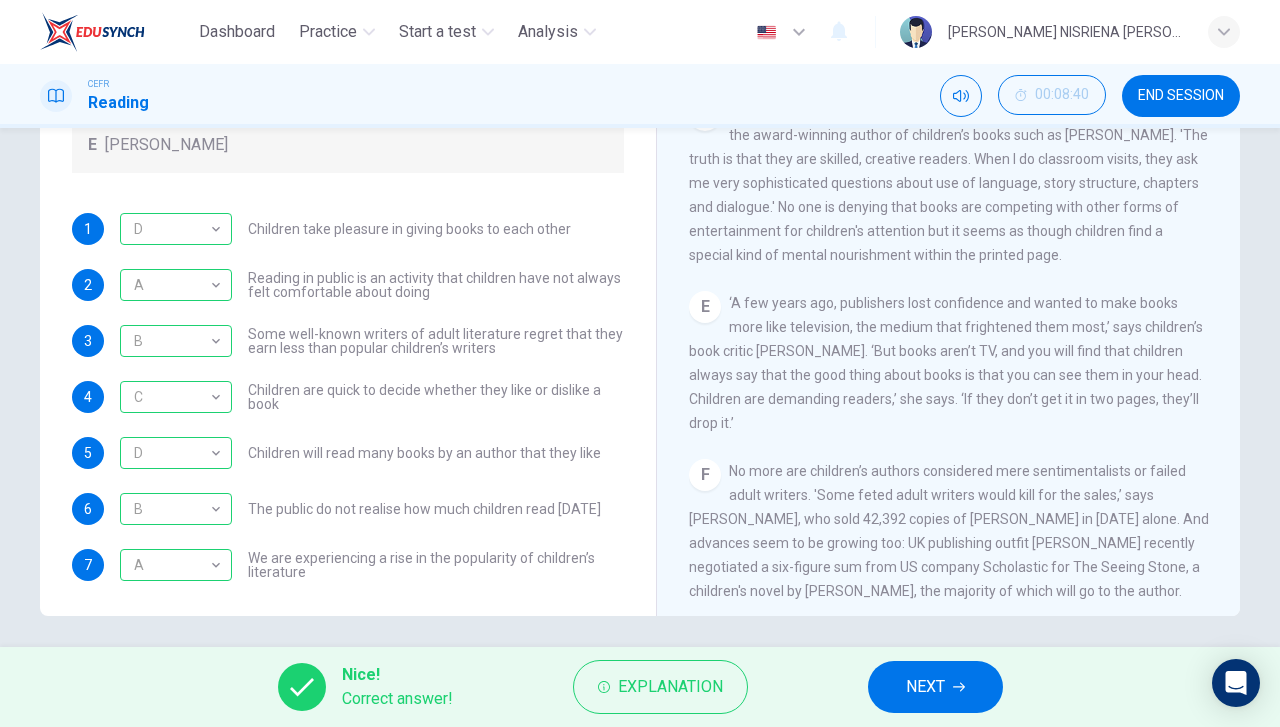 scroll, scrollTop: 189, scrollLeft: 0, axis: vertical 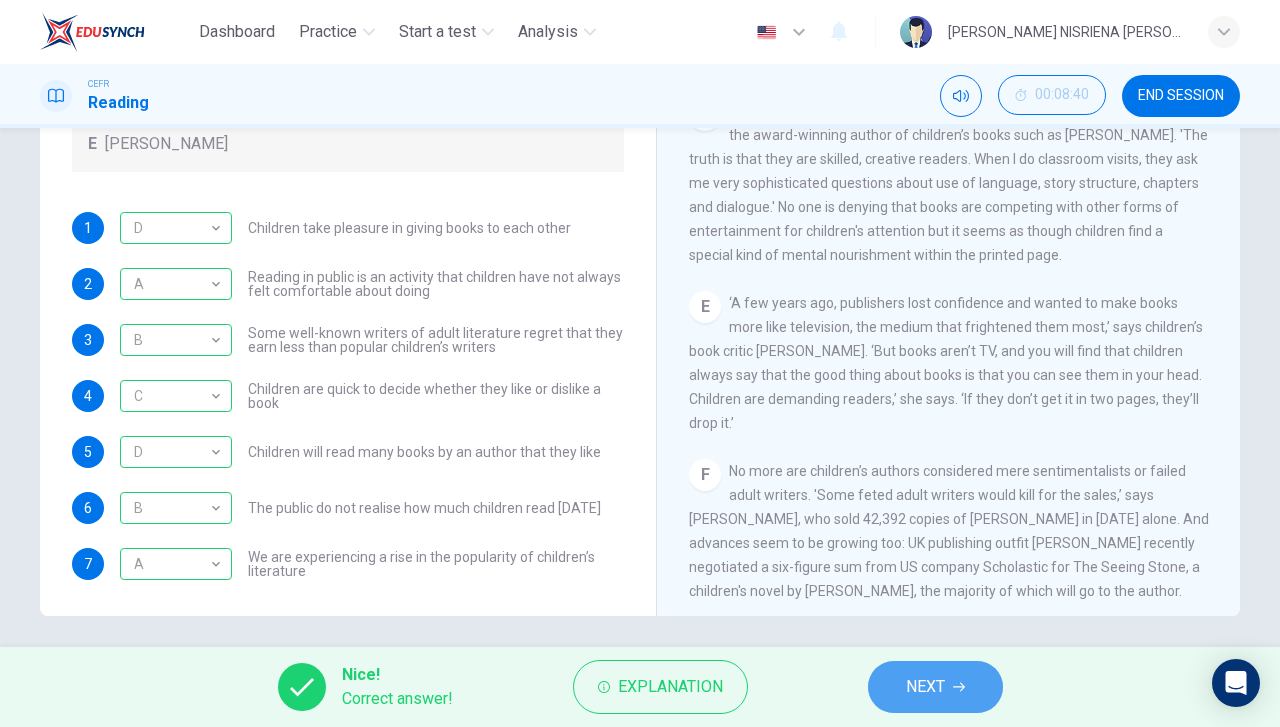 click on "NEXT" at bounding box center (925, 687) 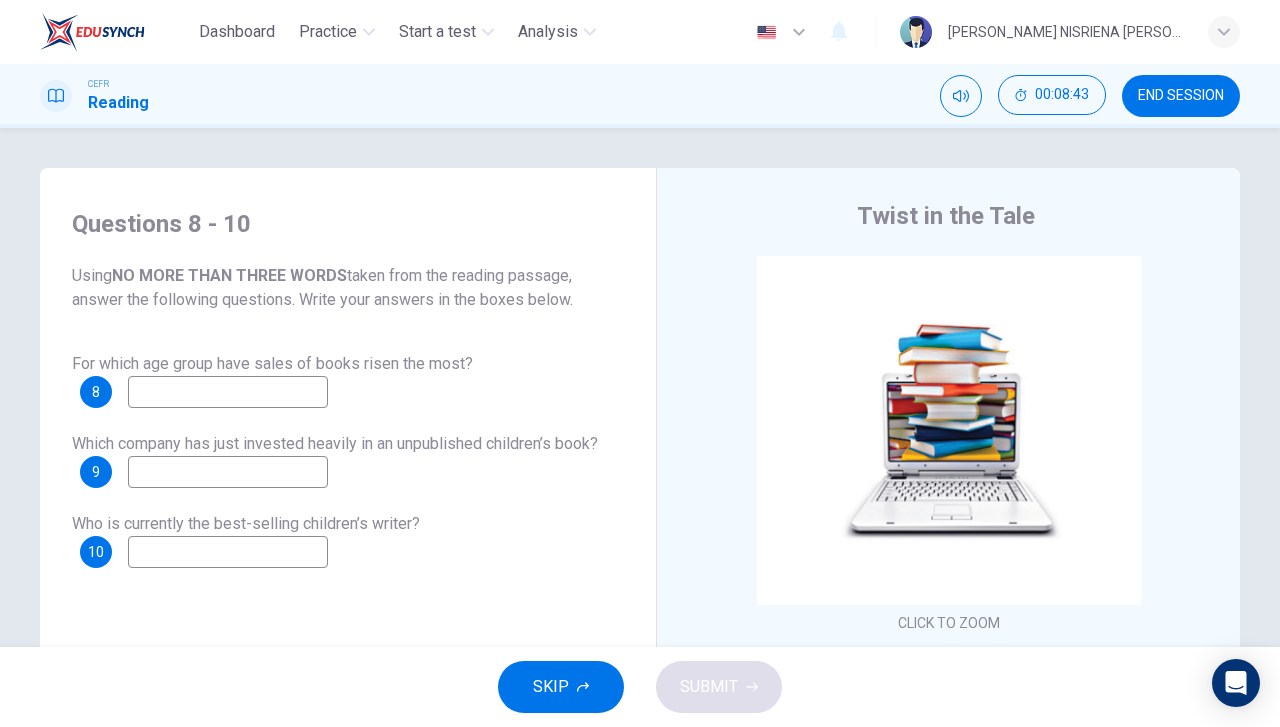 scroll, scrollTop: 72, scrollLeft: 0, axis: vertical 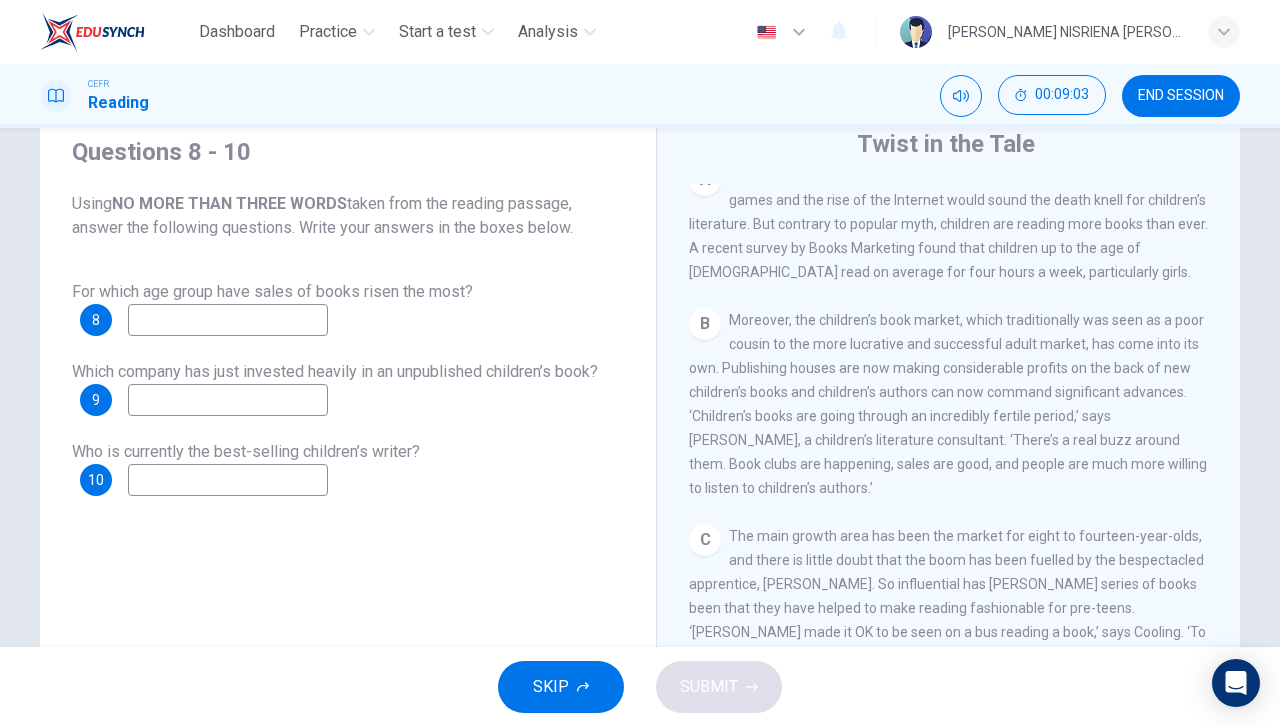 click at bounding box center [228, 320] 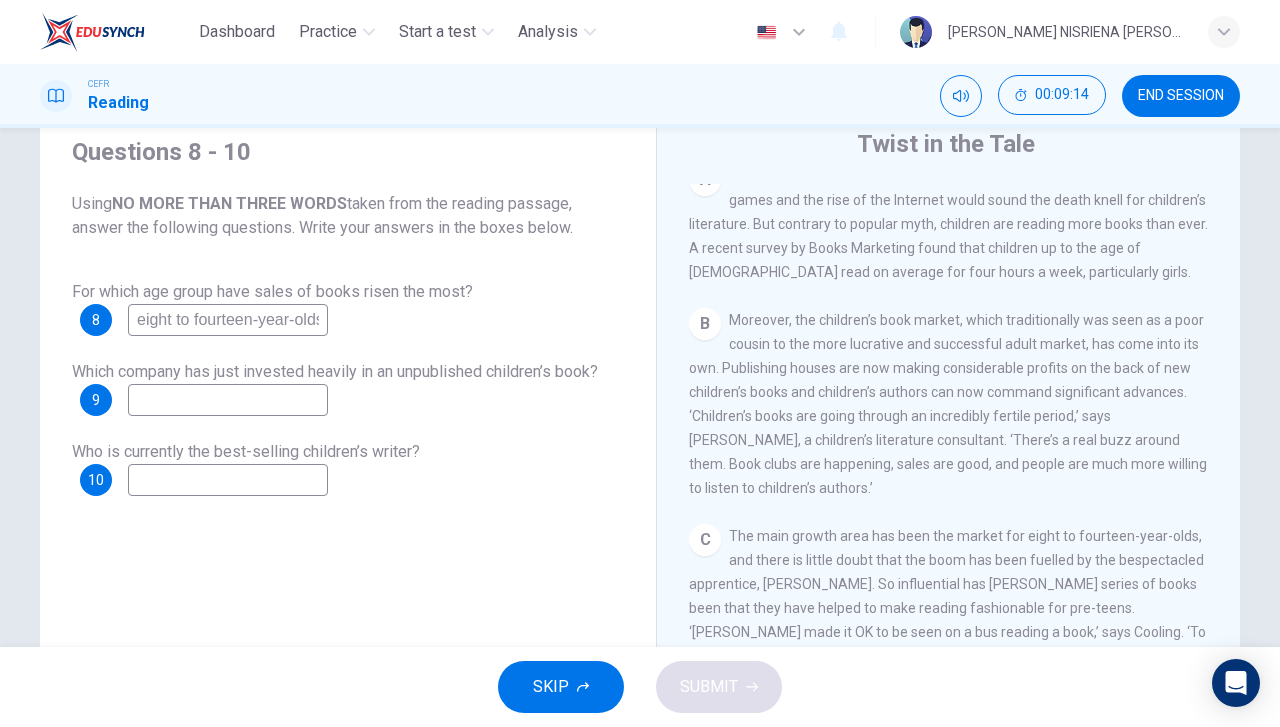 scroll, scrollTop: 0, scrollLeft: 4, axis: horizontal 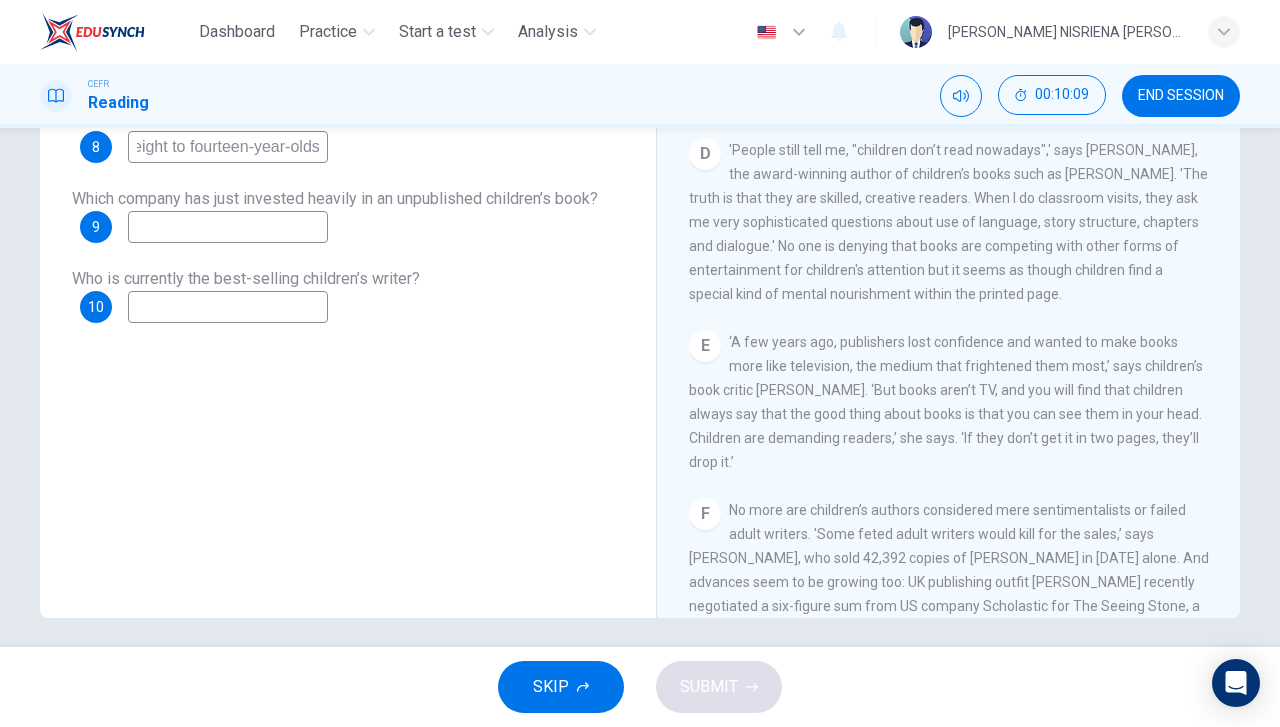 type on "eight to fourteen-year-olds" 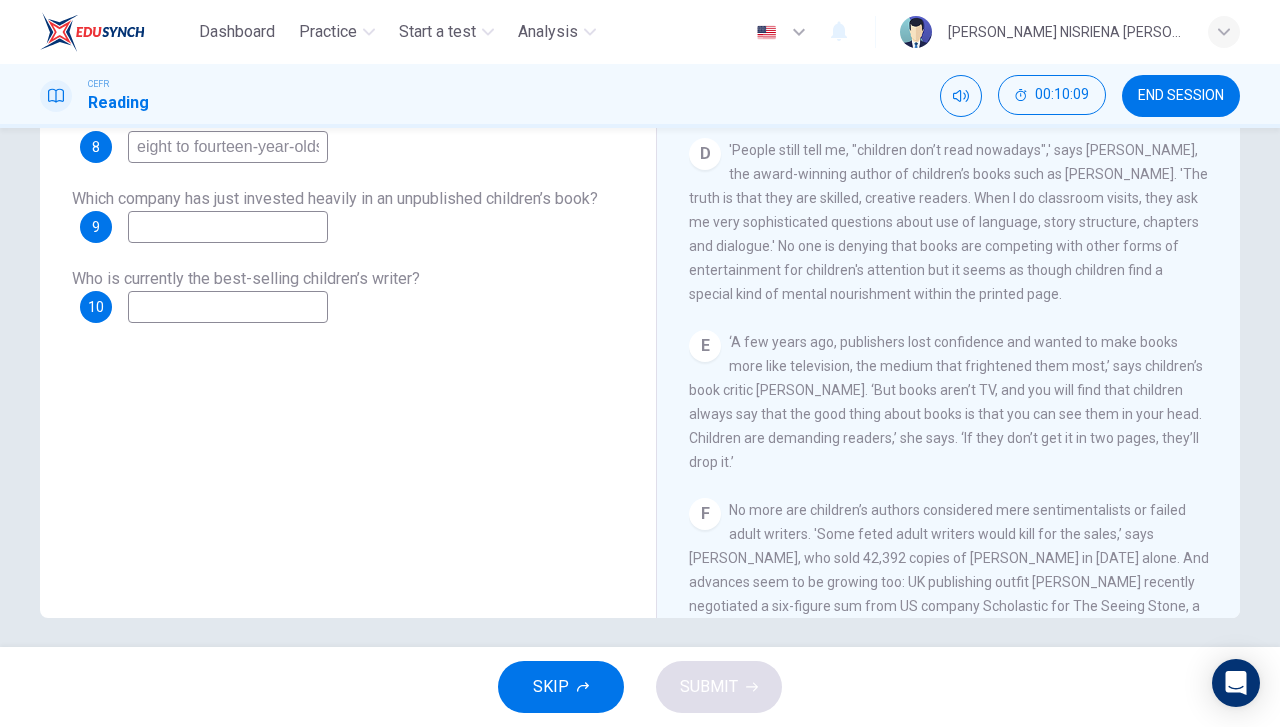 click at bounding box center [228, 307] 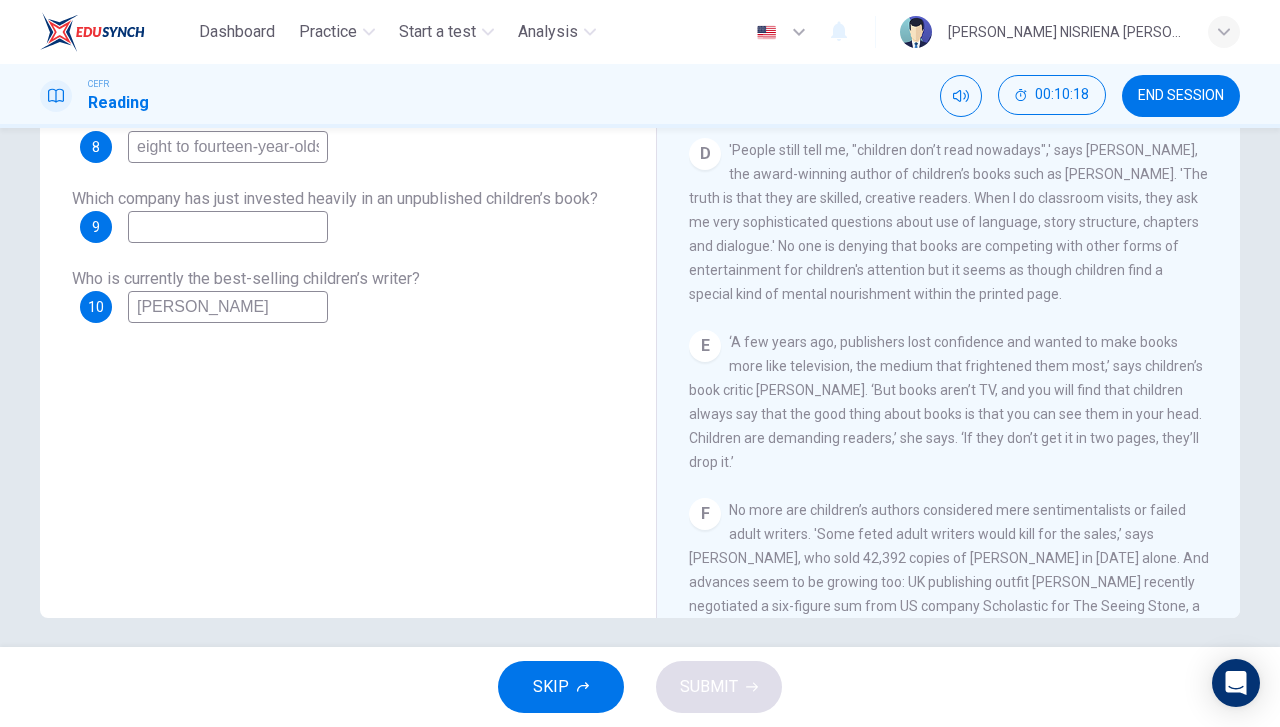 type on "[PERSON_NAME]" 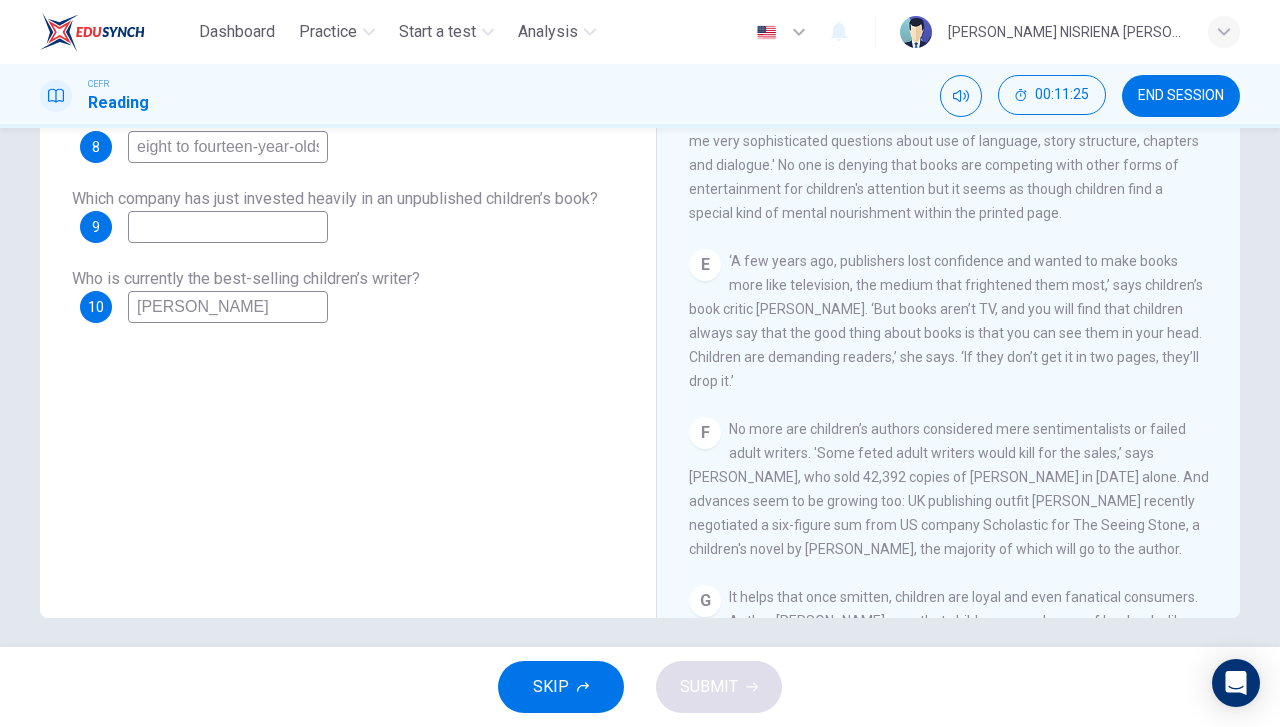 scroll, scrollTop: 928, scrollLeft: 0, axis: vertical 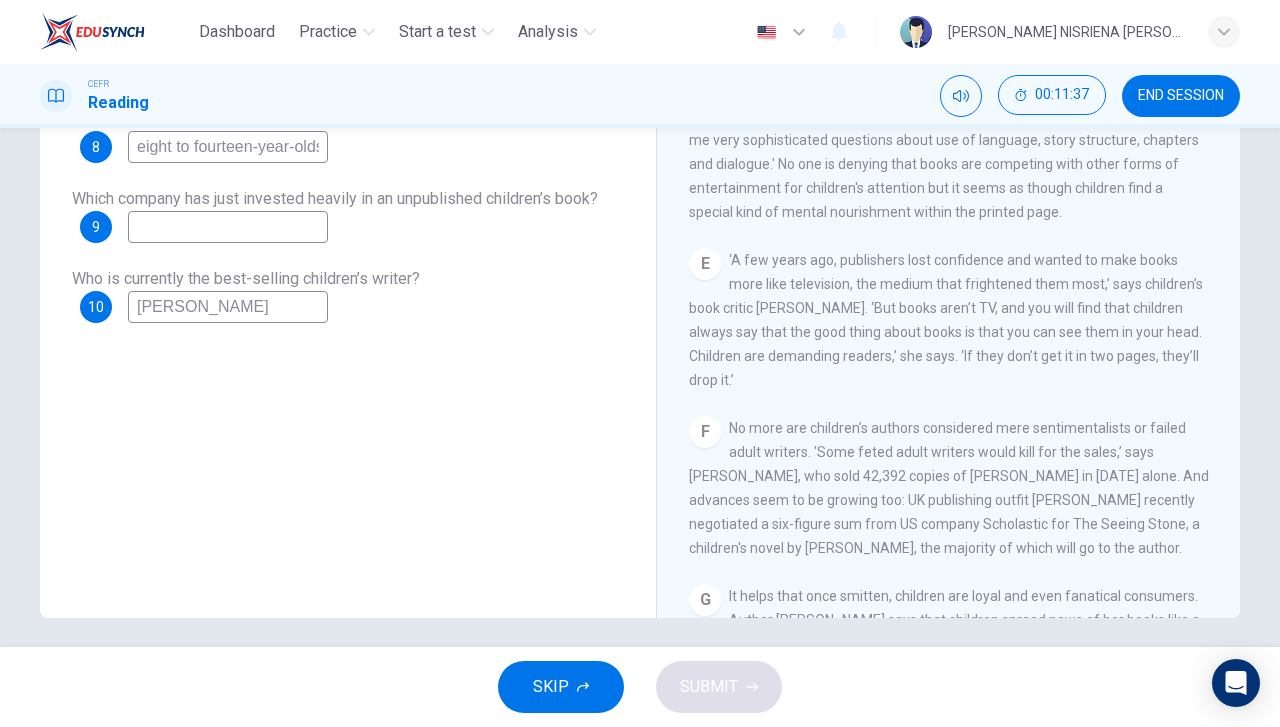 click at bounding box center [228, 227] 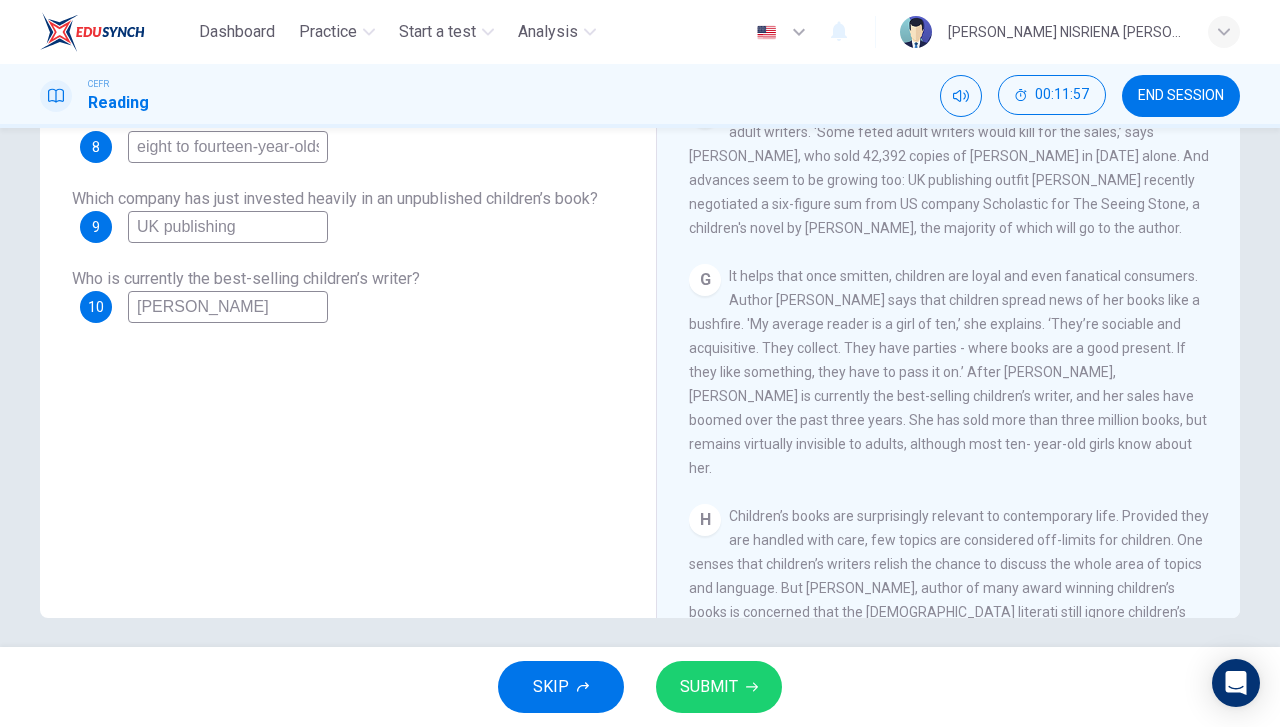 scroll, scrollTop: 1249, scrollLeft: 0, axis: vertical 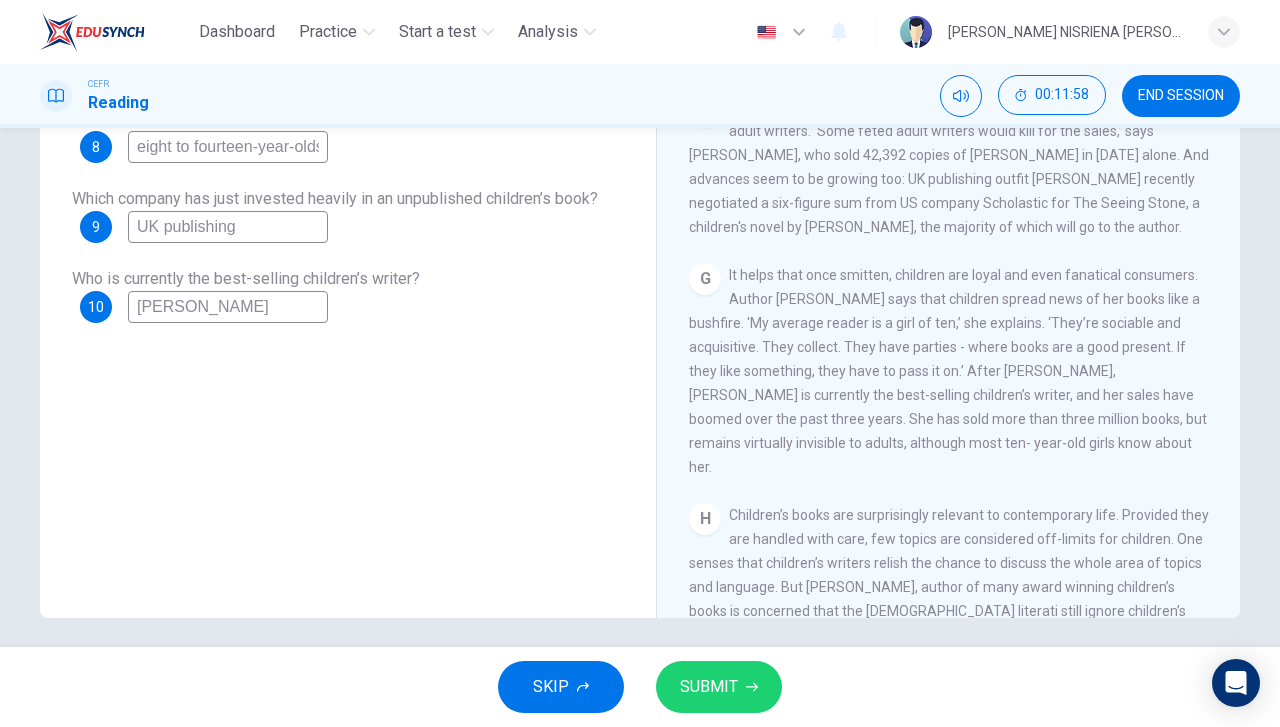 type on "UK publishing" 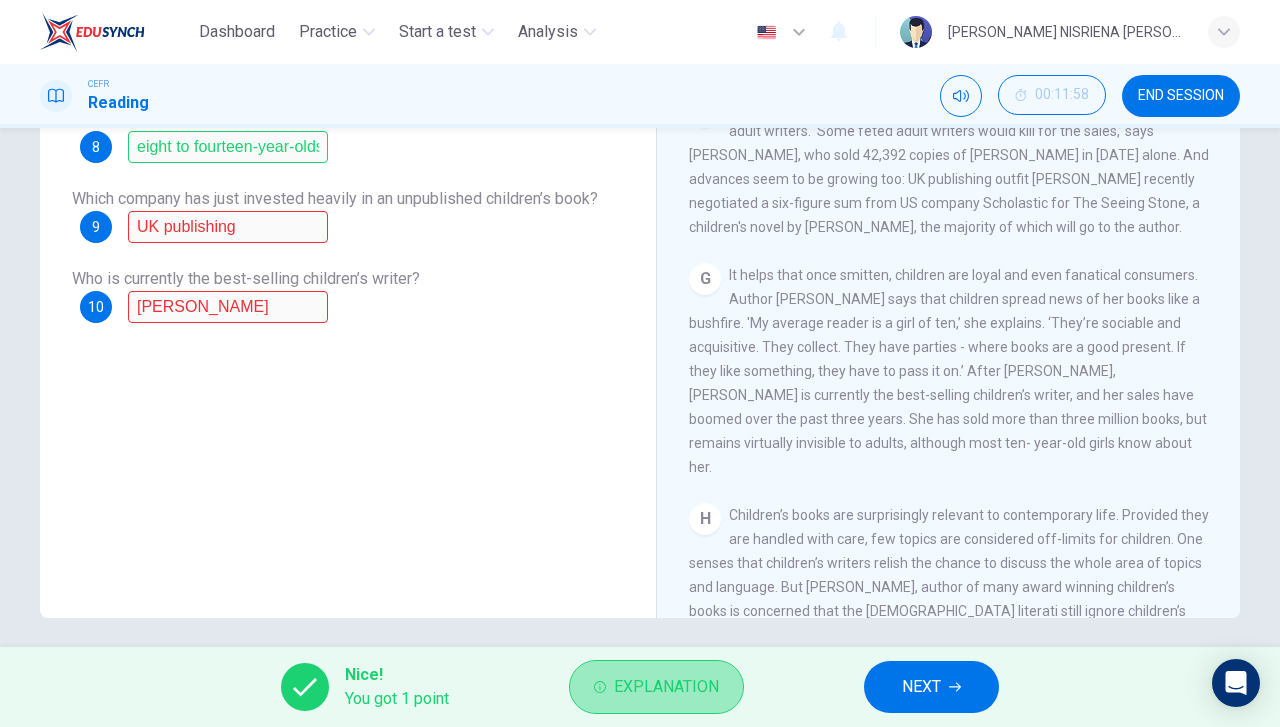 click on "Explanation" at bounding box center [656, 687] 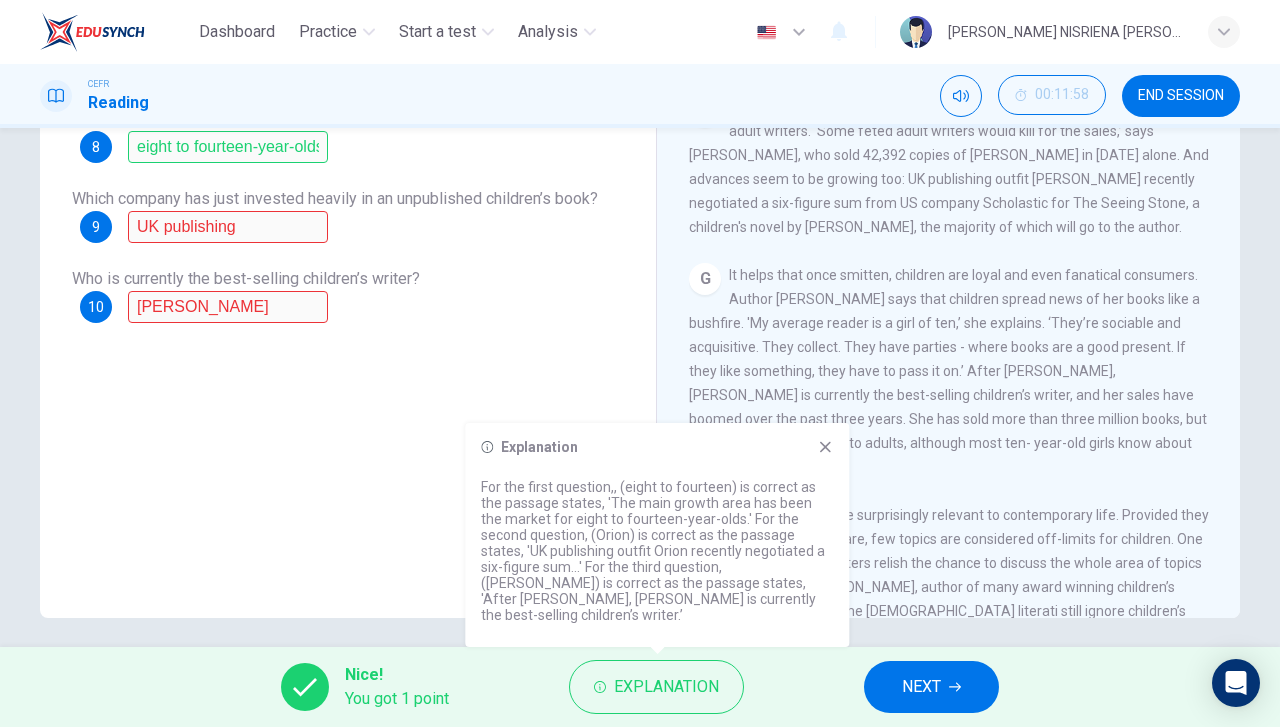click on "It helps that once smitten, children are loyal and even fanatical consumers. Author [PERSON_NAME] says that children spread news of her books like a bushfire. 'My average reader is a girl of ten,’ she explains. ‘They’re sociable and acquisitive. They collect. They have parties - where books are a good present. If they like something, they have to pass it on.’ After [PERSON_NAME], [PERSON_NAME] is currently the best-selling children’s writer, and her sales have boomed over the past three years. She has sold more than three million books, but remains virtually invisible to adults, although most ten- year-old girls know about her." at bounding box center (948, 371) 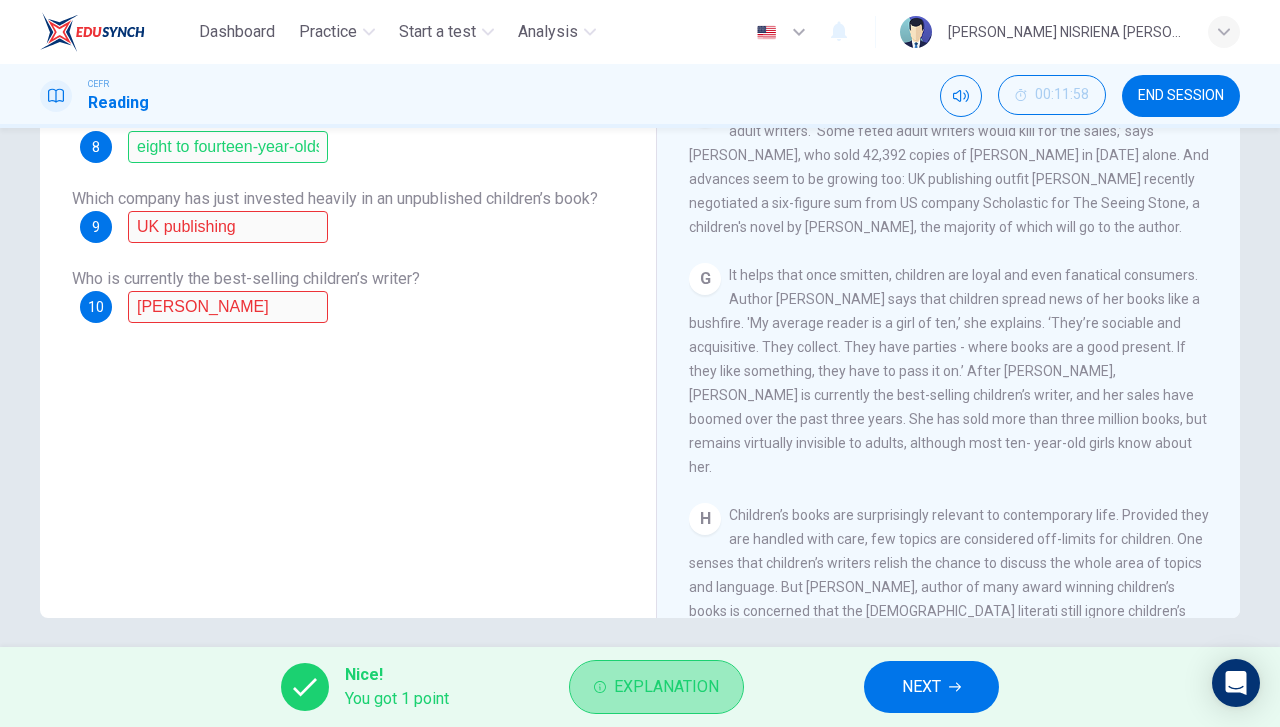 click on "Explanation" at bounding box center [666, 687] 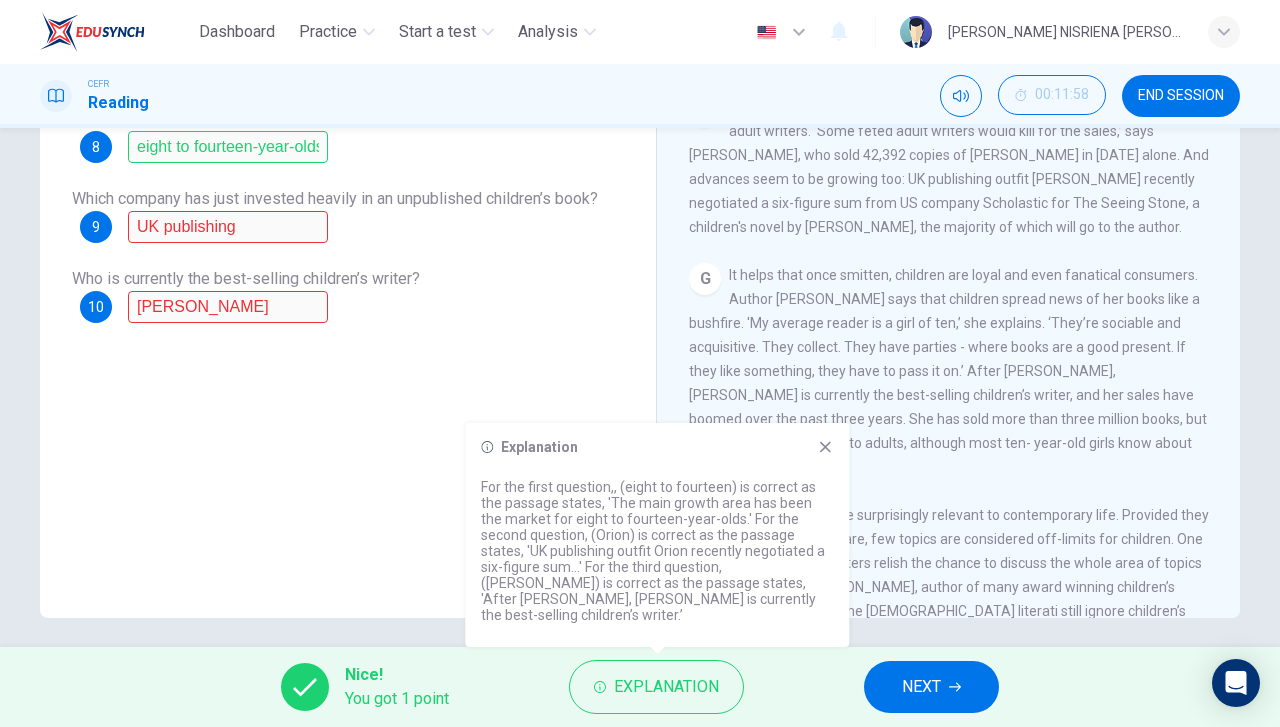 click 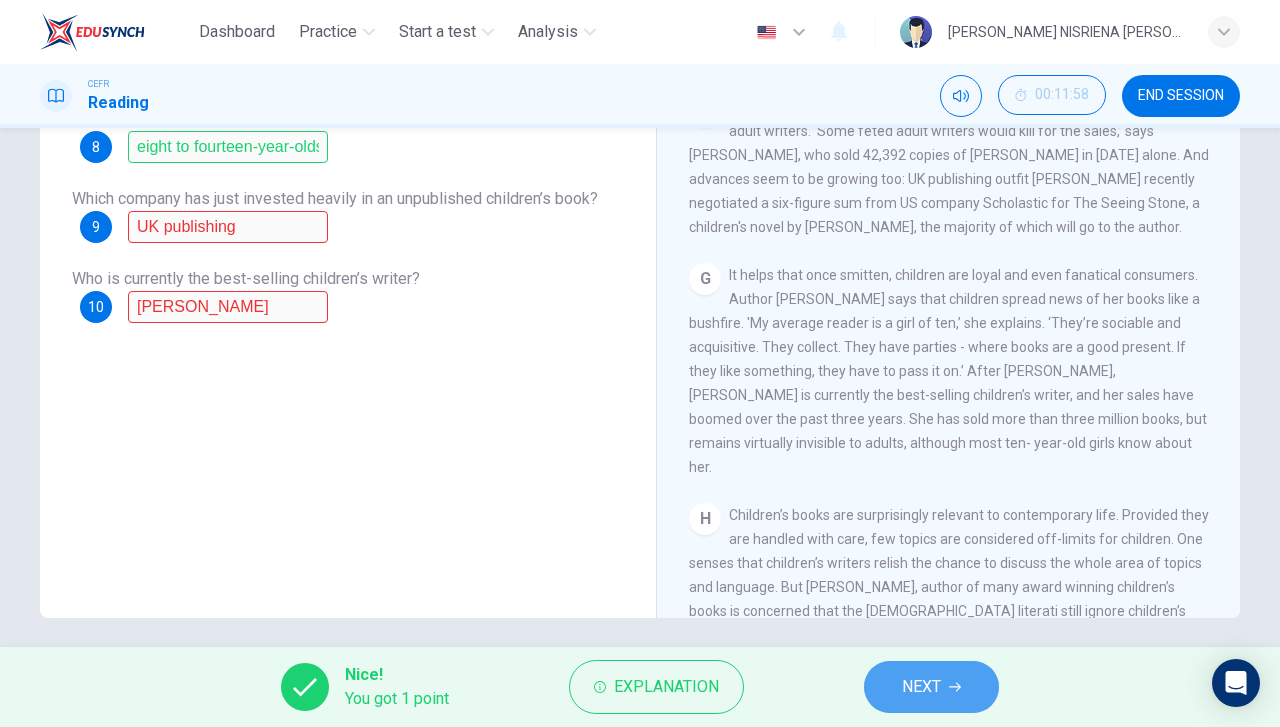 click on "NEXT" at bounding box center (921, 687) 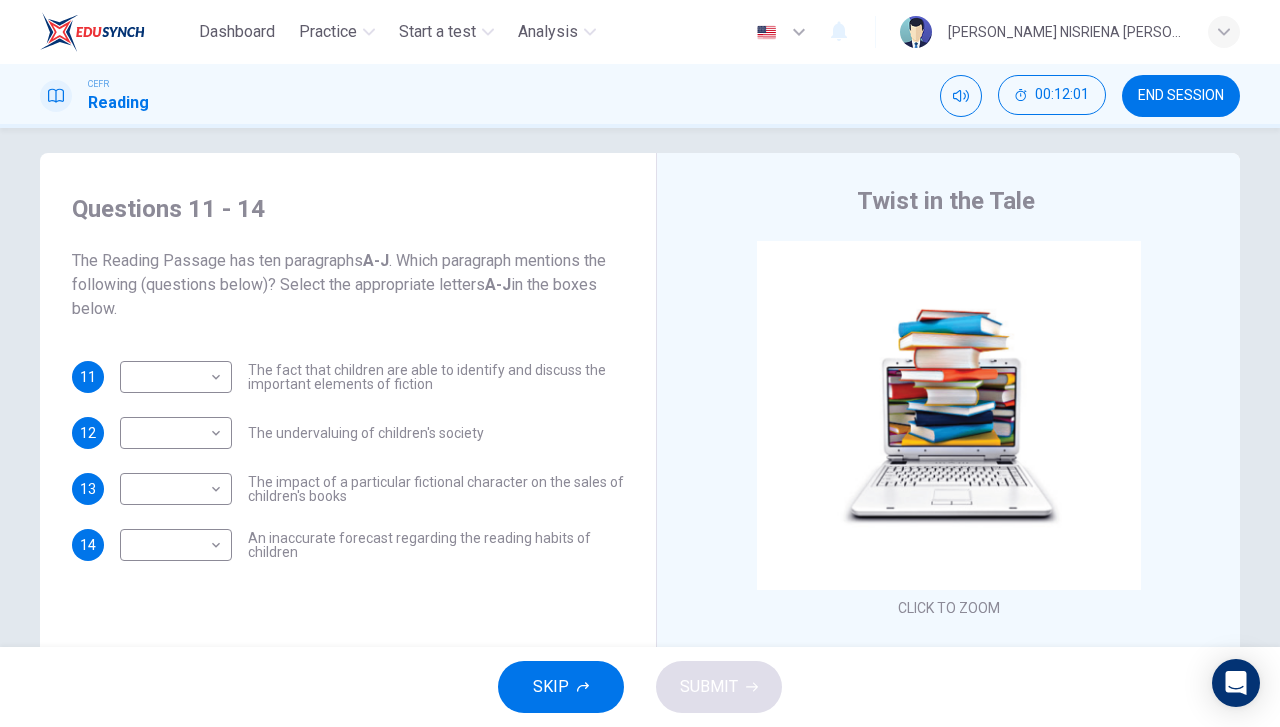 scroll, scrollTop: 0, scrollLeft: 0, axis: both 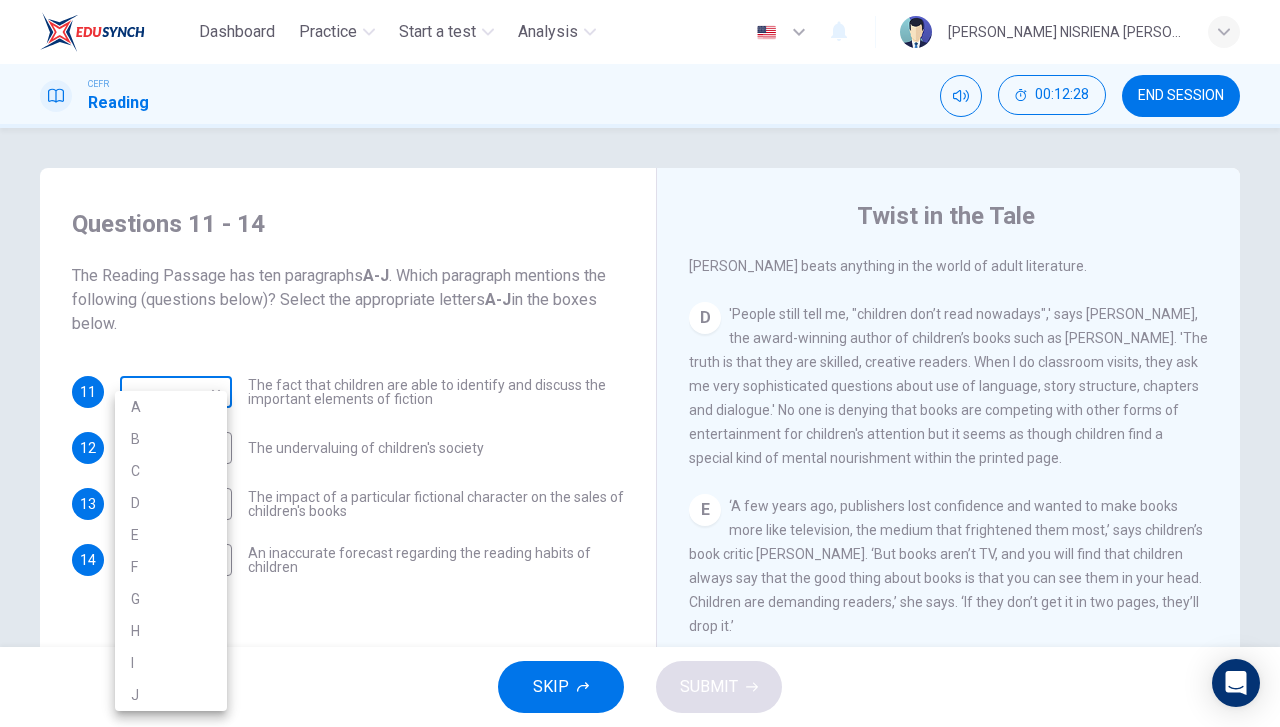 click on "Dashboard Practice Start a test Analysis English en ​ [PERSON_NAME] NISRIENA [PERSON_NAME] CEFR Reading 00:12:28 END SESSION Questions 11 - 14 The Reading Passage has ten paragraphs  A-J .
Which paragraph mentions the following (questions below)?
Select the appropriate letters  A-J  in the boxes below. 11 ​ ​ The fact that children are able to identify and discuss the important elements of fiction 12 ​ ​ The undervaluing of children's society 13 ​ ​ The impact of a particular fictional character on the sales of children's books 14 ​ ​ An inaccurate forecast regarding the reading habits of children Twist in the Tale CLICK TO ZOOM Click to Zoom A B C D E F G H I J SKIP SUBMIT EduSynch - Online Language Proficiency Testing
Dashboard Practice Start a test Analysis Notifications © Copyright  2025 A B C D E F G H I J" at bounding box center (640, 363) 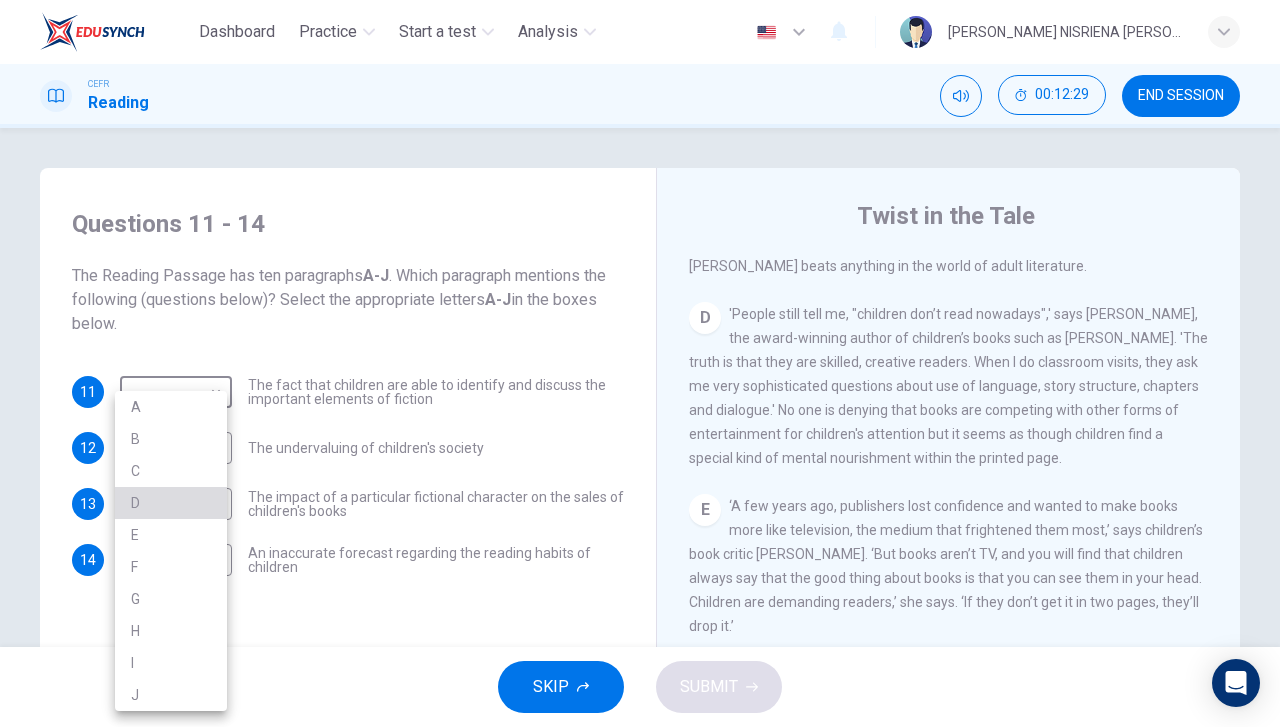 click on "D" at bounding box center (171, 503) 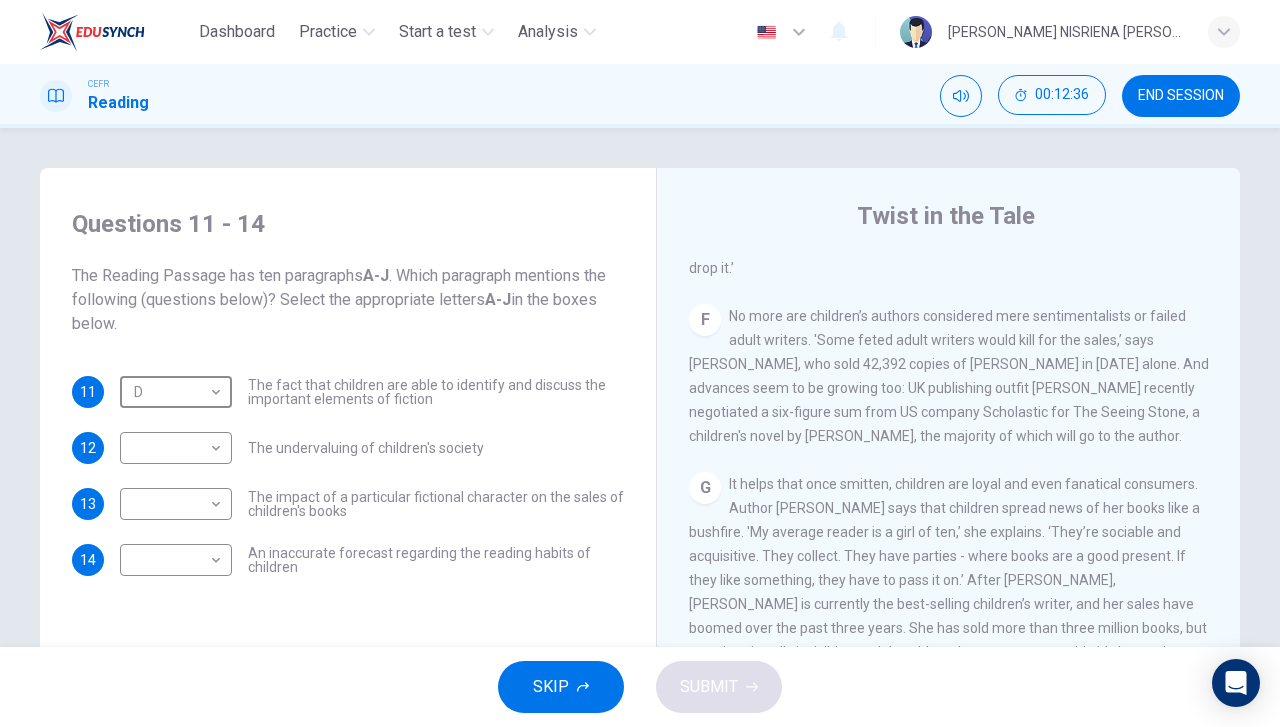 scroll, scrollTop: 1286, scrollLeft: 0, axis: vertical 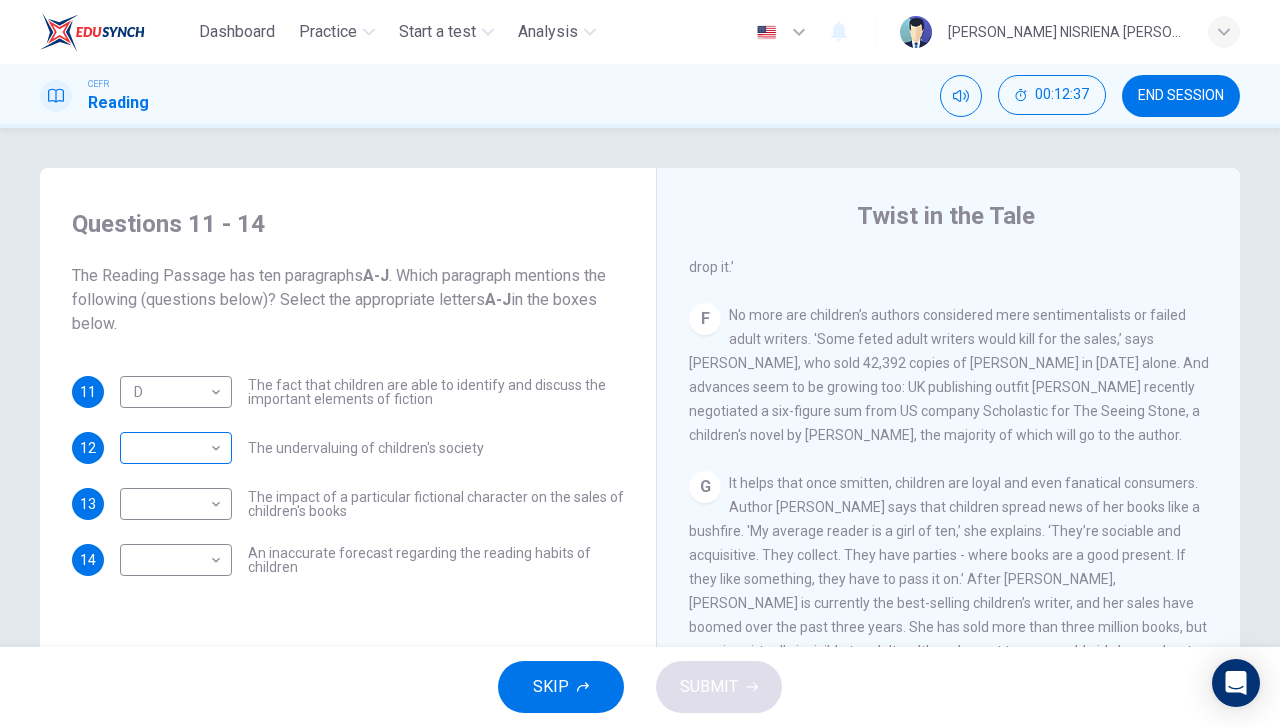click on "​ ​" at bounding box center [176, 448] 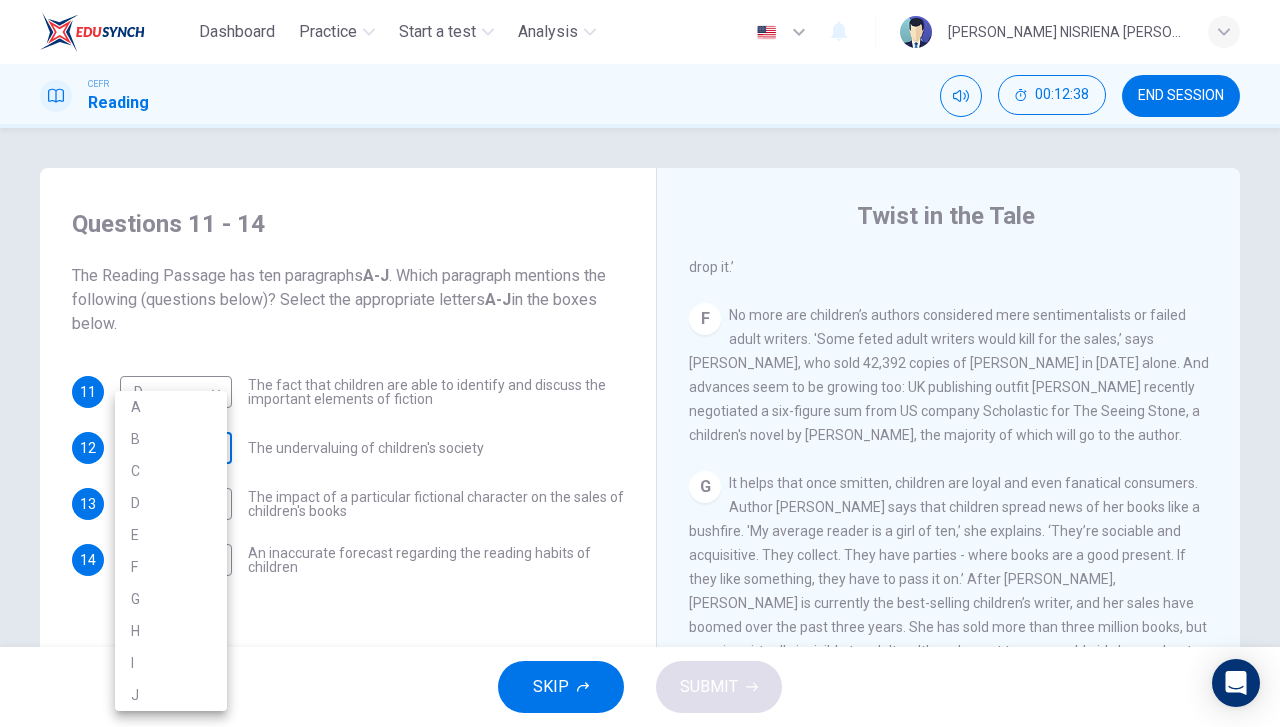 click on "Dashboard Practice Start a test Analysis English en ​ [PERSON_NAME] NISRIENA [PERSON_NAME] CEFR Reading 00:12:38 END SESSION Questions 11 - 14 The Reading Passage has ten paragraphs  A-J .
Which paragraph mentions the following (questions below)?
Select the appropriate letters  A-J  in the boxes below. 11 D D ​ The fact that children are able to identify and discuss the important elements of fiction 12 ​ ​ The undervaluing of children's society 13 ​ ​ The impact of a particular fictional character on the sales of children's books 14 ​ ​ An inaccurate forecast regarding the reading habits of children Twist in the Tale CLICK TO ZOOM Click to Zoom A B C D E F G H I J SKIP SUBMIT EduSynch - Online Language Proficiency Testing
Dashboard Practice Start a test Analysis Notifications © Copyright  2025 A B C D E F G H I J" at bounding box center (640, 363) 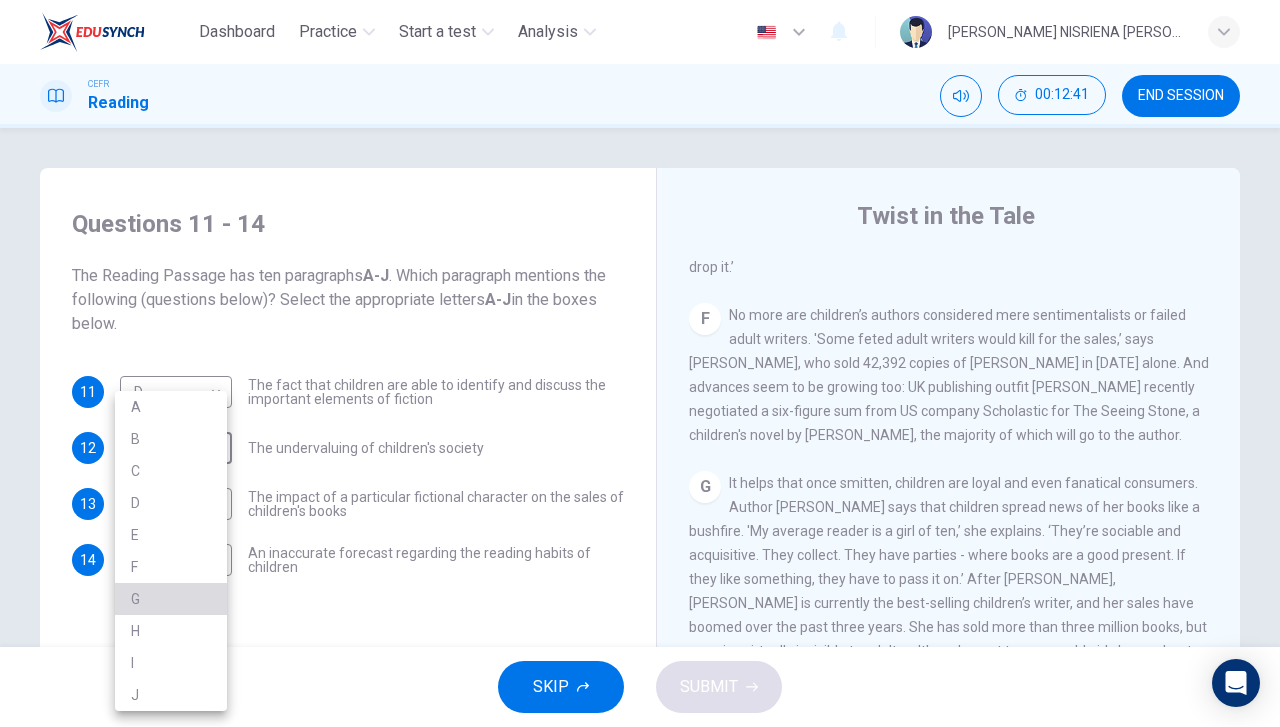 click on "G" at bounding box center [171, 599] 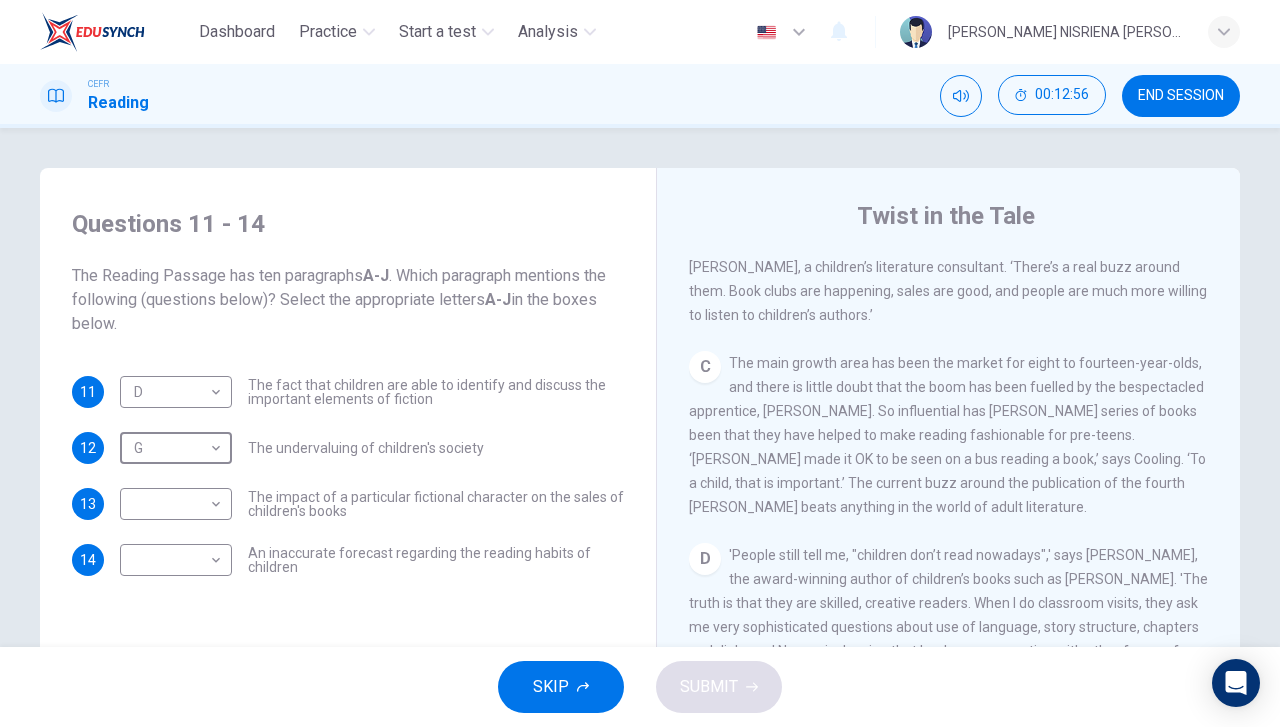 scroll, scrollTop: 685, scrollLeft: 0, axis: vertical 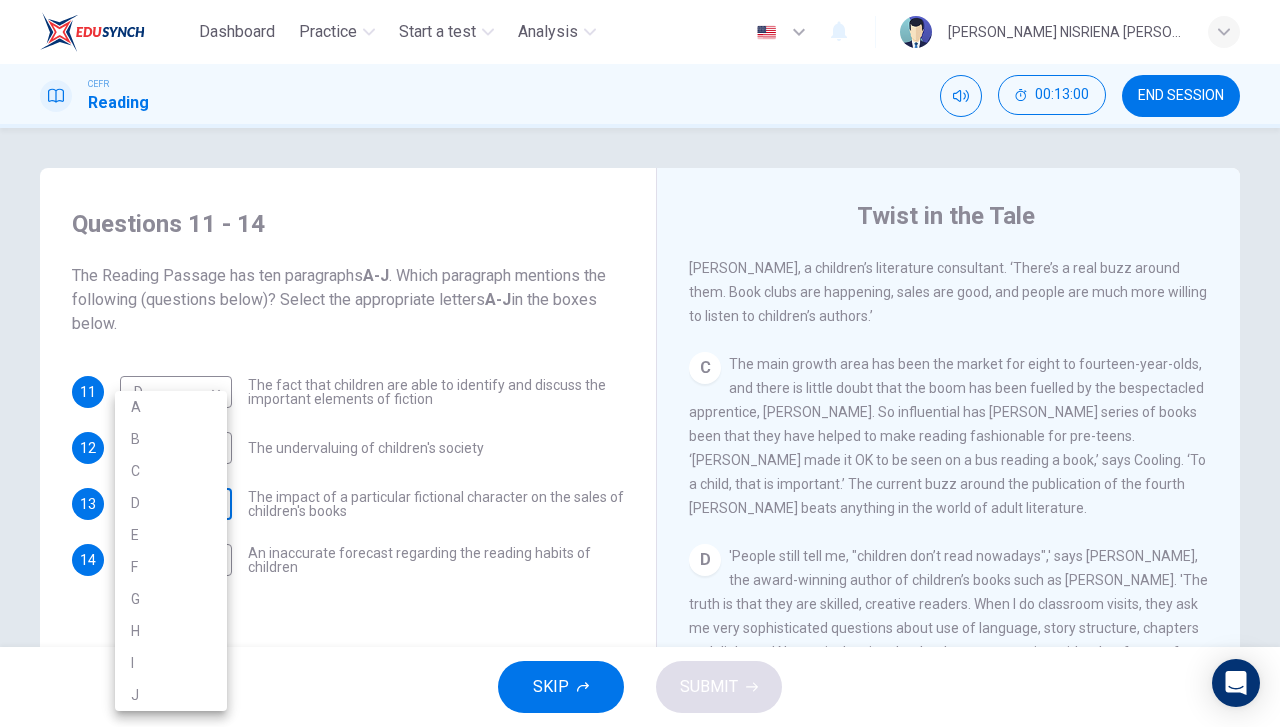 click on "Dashboard Practice Start a test Analysis English en ​ [PERSON_NAME] NISRIENA [PERSON_NAME] CEFR Reading 00:13:00 END SESSION Questions 11 - 14 The Reading Passage has ten paragraphs  A-J .
Which paragraph mentions the following (questions below)?
Select the appropriate letters  A-J  in the boxes below. 11 D D ​ The fact that children are able to identify and discuss the important elements of fiction 12 G G ​ The undervaluing of children's society 13 ​ ​ The impact of a particular fictional character on the sales of children's books 14 ​ ​ An inaccurate forecast regarding the reading habits of children Twist in the Tale CLICK TO ZOOM Click to Zoom A B C D E F G H I J SKIP SUBMIT EduSynch - Online Language Proficiency Testing
Dashboard Practice Start a test Analysis Notifications © Copyright  2025 A B C D E F G H I J" at bounding box center [640, 363] 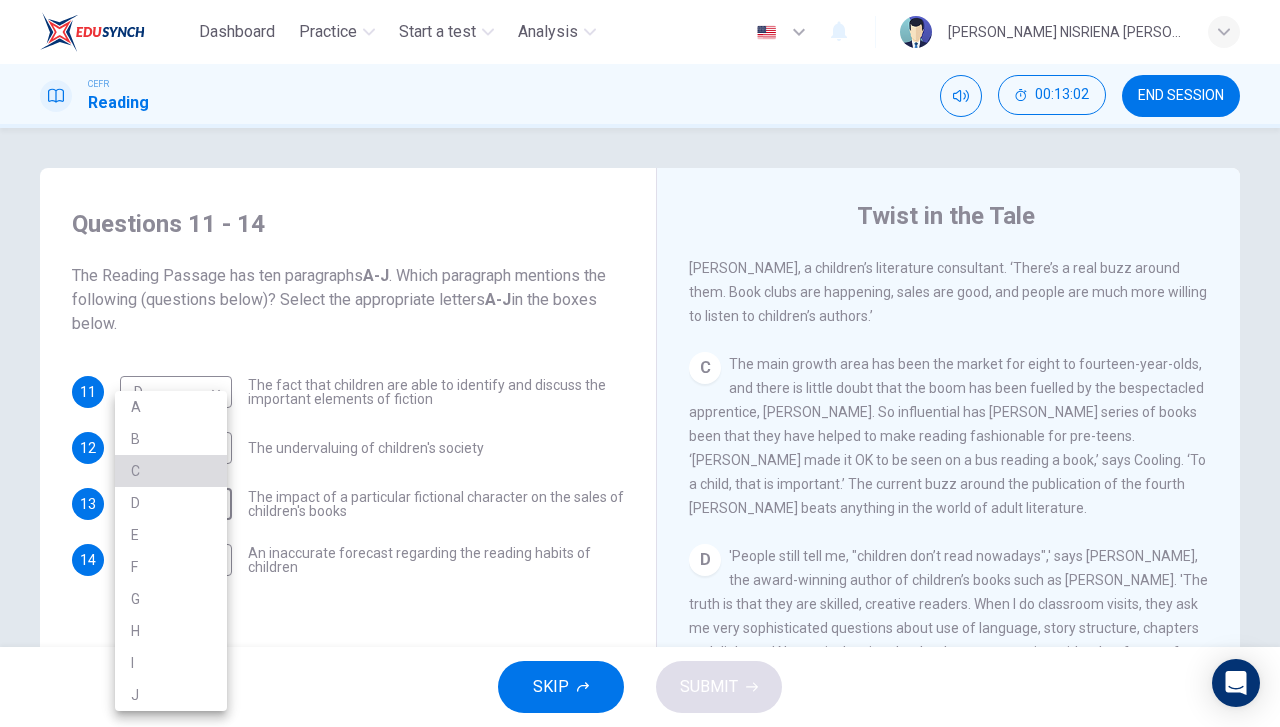 click on "C" at bounding box center [171, 471] 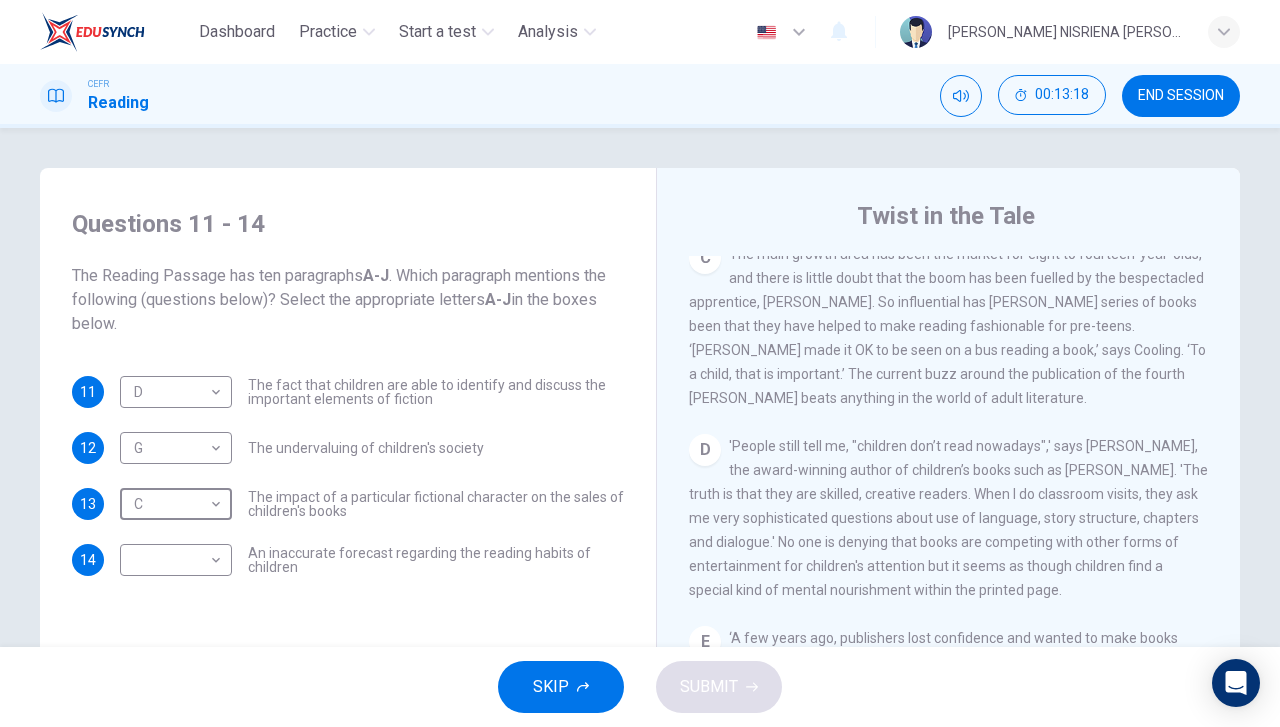 scroll, scrollTop: 796, scrollLeft: 0, axis: vertical 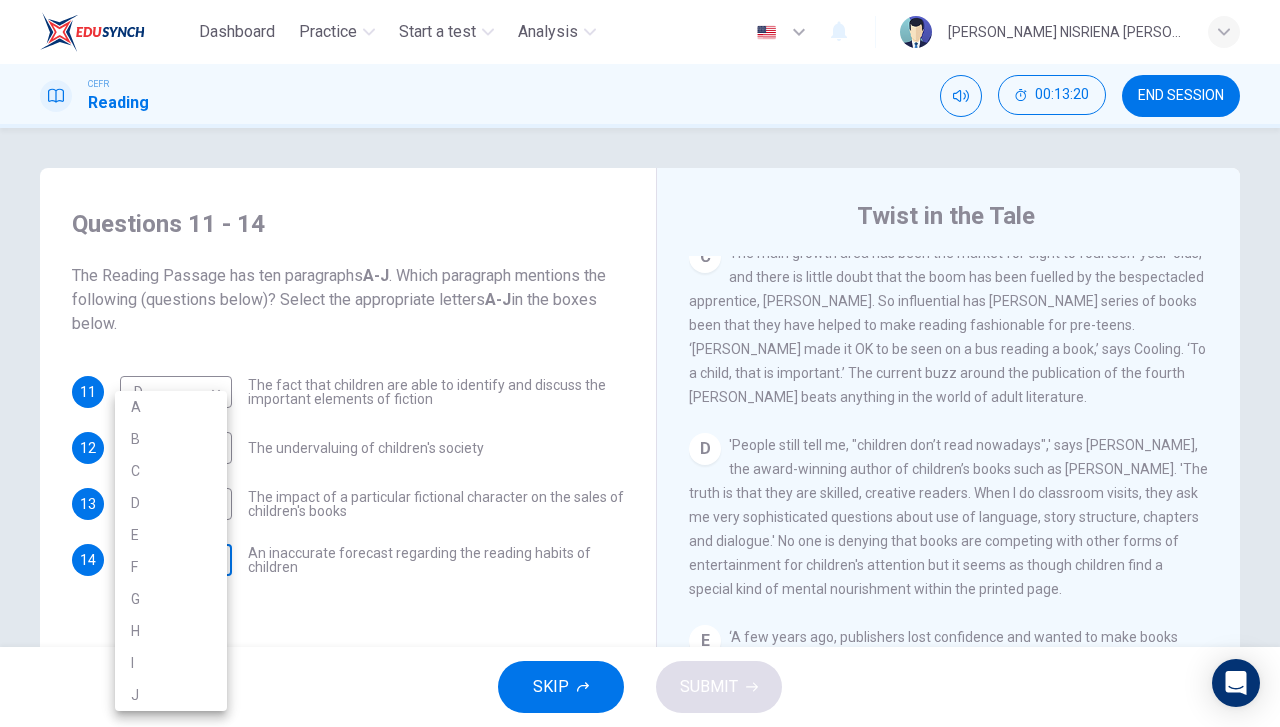 click on "Dashboard Practice Start a test Analysis English en ​ [PERSON_NAME] NISRIENA [PERSON_NAME] CEFR Reading 00:13:20 END SESSION Questions 11 - 14 The Reading Passage has ten paragraphs  A-J .
Which paragraph mentions the following (questions below)?
Select the appropriate letters  A-J  in the boxes below. 11 D D ​ The fact that children are able to identify and discuss the important elements of fiction 12 G G ​ The undervaluing of children's society 13 C C ​ The impact of a particular fictional character on the sales of children's books 14 ​ ​ An inaccurate forecast regarding the reading habits of children Twist in the Tale CLICK TO ZOOM Click to Zoom A B C D E F G H I J SKIP SUBMIT EduSynch - Online Language Proficiency Testing
Dashboard Practice Start a test Analysis Notifications © Copyright  2025 A B C D E F G H I J" at bounding box center (640, 363) 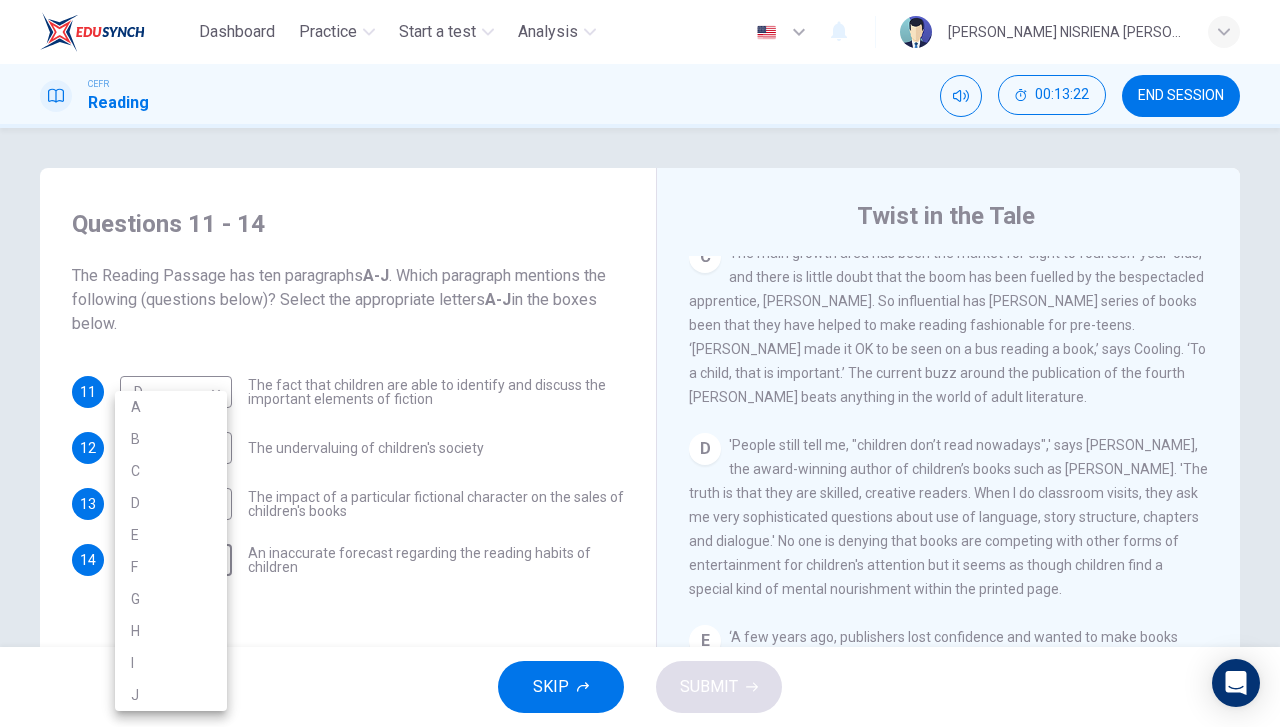 click on "D" at bounding box center [171, 503] 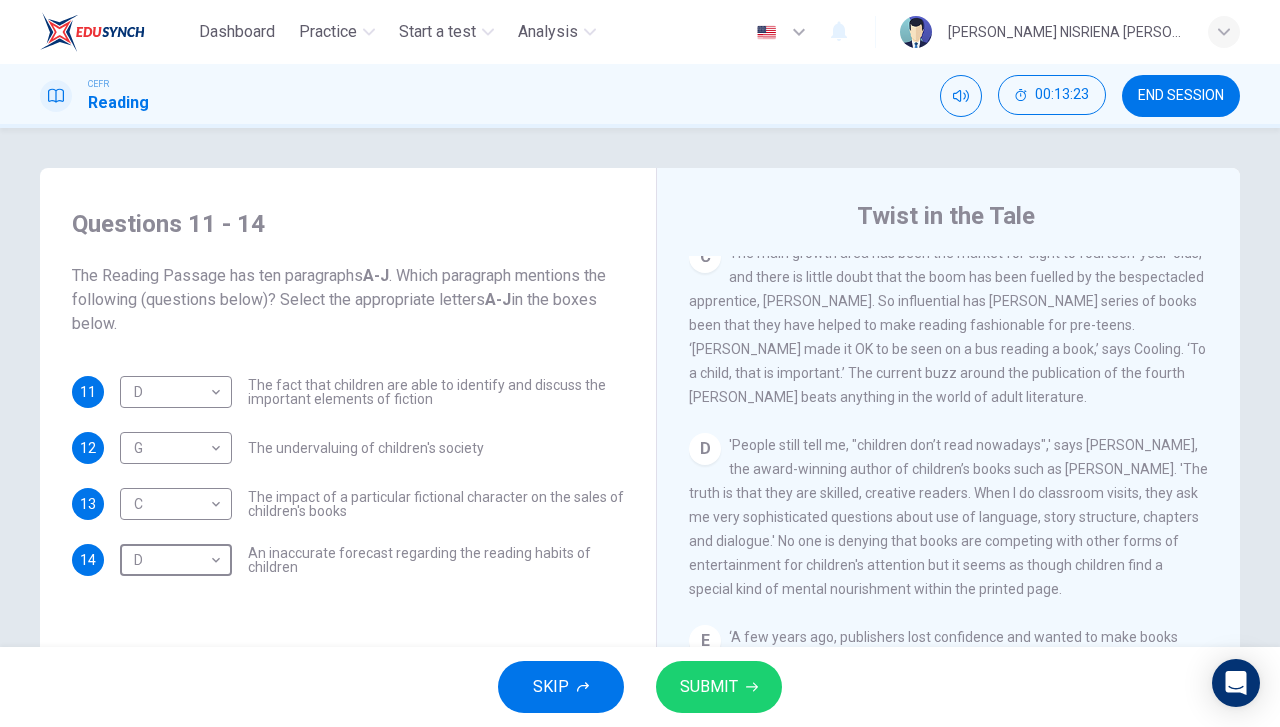 type on "D" 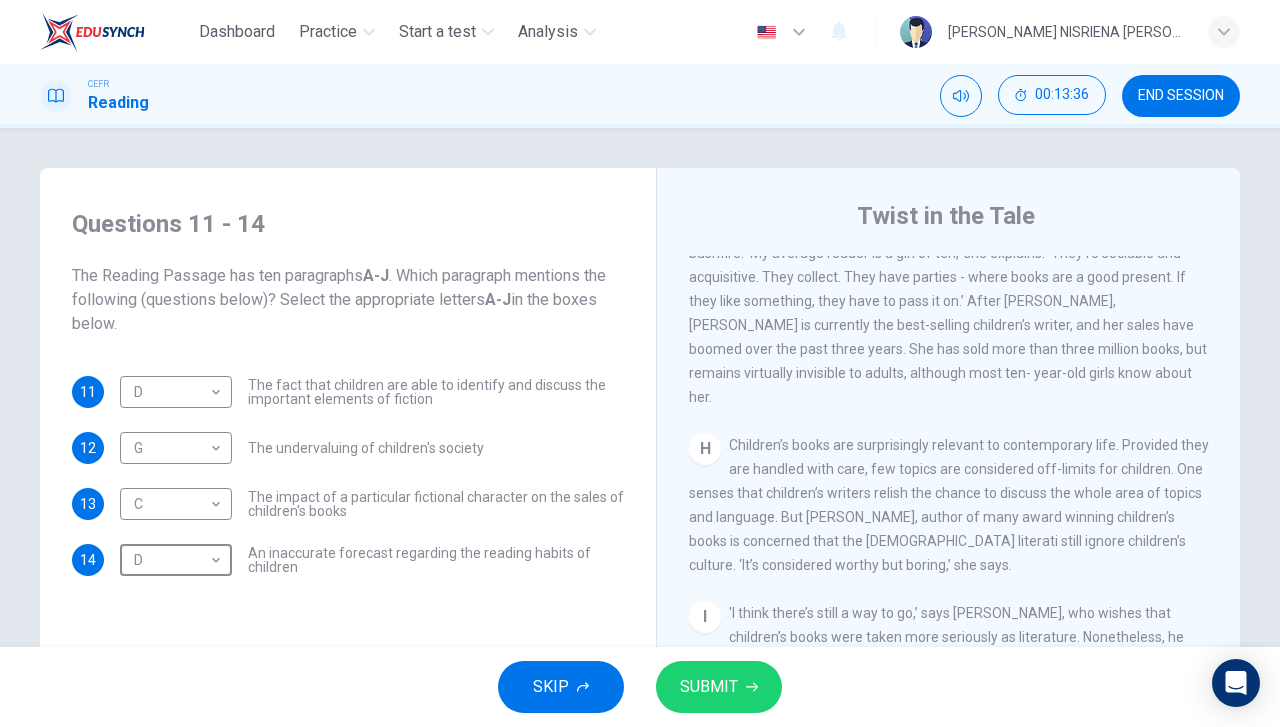 scroll, scrollTop: 1657, scrollLeft: 0, axis: vertical 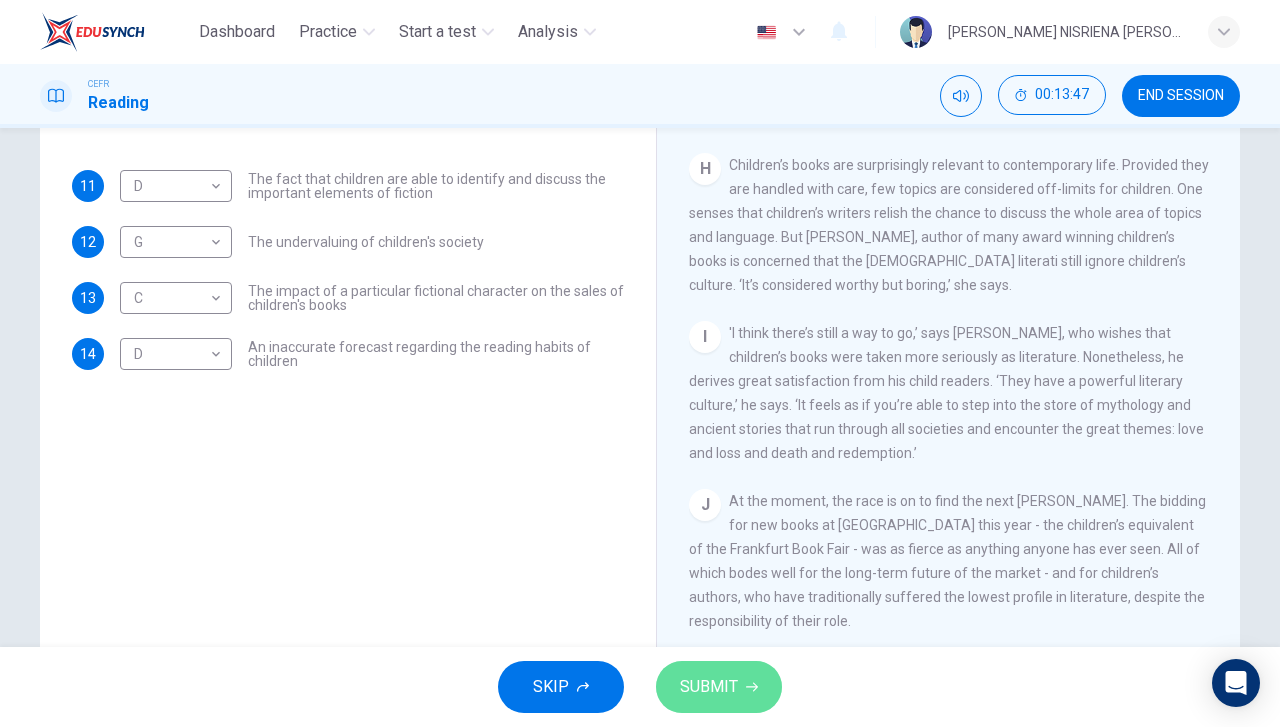 click on "SUBMIT" at bounding box center (719, 687) 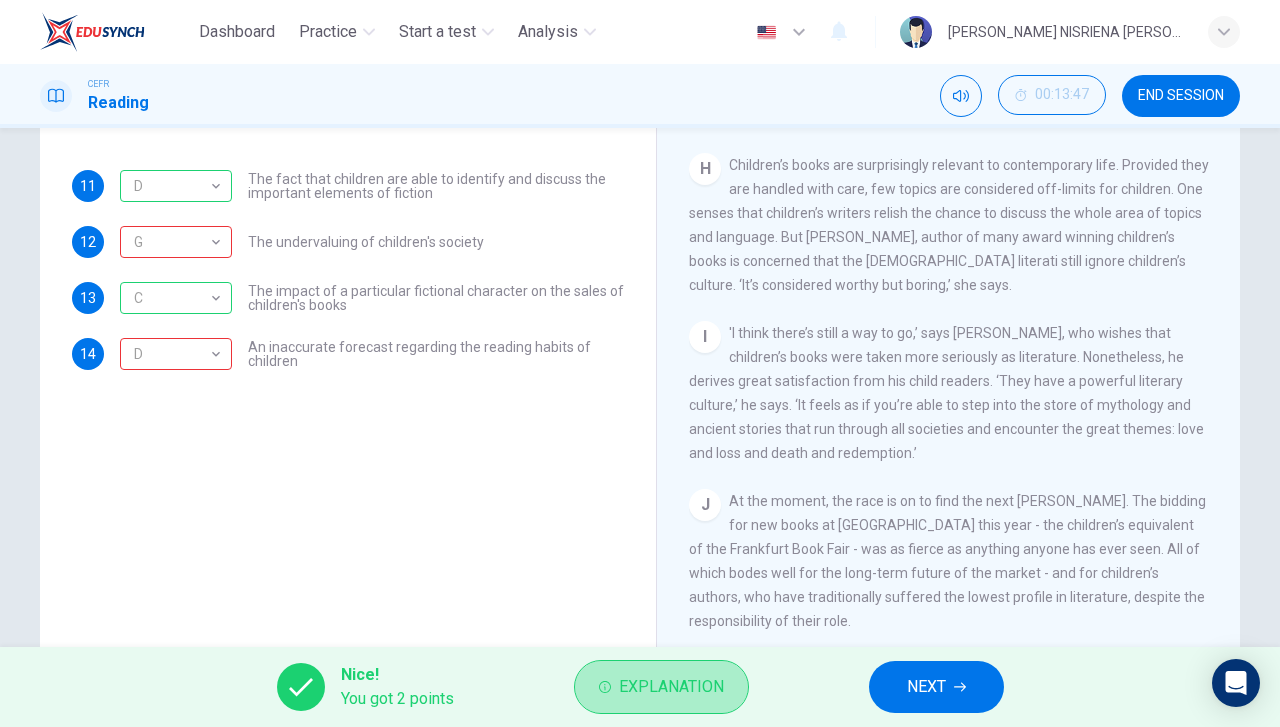 click on "Explanation" at bounding box center (661, 687) 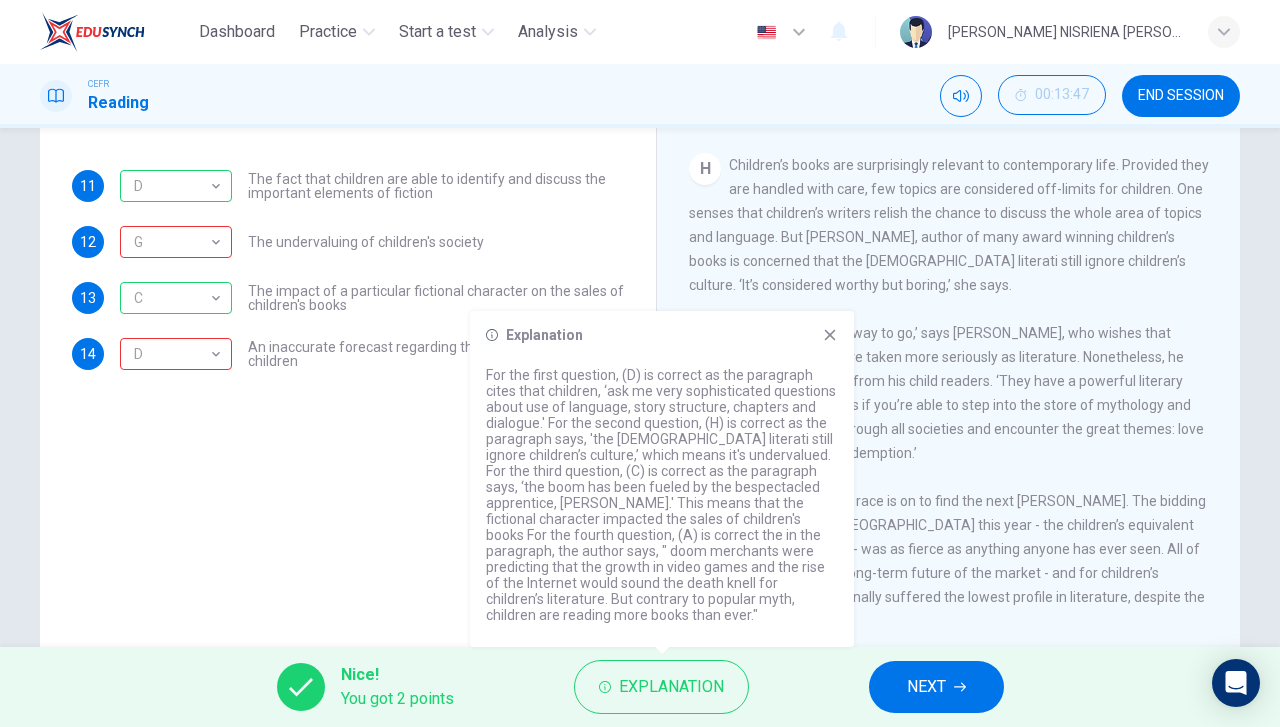 click 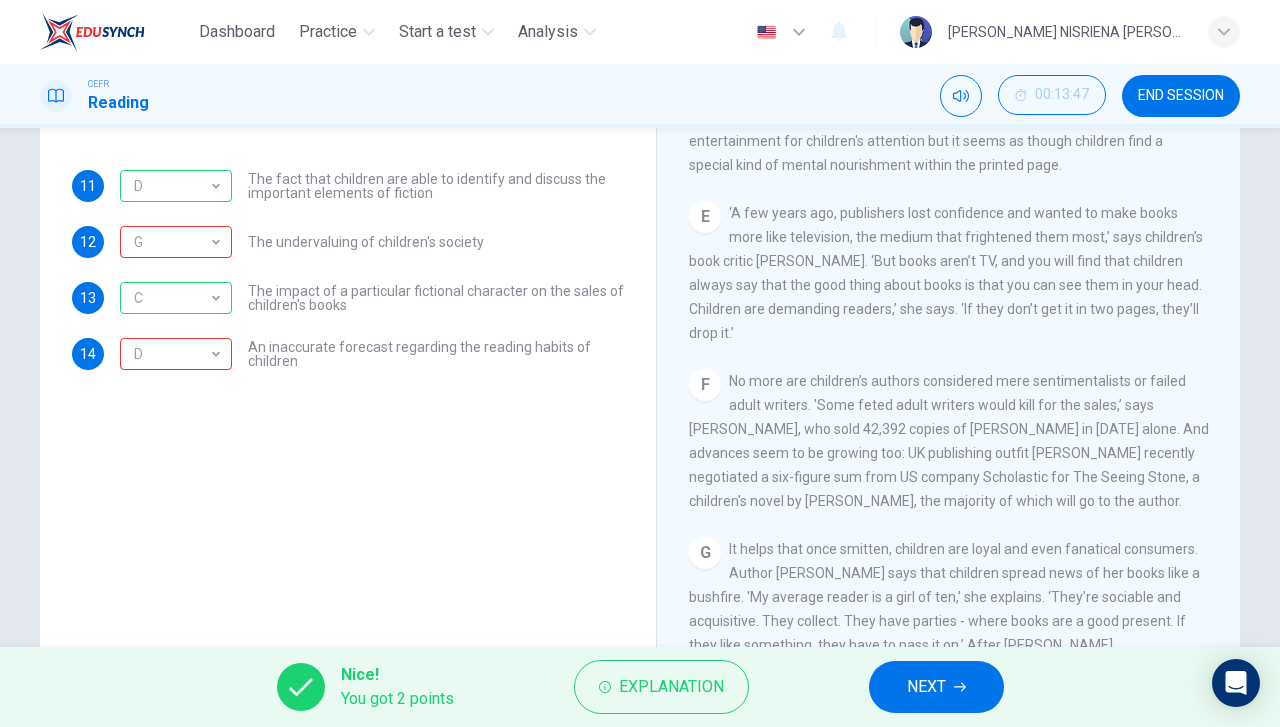 scroll, scrollTop: 1010, scrollLeft: 0, axis: vertical 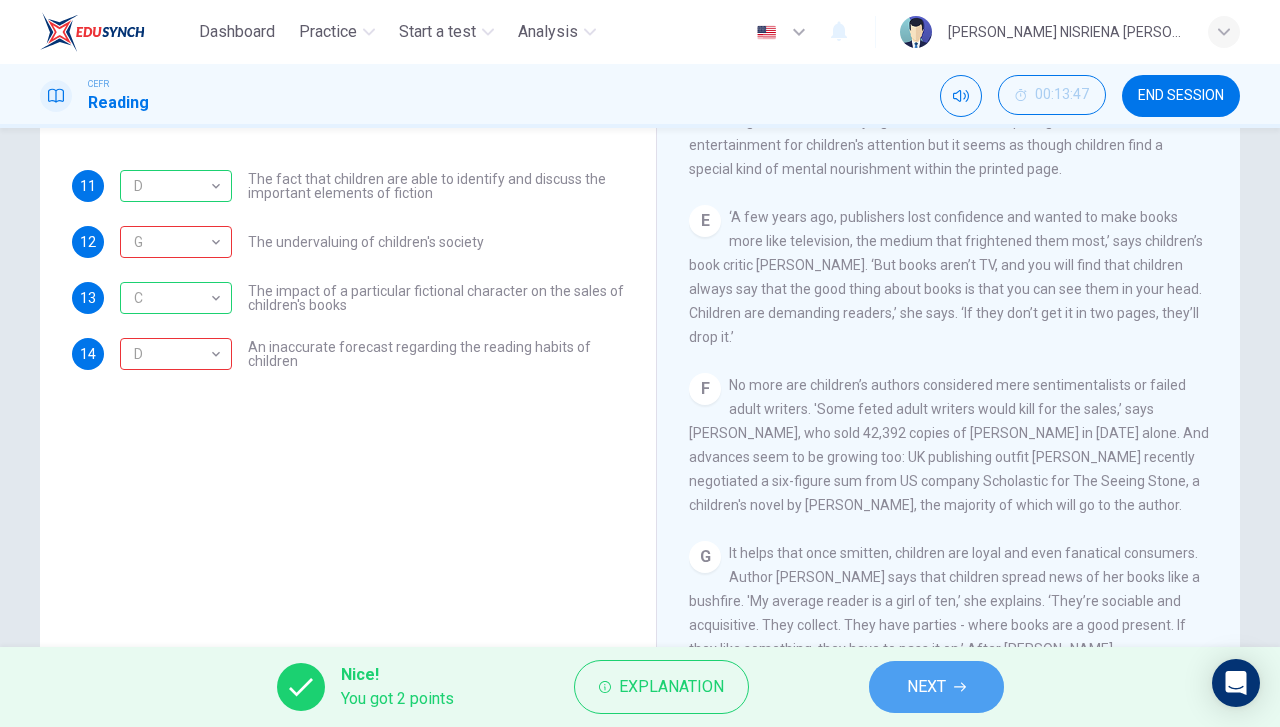 click on "NEXT" at bounding box center (926, 687) 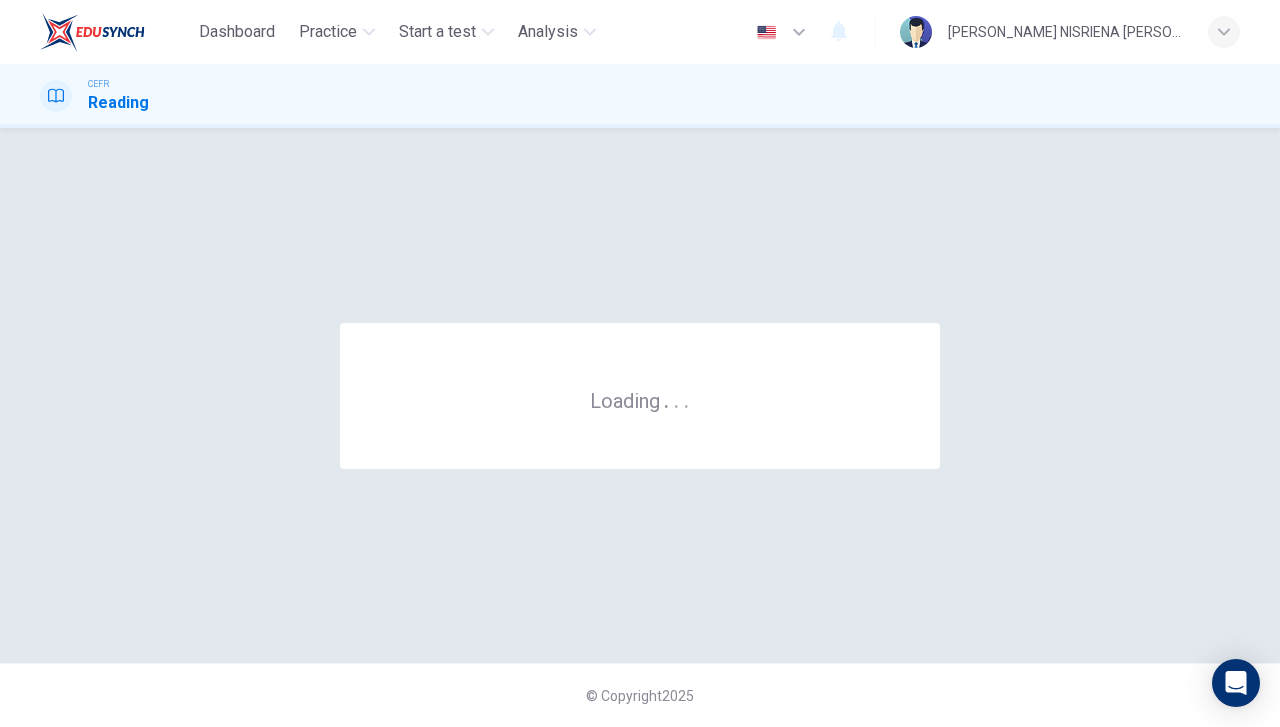 scroll, scrollTop: 0, scrollLeft: 0, axis: both 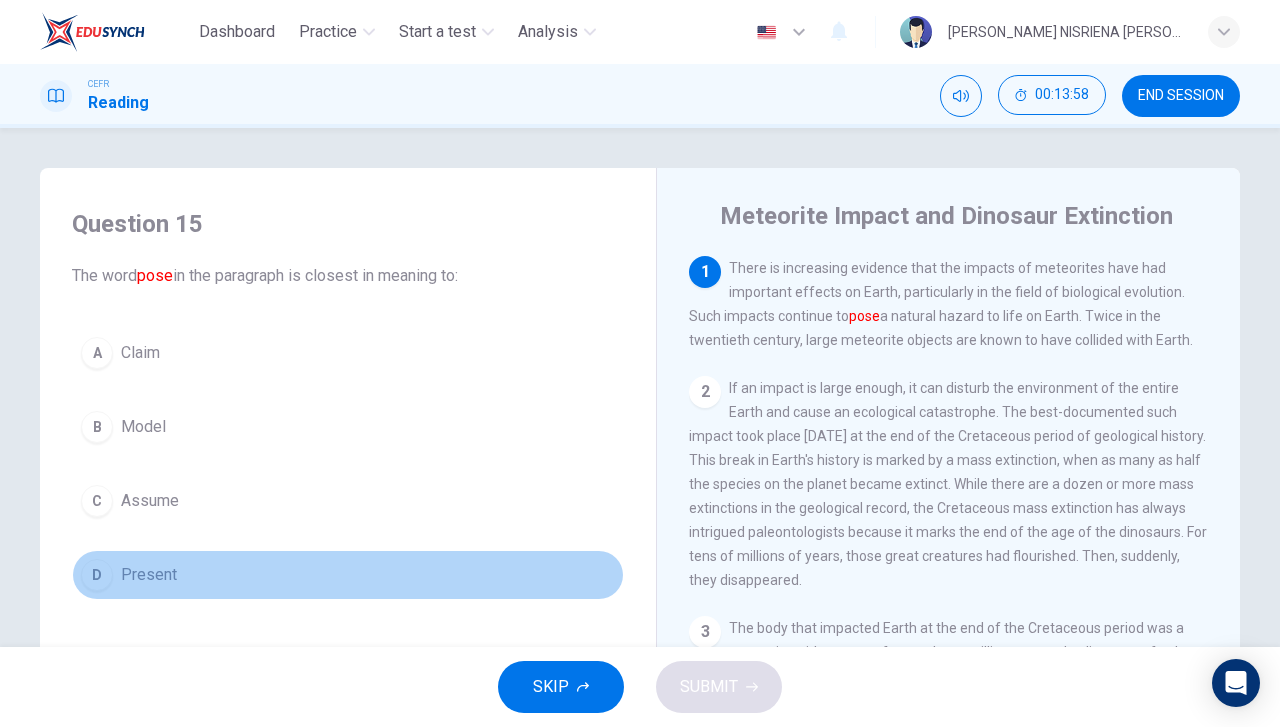 click on "D Present" at bounding box center [348, 575] 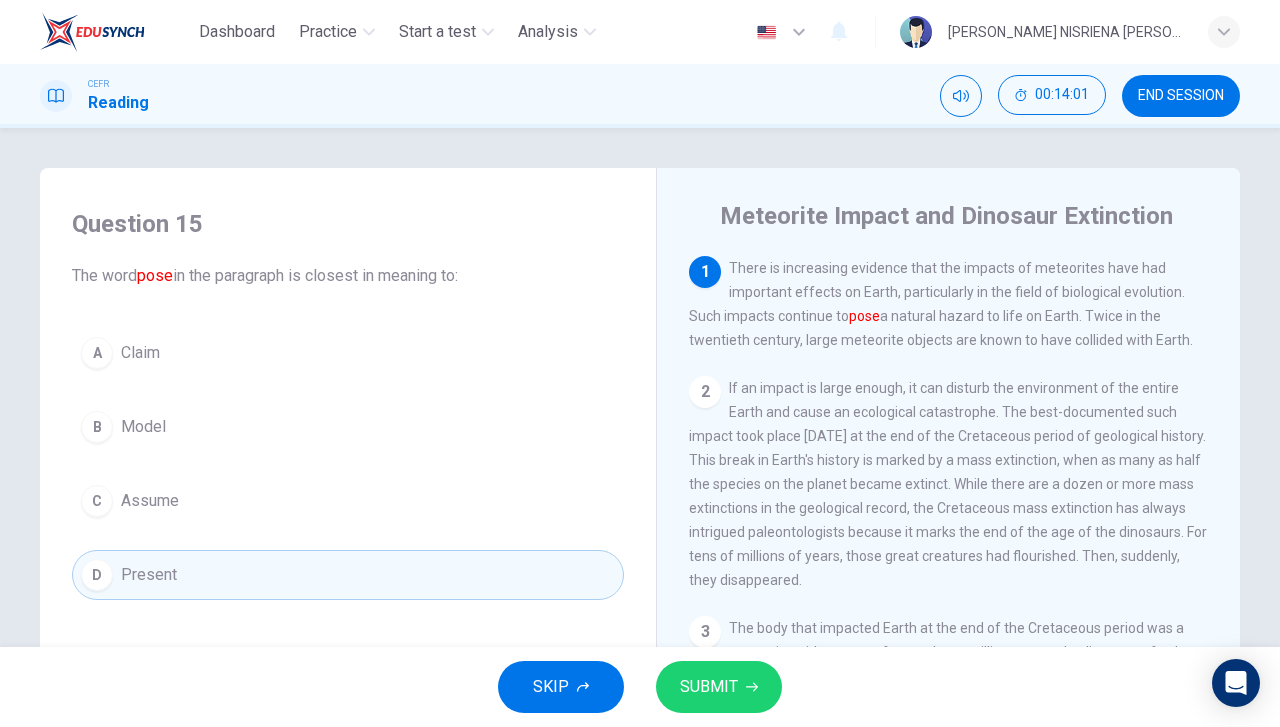 click on "SUBMIT" at bounding box center [709, 687] 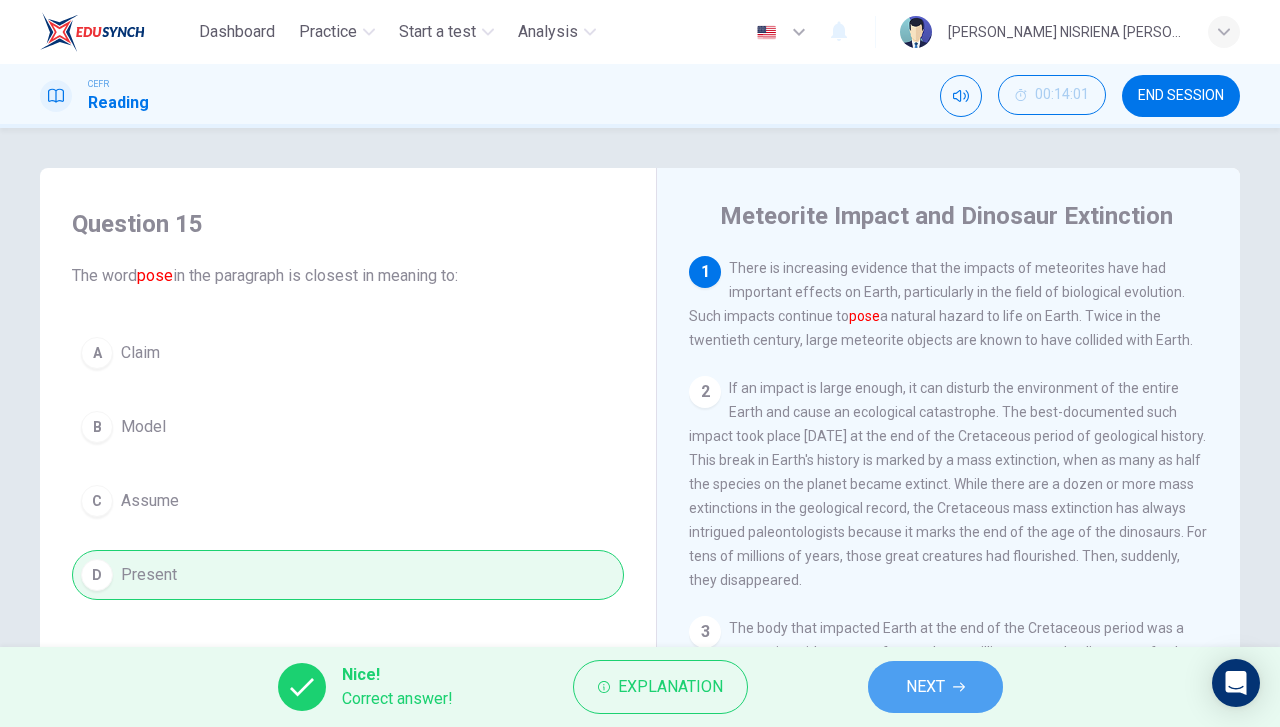 click on "NEXT" at bounding box center [925, 687] 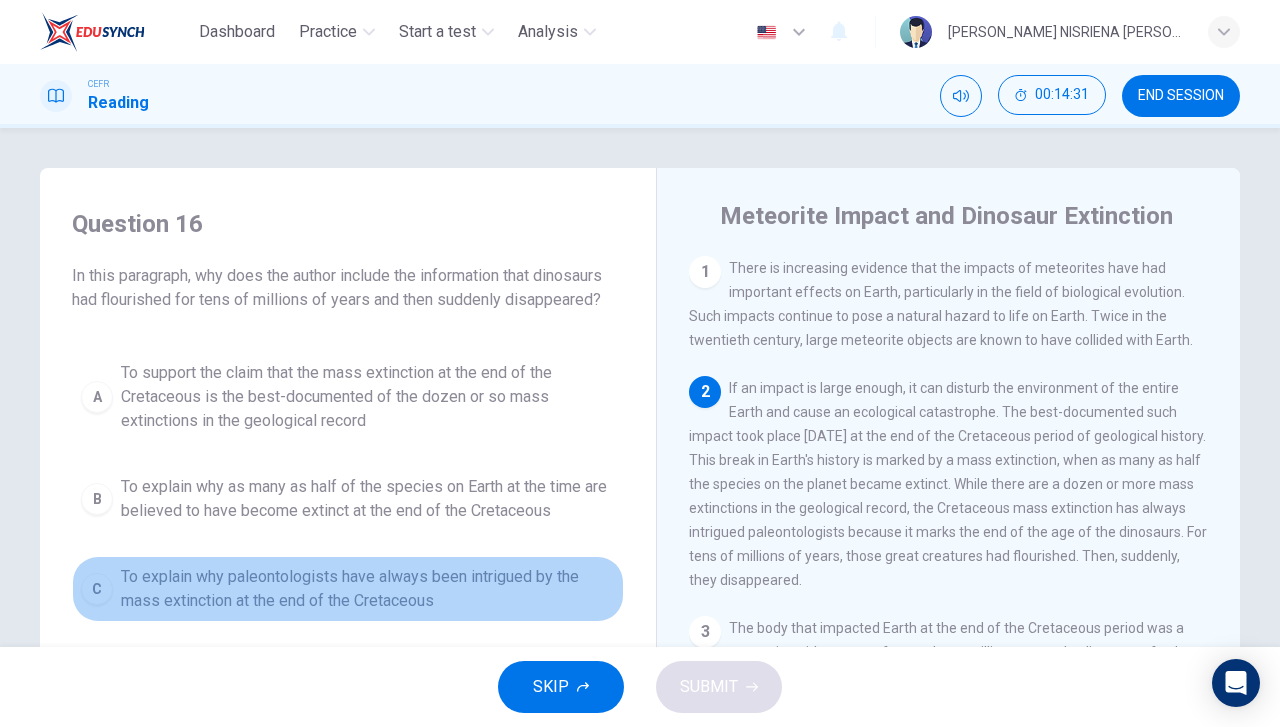 click on "To explain why paleontologists have always been intrigued by the mass extinction at the end of the Cretaceous" at bounding box center (368, 589) 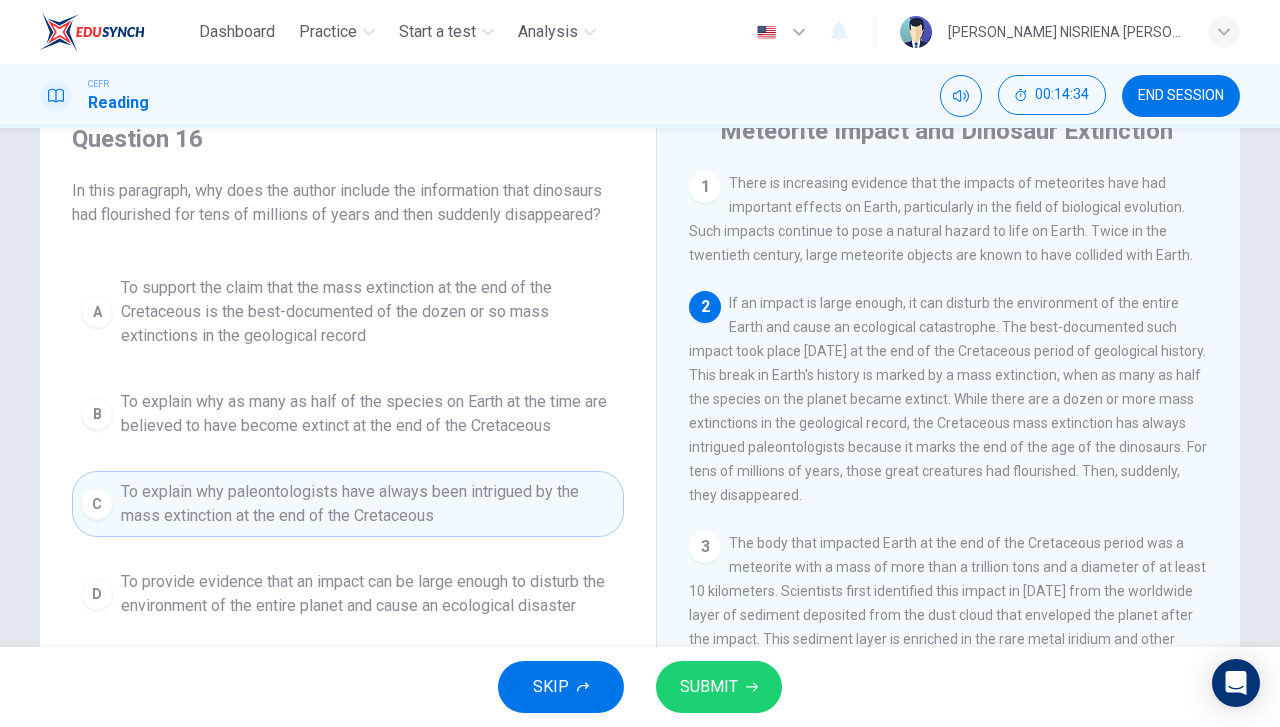 scroll, scrollTop: 86, scrollLeft: 0, axis: vertical 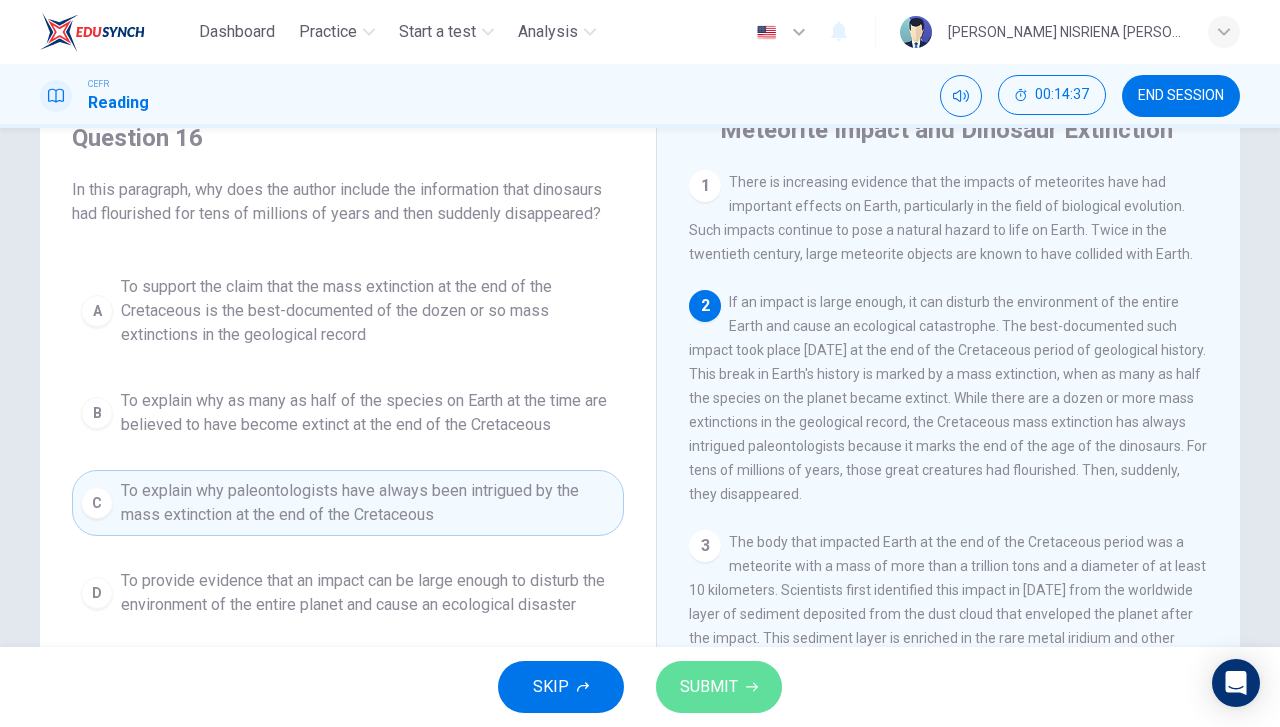 click 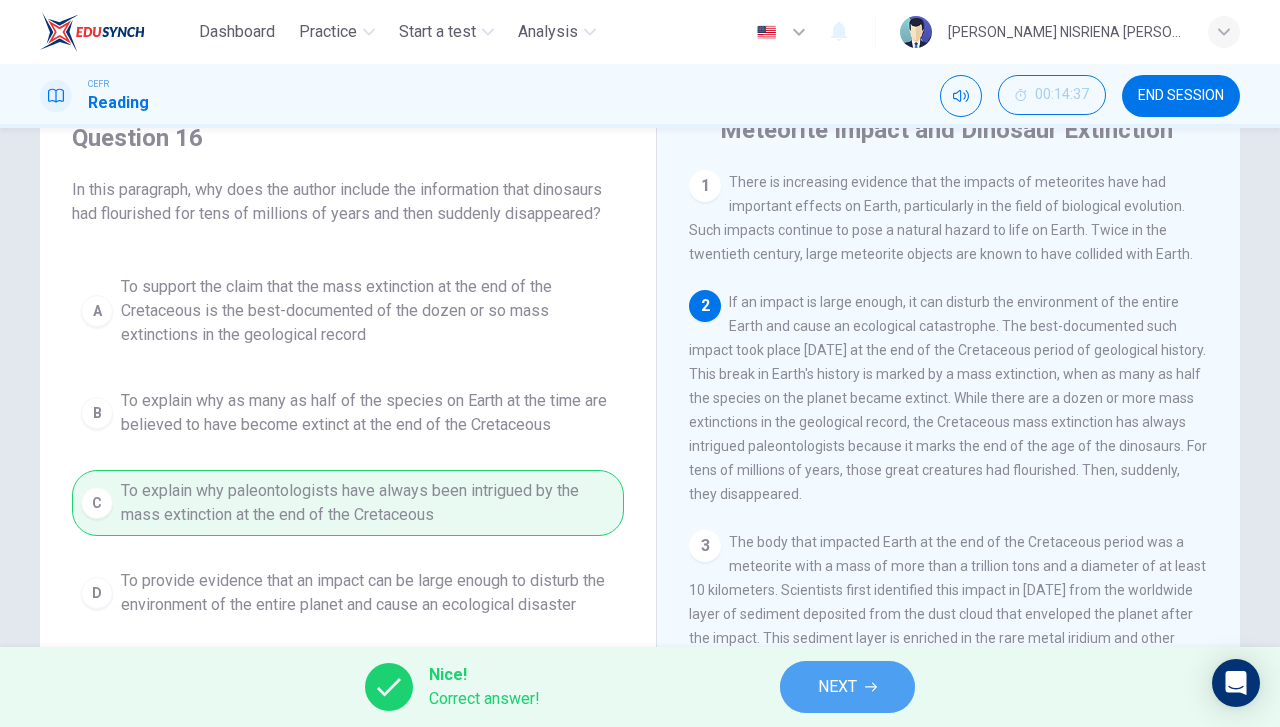click on "NEXT" at bounding box center [837, 687] 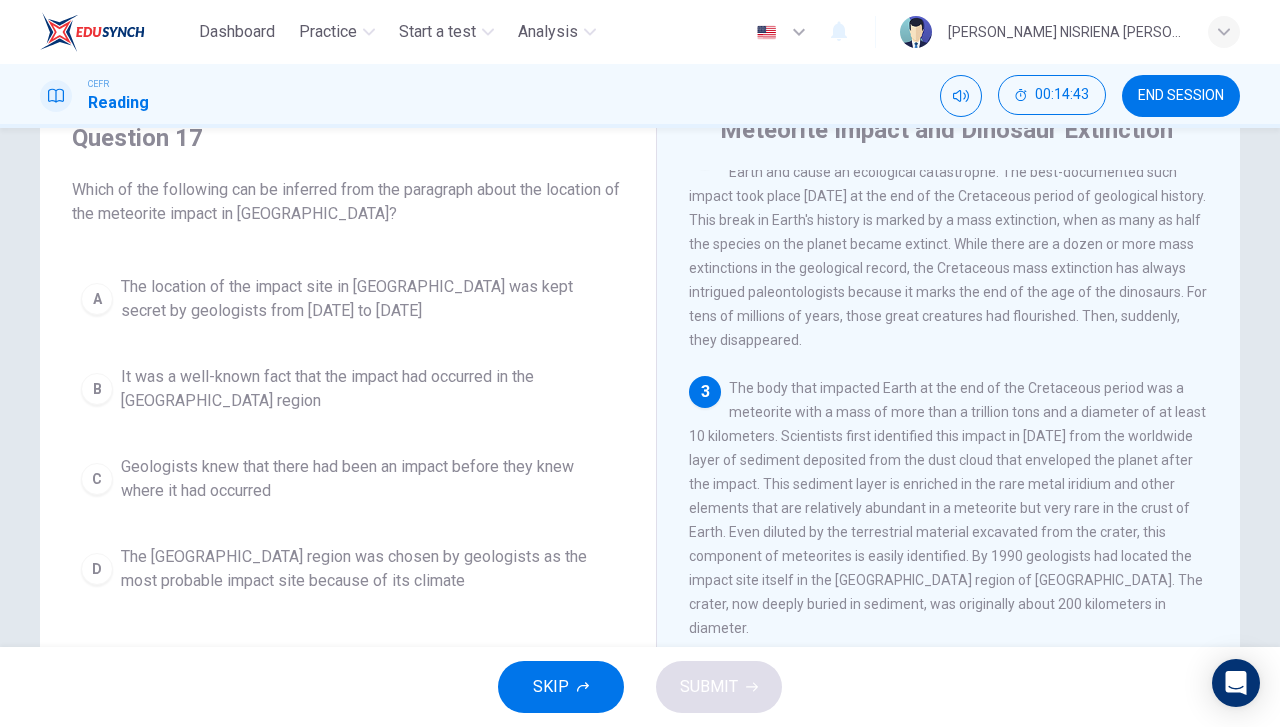 scroll, scrollTop: 157, scrollLeft: 0, axis: vertical 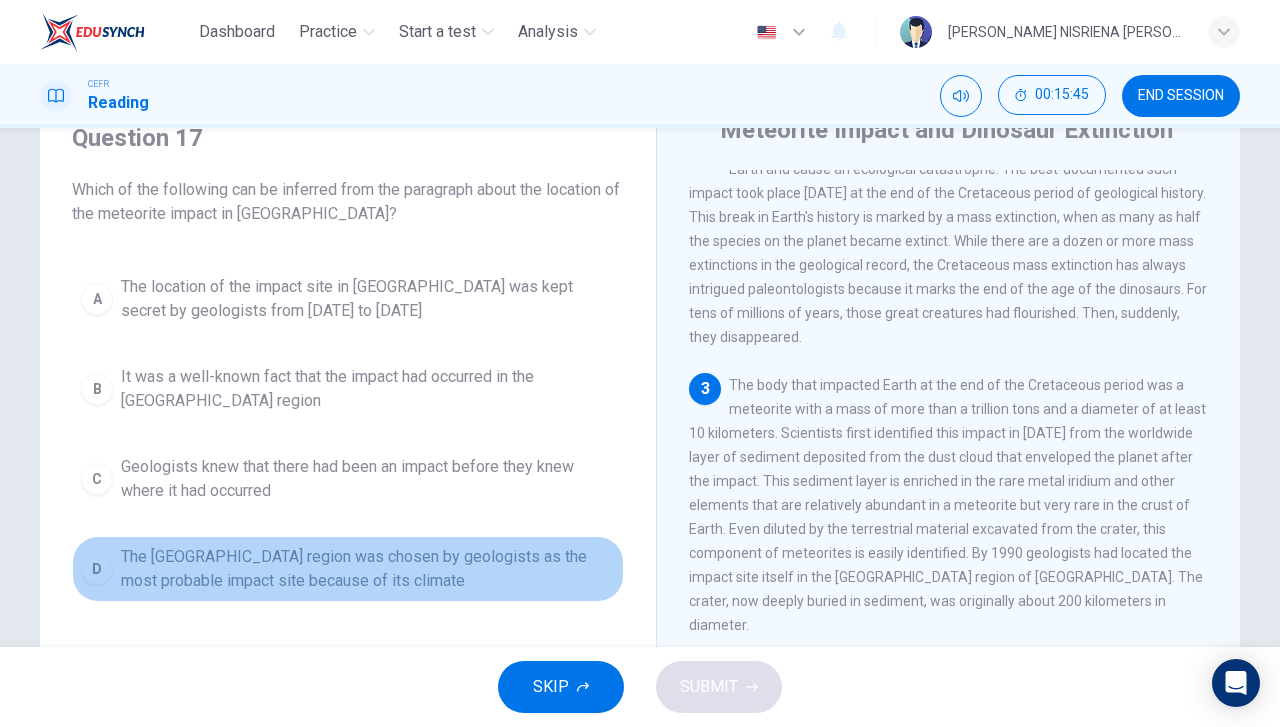 click on "The [GEOGRAPHIC_DATA] region was chosen by geologists as the most probable impact site because of its climate" at bounding box center [368, 569] 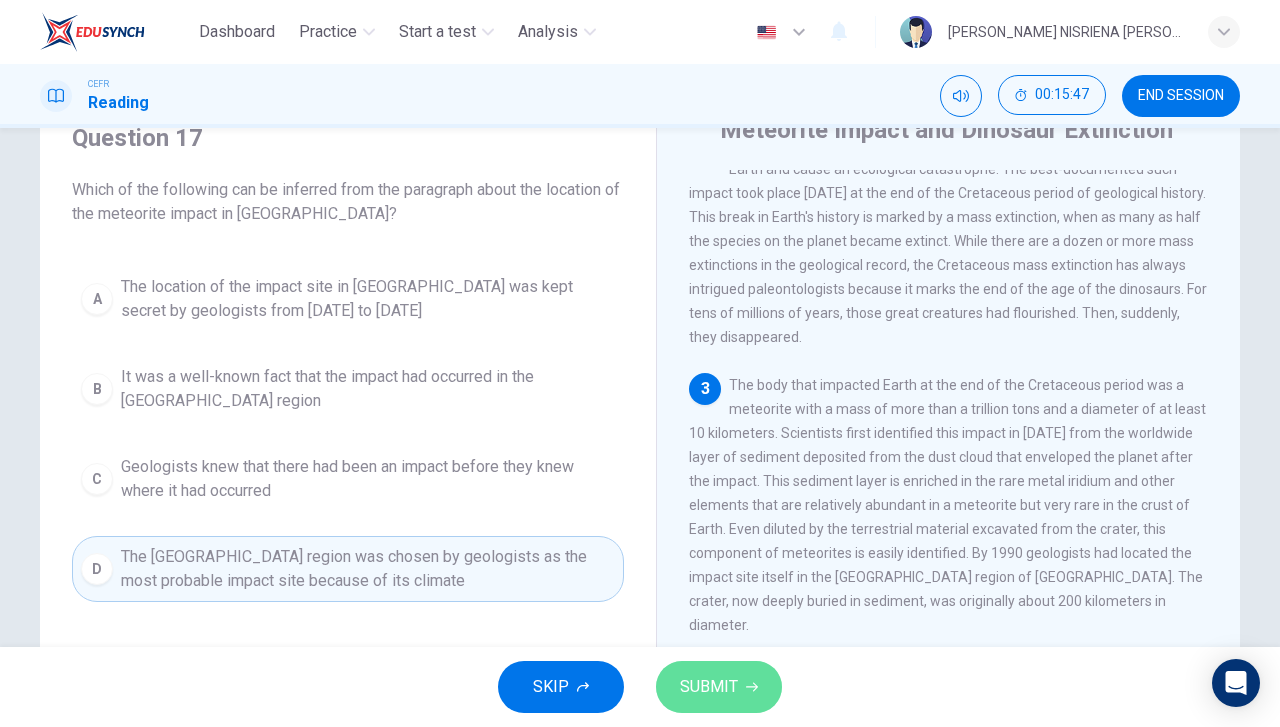 click on "SUBMIT" at bounding box center (719, 687) 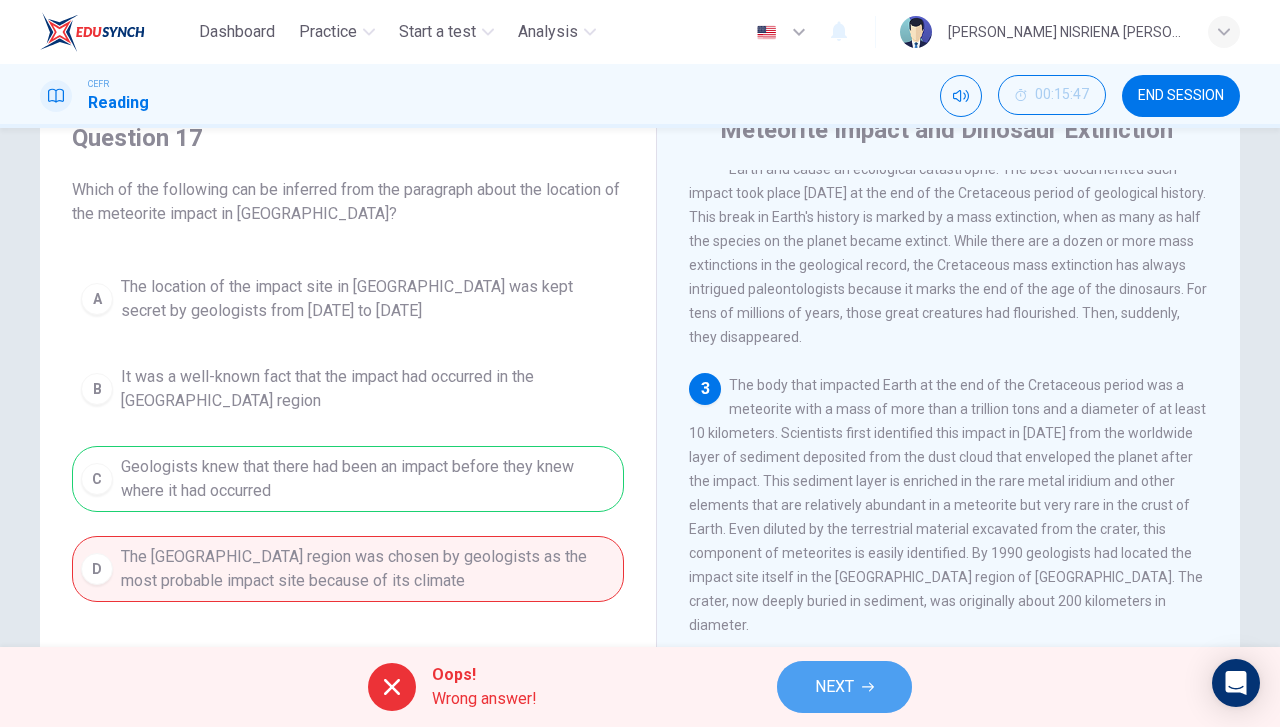 click on "NEXT" at bounding box center (834, 687) 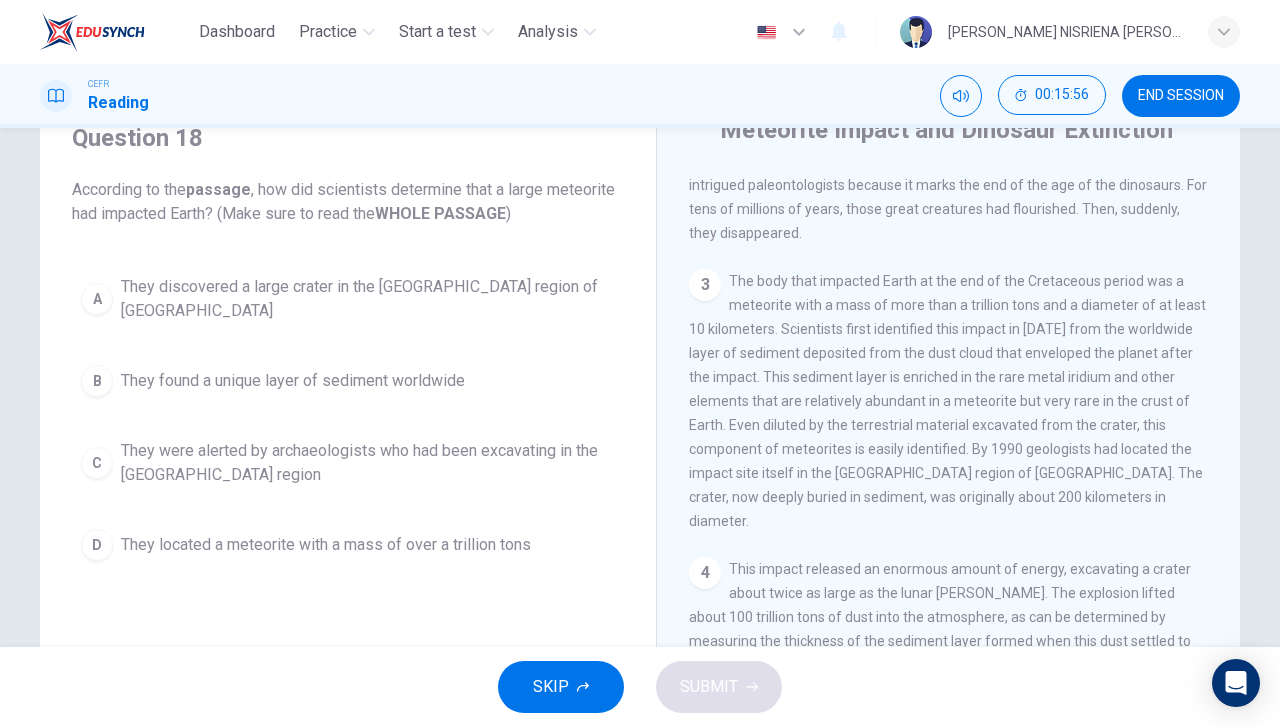 scroll, scrollTop: 281, scrollLeft: 0, axis: vertical 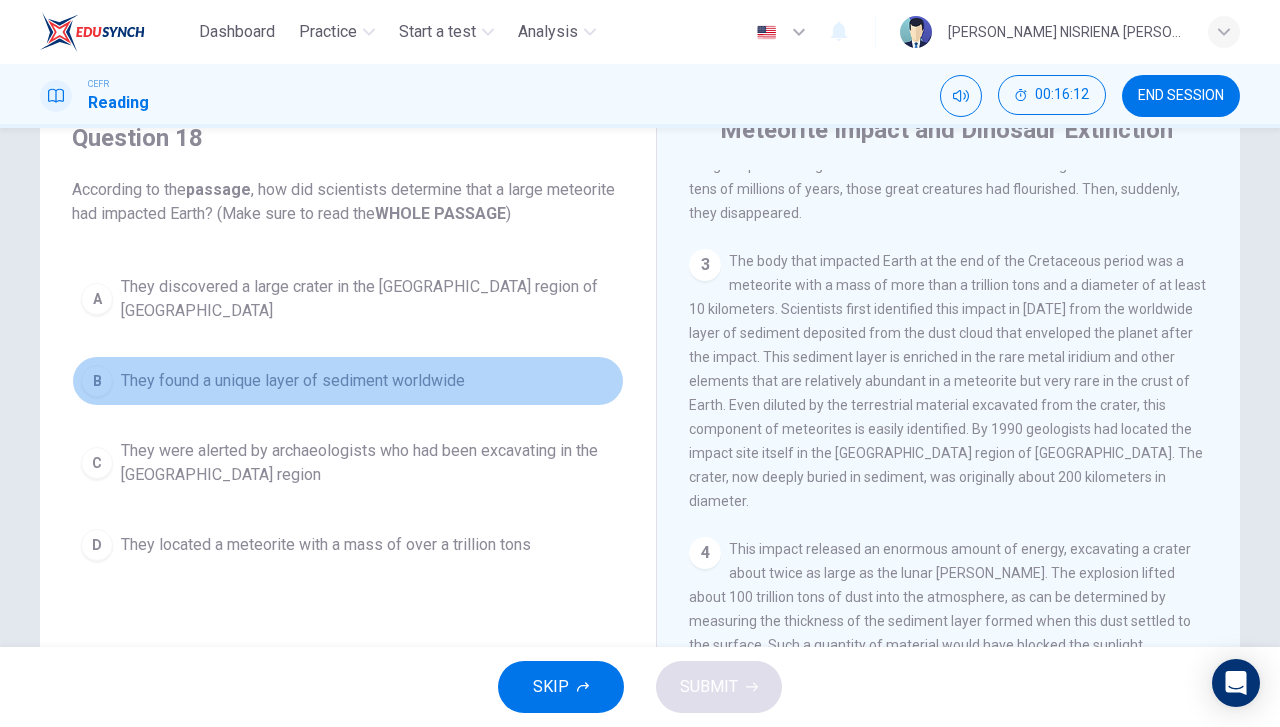 click on "They found a unique layer of sediment worldwide" at bounding box center (293, 381) 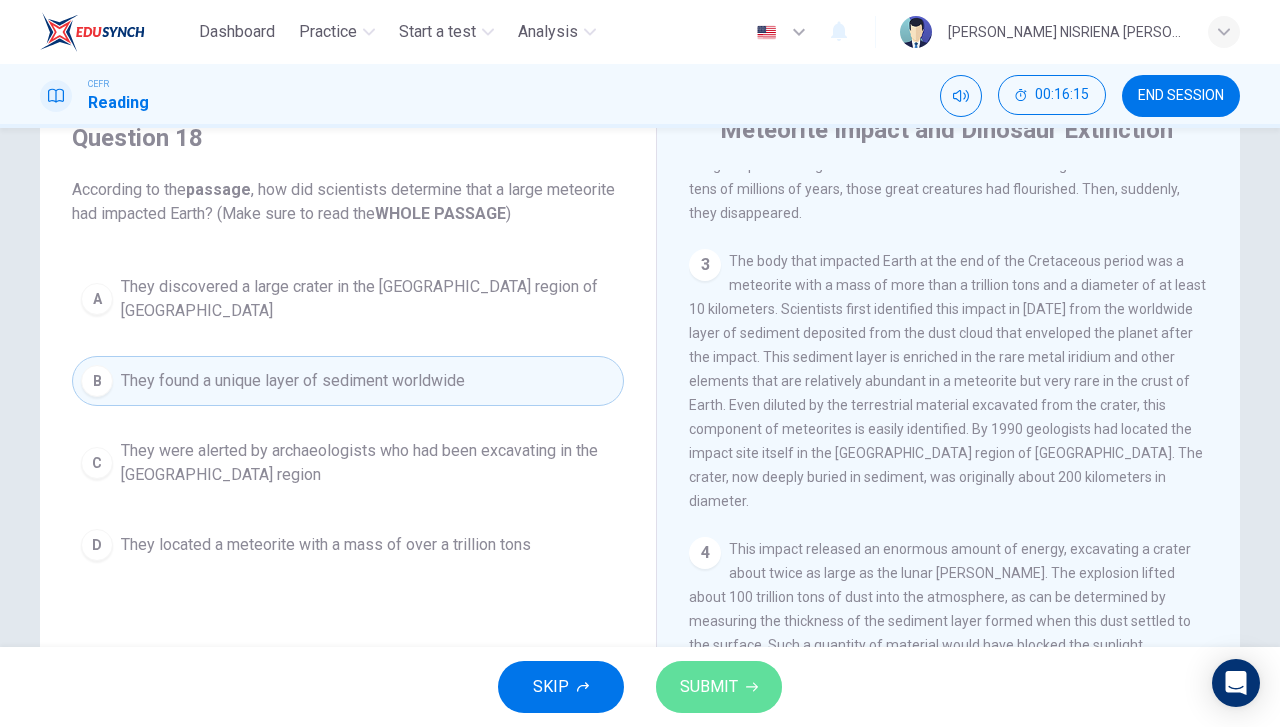 click on "SUBMIT" at bounding box center (709, 687) 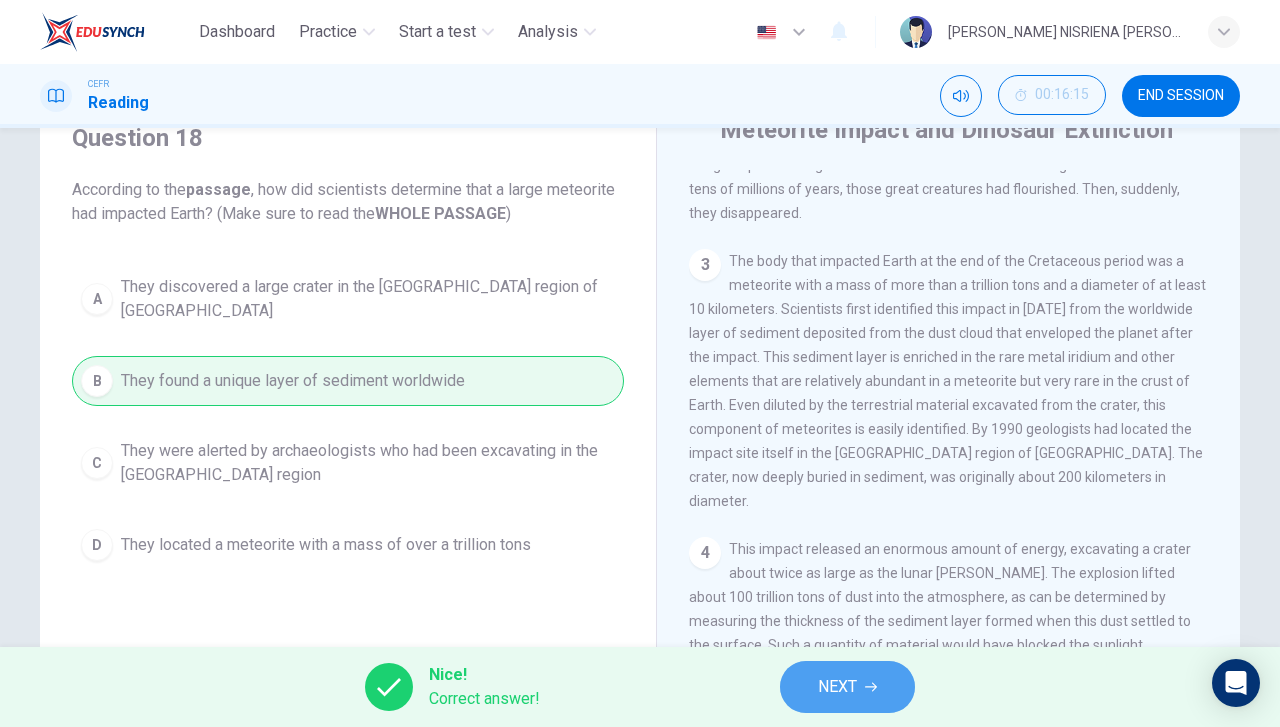 click on "NEXT" at bounding box center [847, 687] 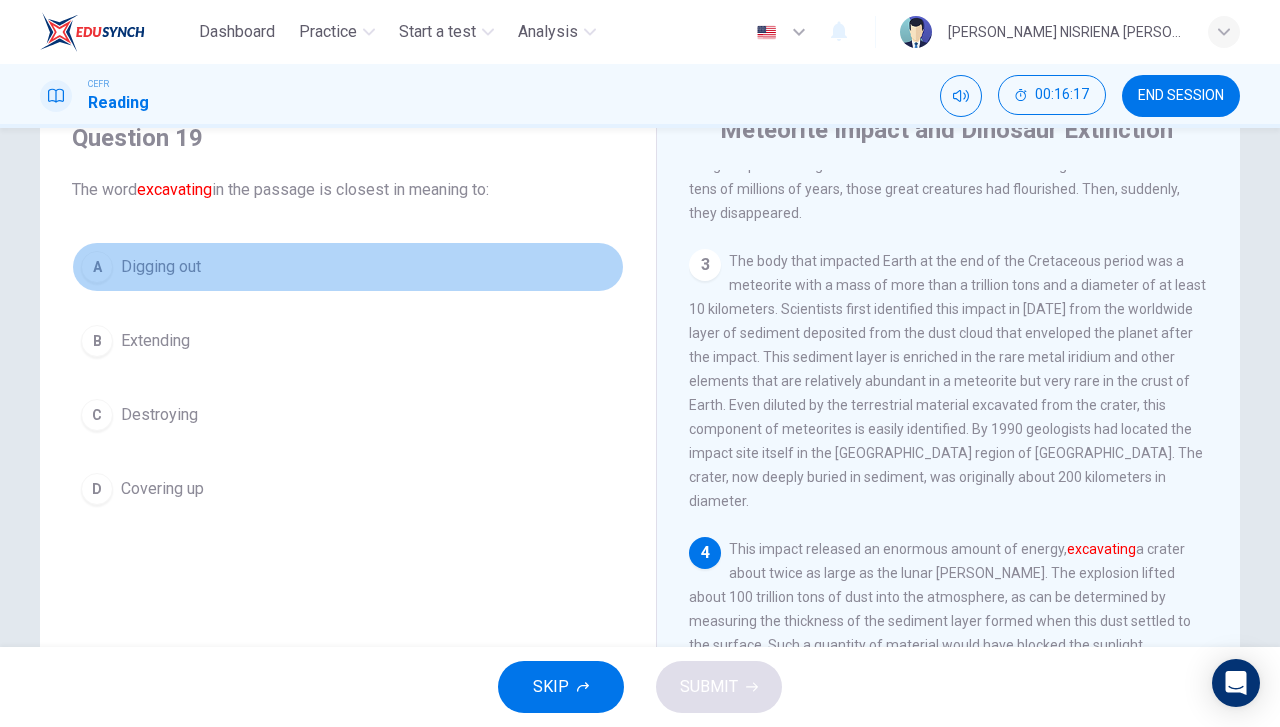 click on "A Digging out" at bounding box center [348, 267] 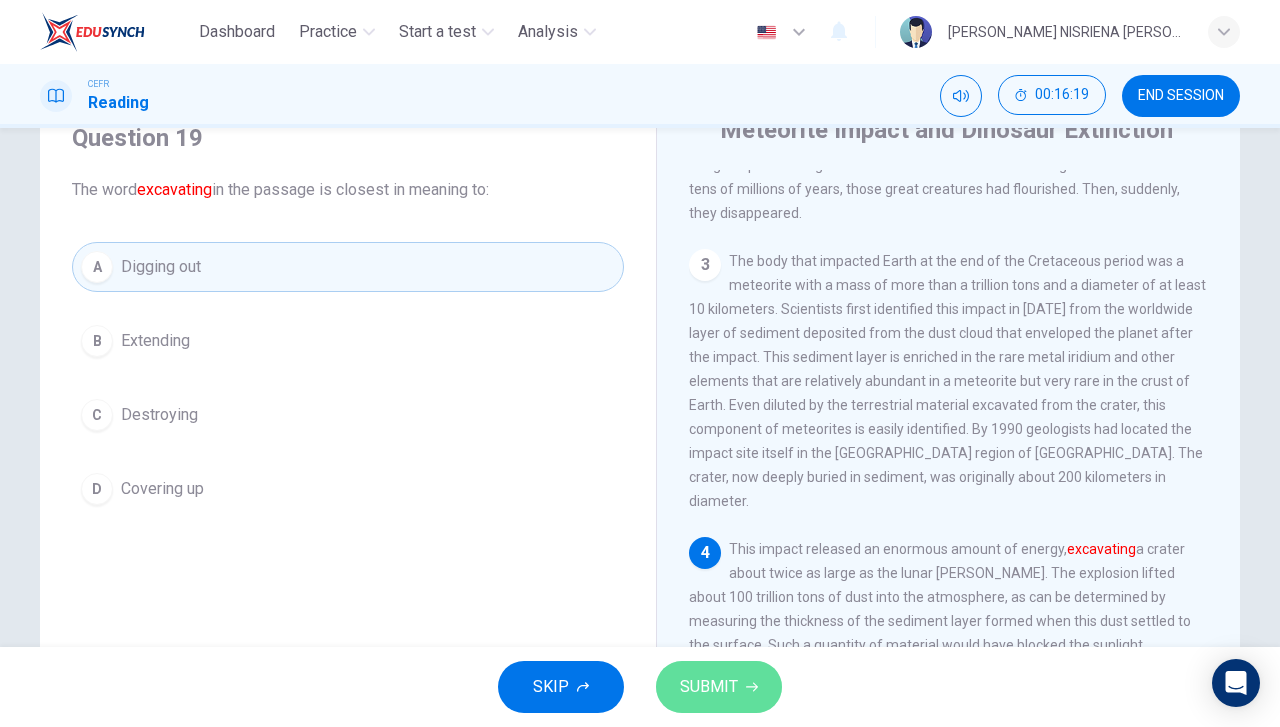 click on "SUBMIT" at bounding box center (719, 687) 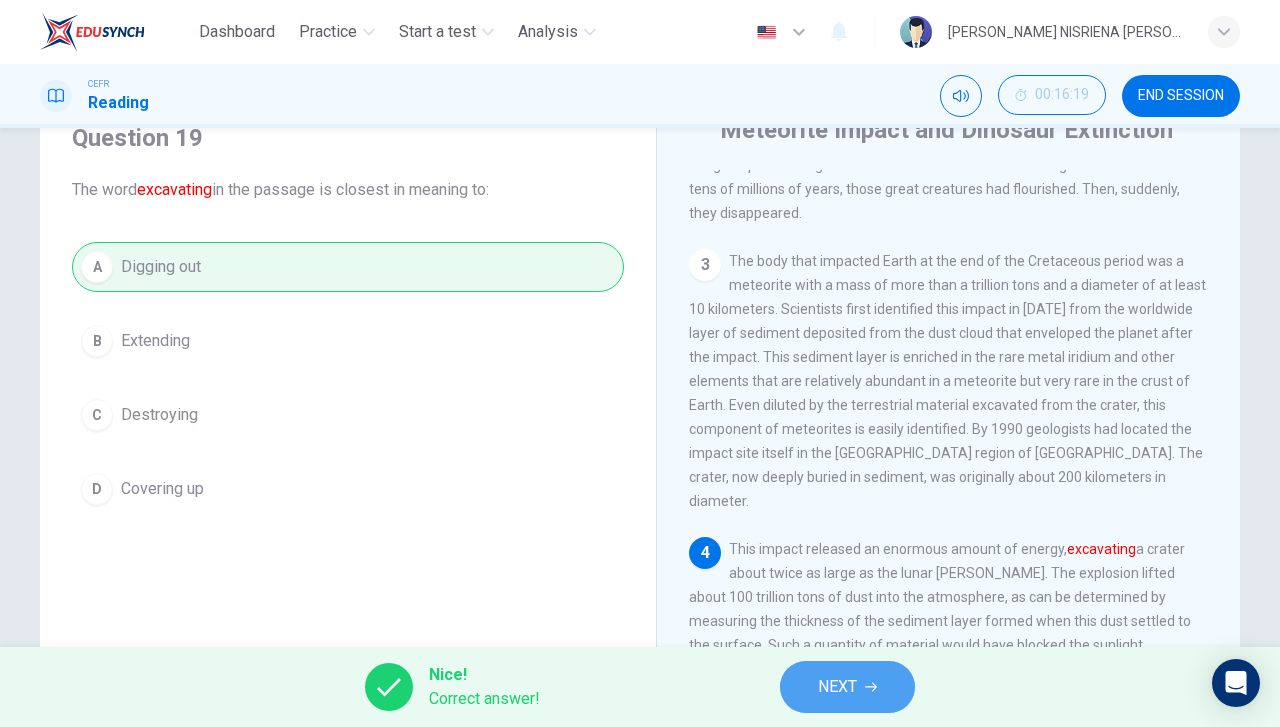 click on "NEXT" at bounding box center [837, 687] 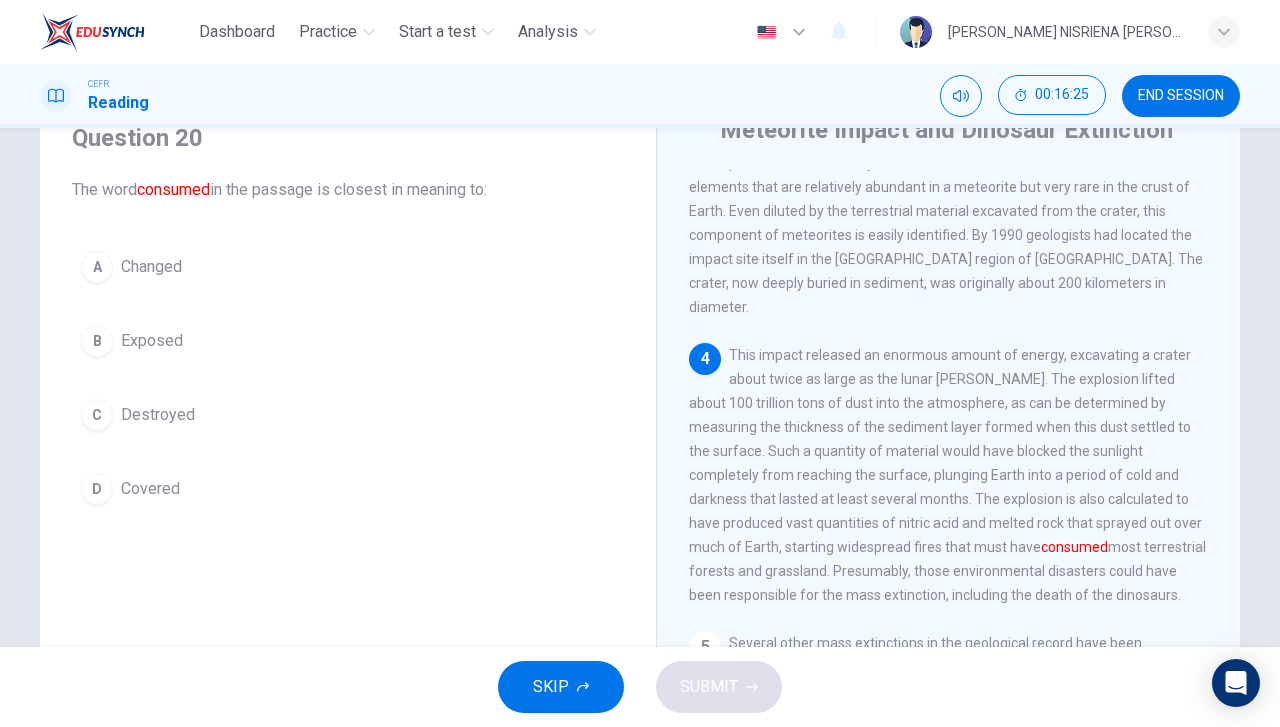 scroll, scrollTop: 476, scrollLeft: 0, axis: vertical 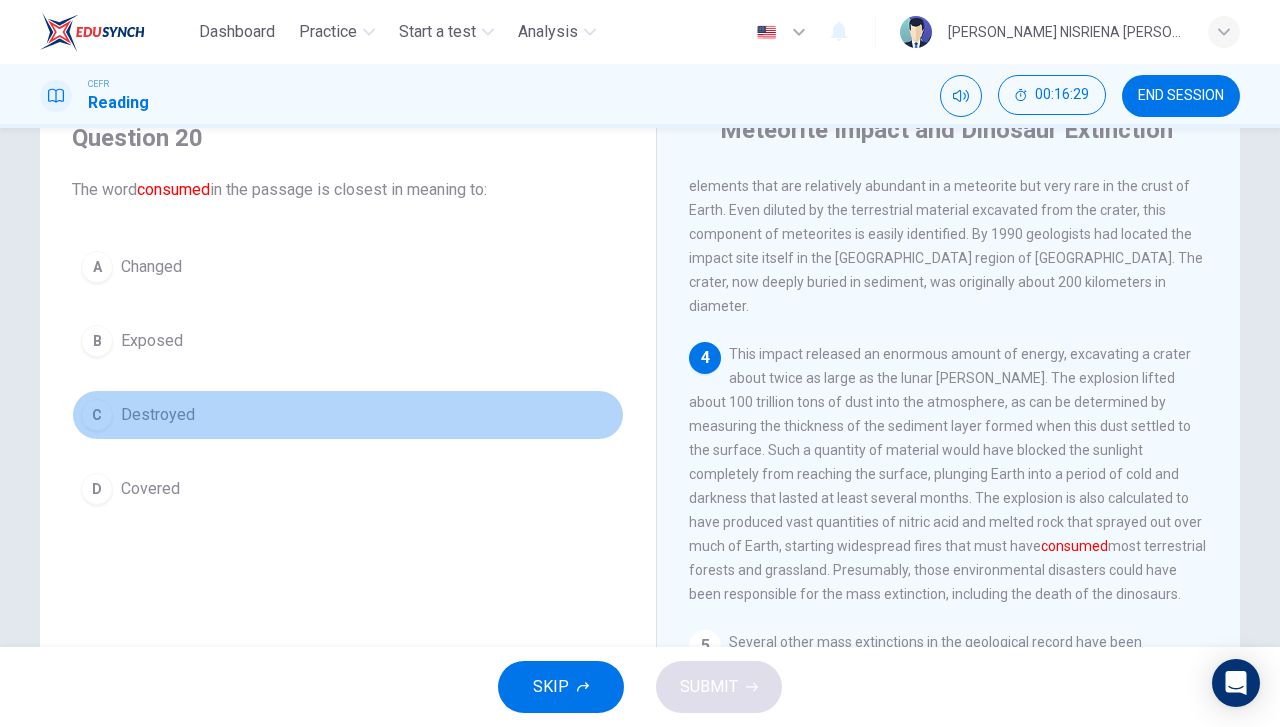 click on "C Destroyed" at bounding box center [348, 415] 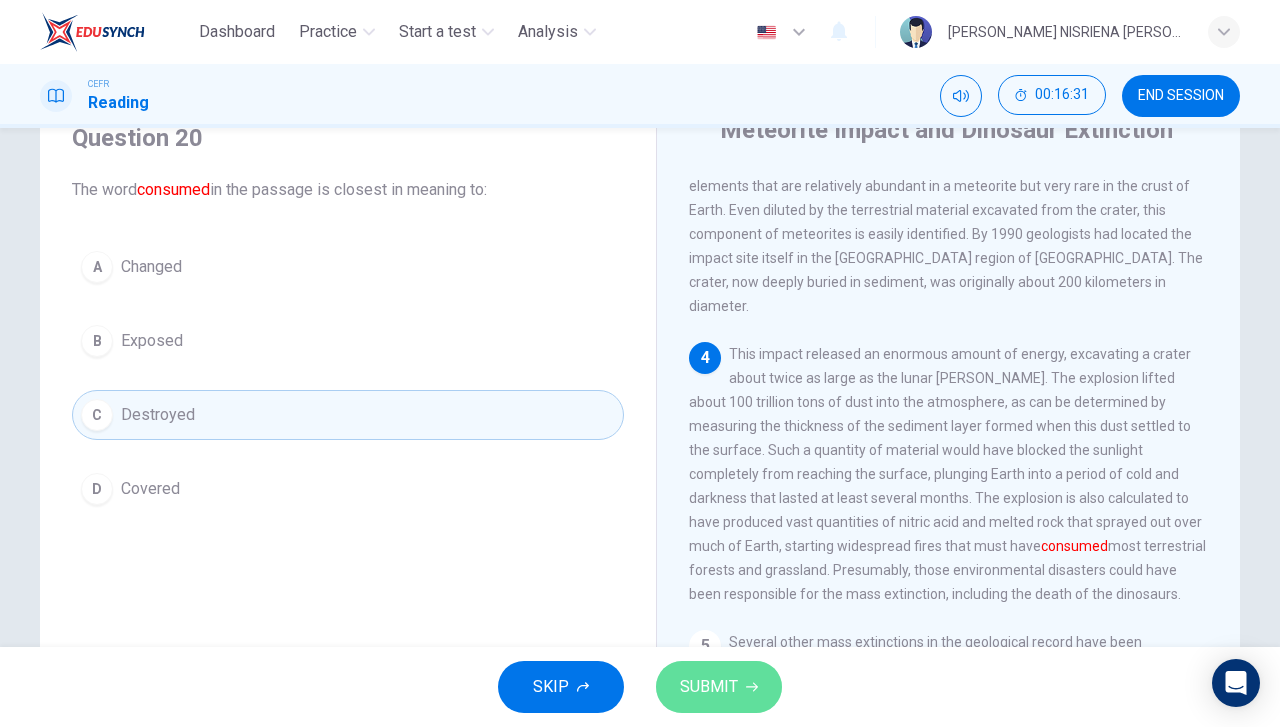 click on "SUBMIT" at bounding box center [709, 687] 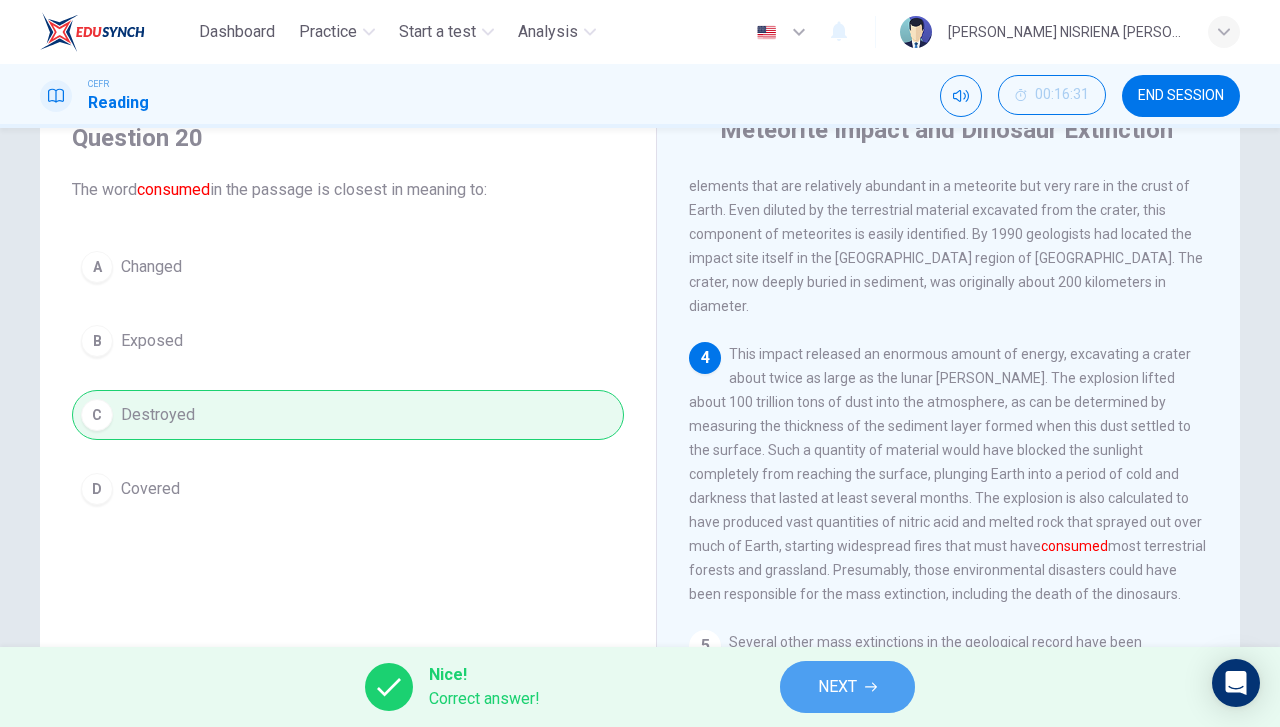 click on "NEXT" at bounding box center (837, 687) 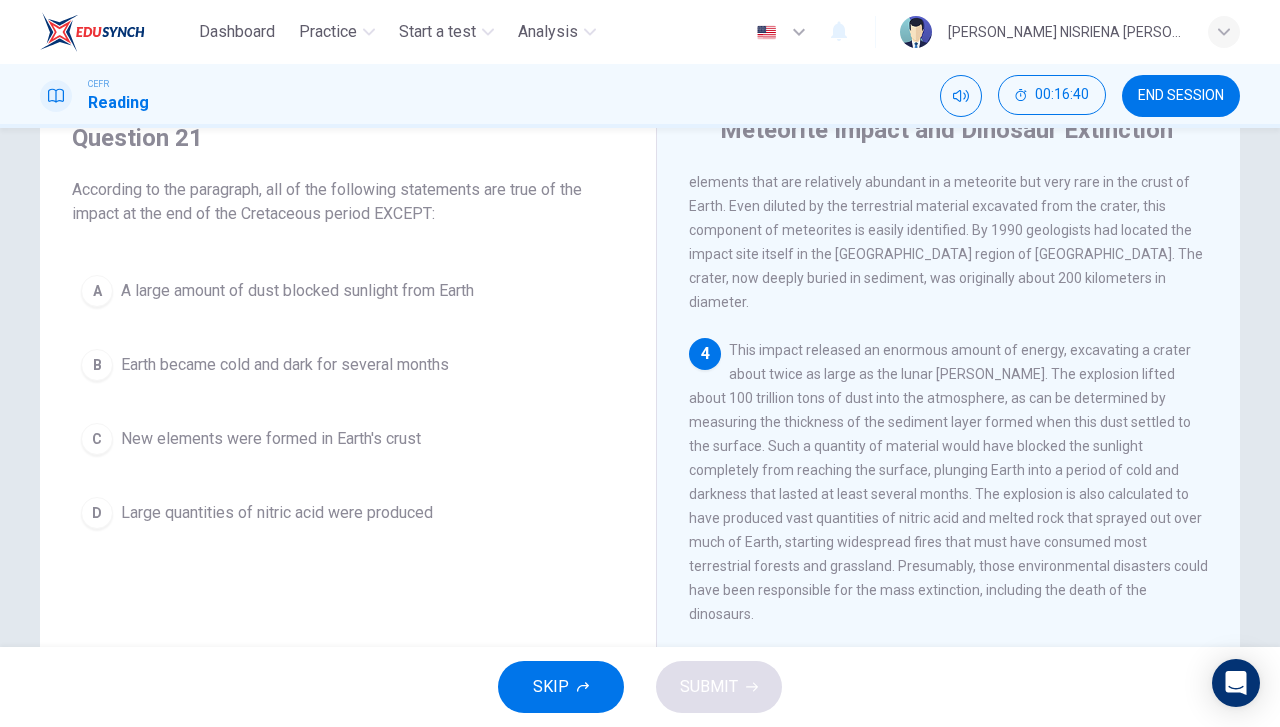 scroll, scrollTop: 482, scrollLeft: 0, axis: vertical 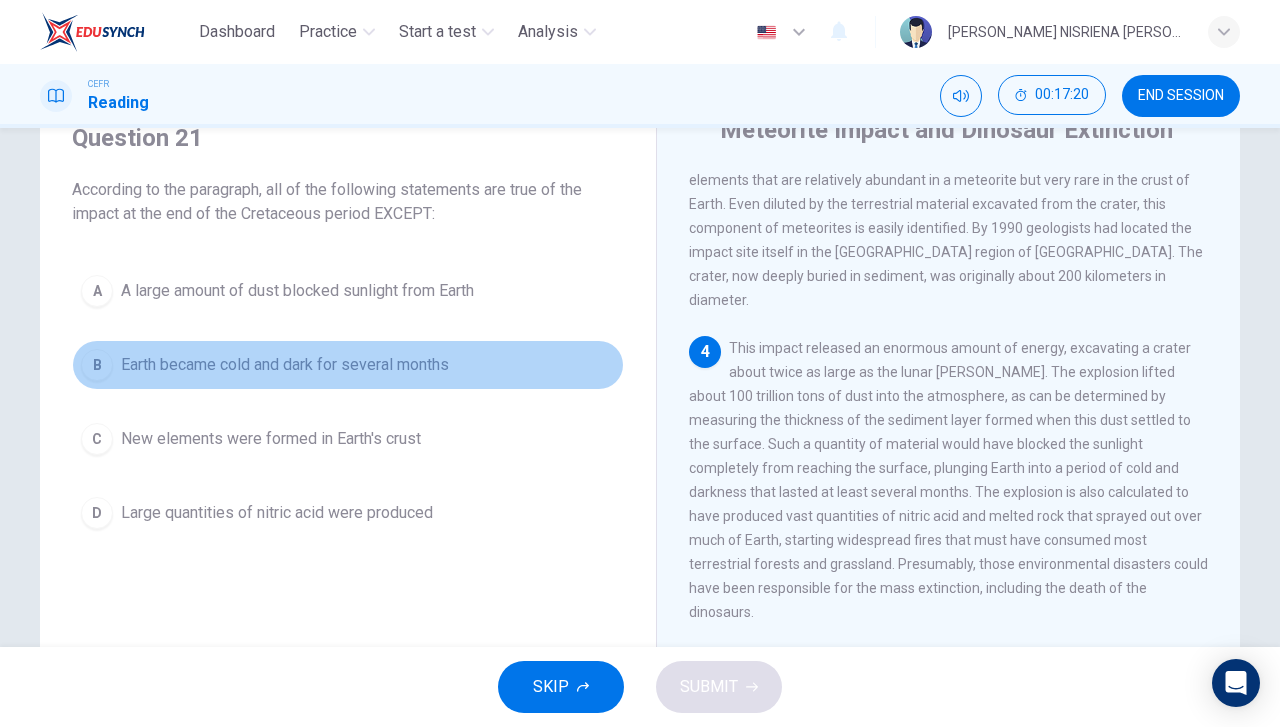 click on "Earth became cold and dark for several months" at bounding box center [285, 365] 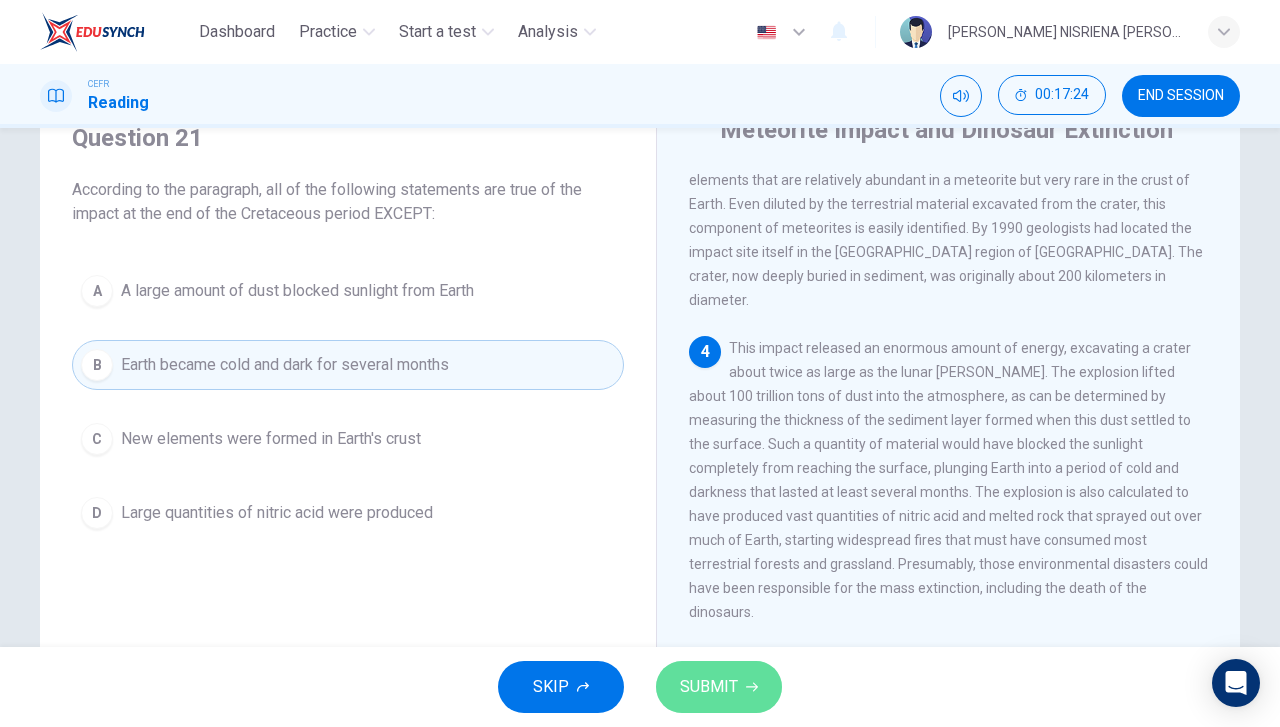 click on "SUBMIT" at bounding box center [719, 687] 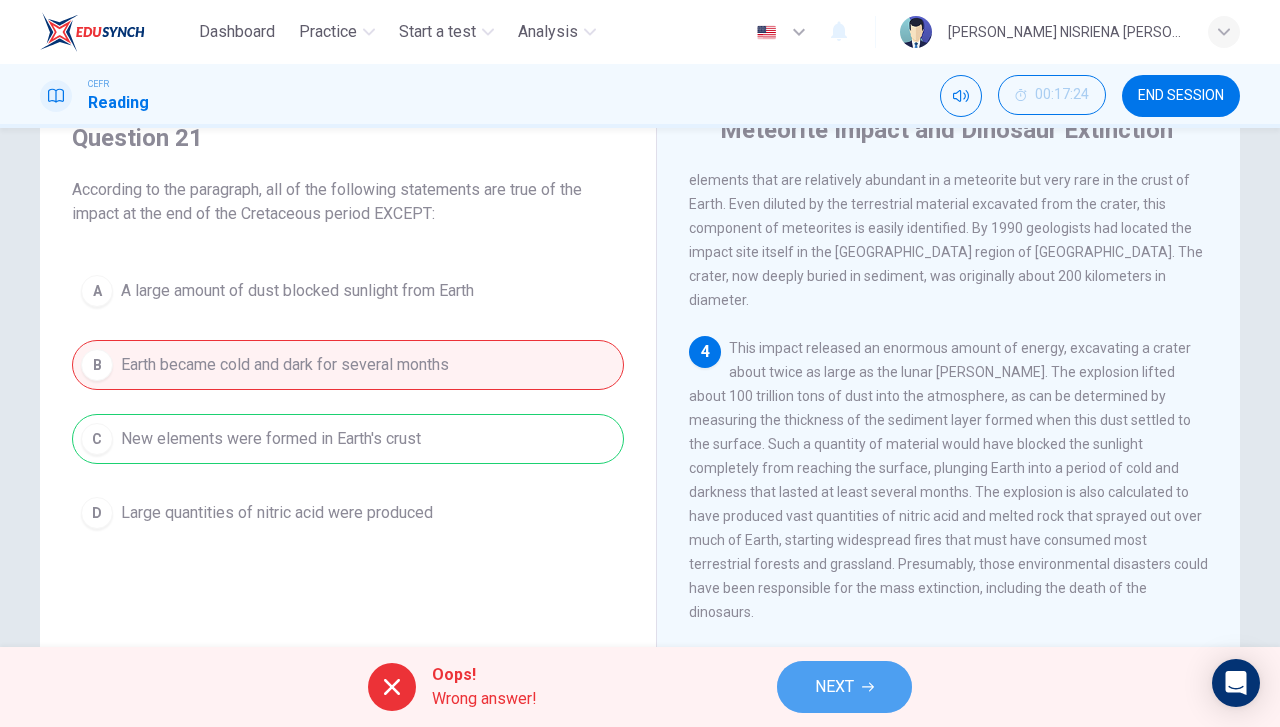 click on "NEXT" at bounding box center [844, 687] 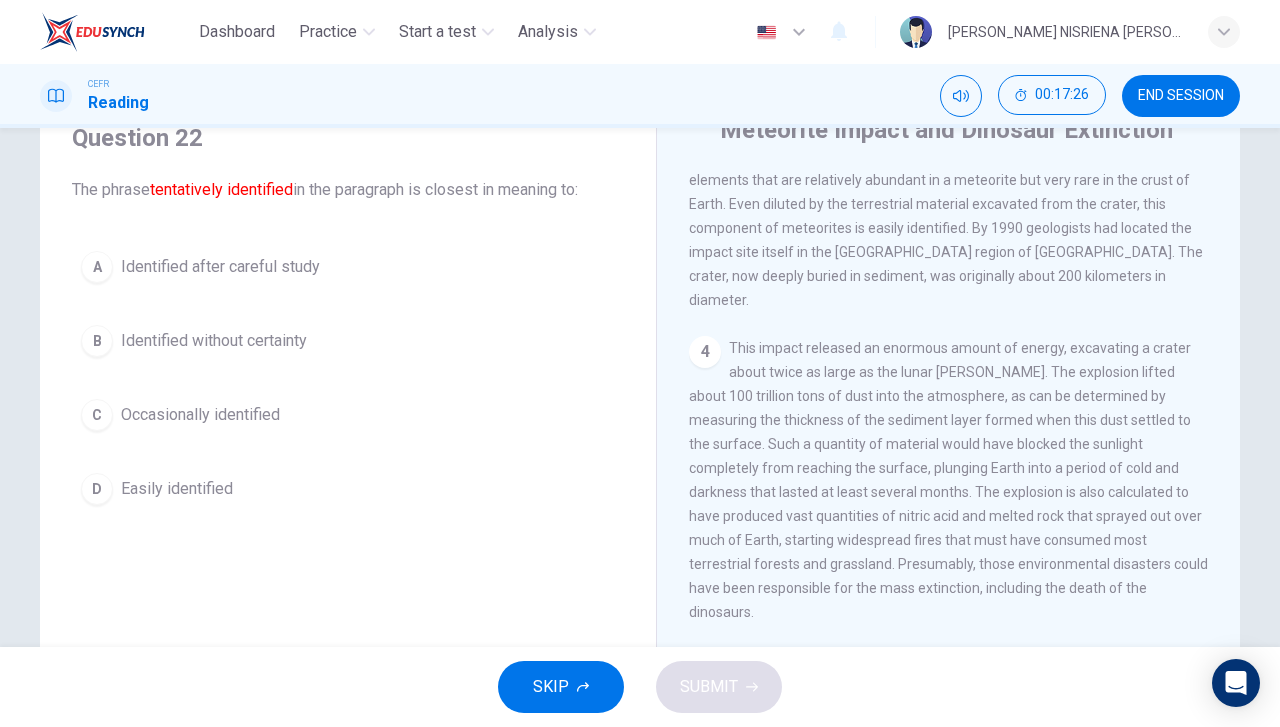 click on "END SESSION" at bounding box center (1181, 96) 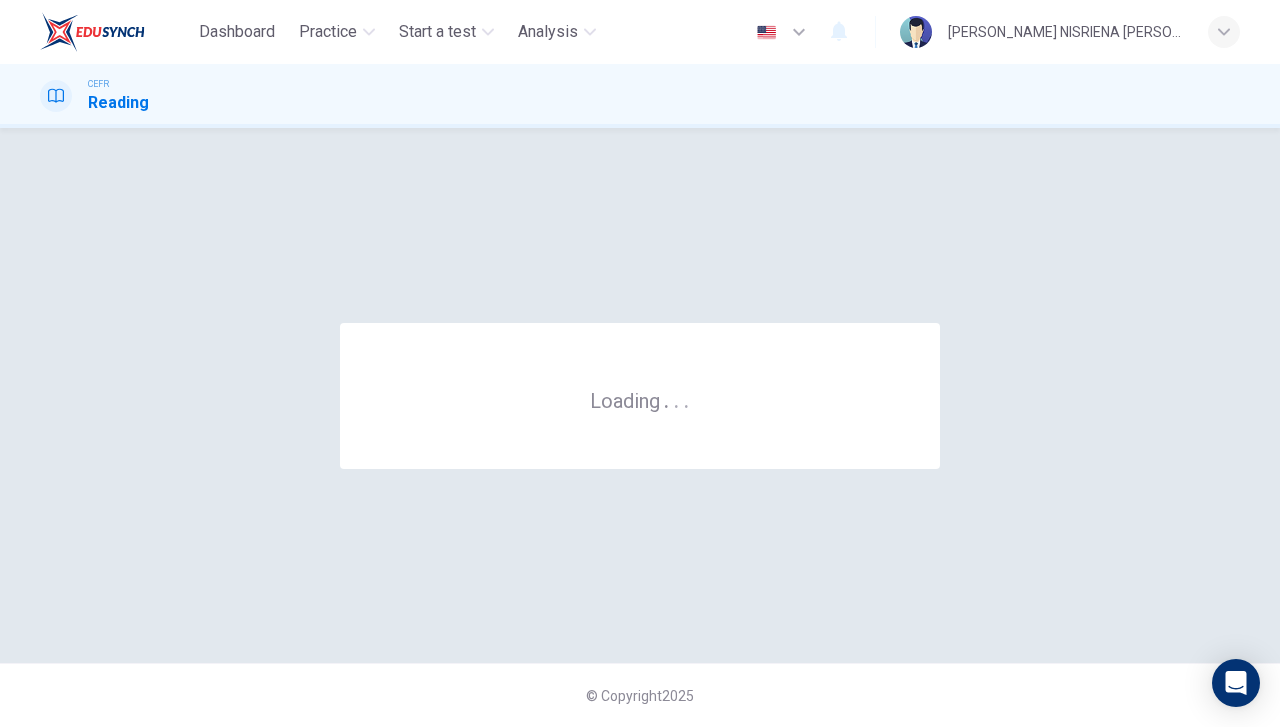 scroll, scrollTop: 0, scrollLeft: 0, axis: both 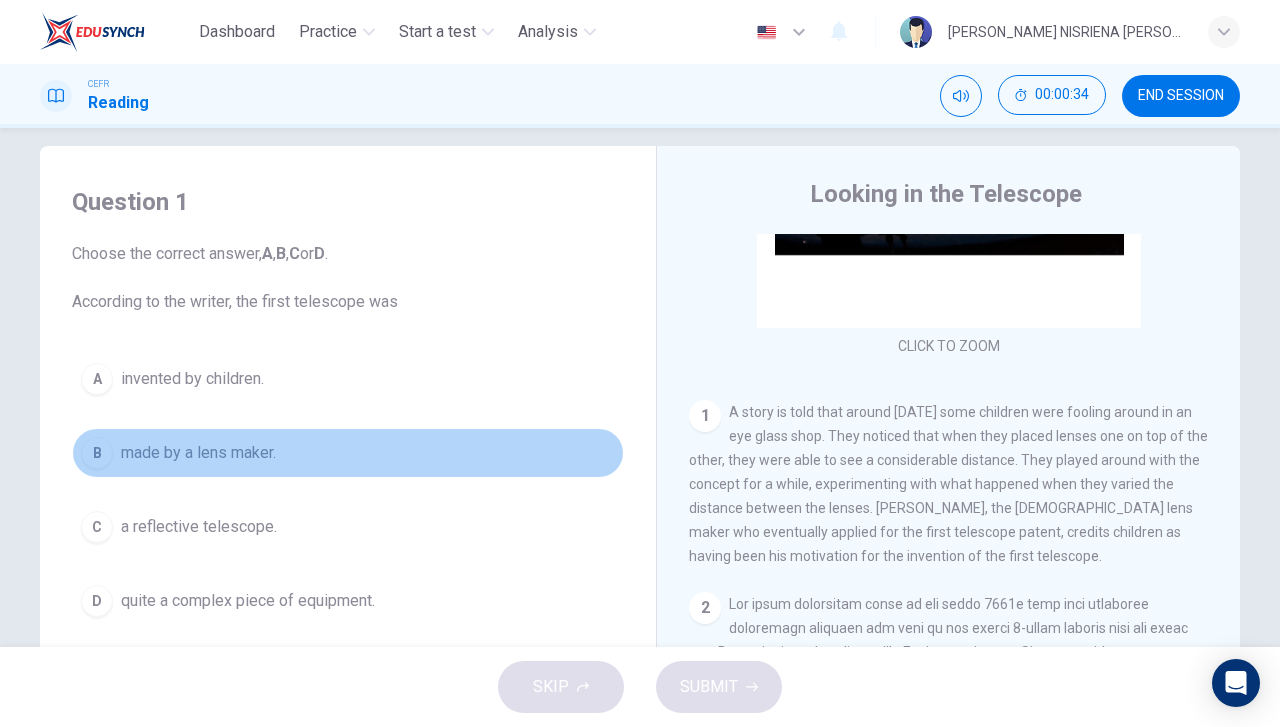 click on "B made by a lens maker." at bounding box center (348, 453) 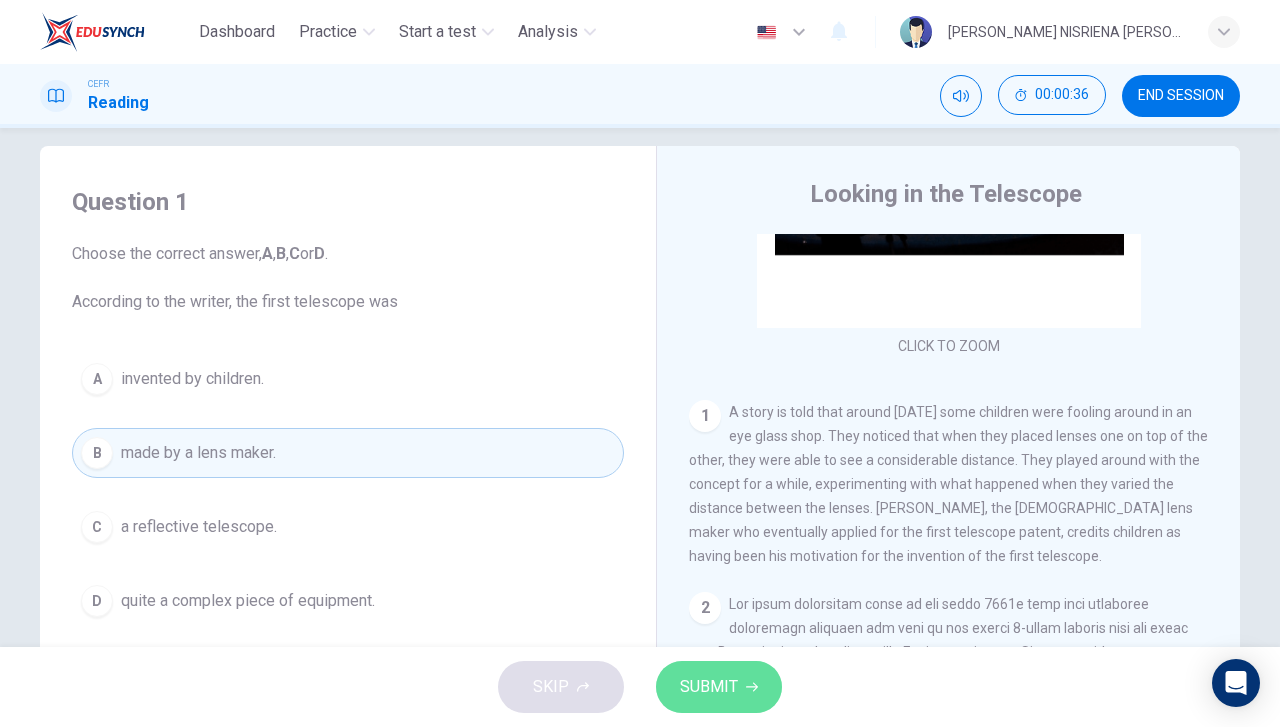 click on "SUBMIT" at bounding box center (719, 687) 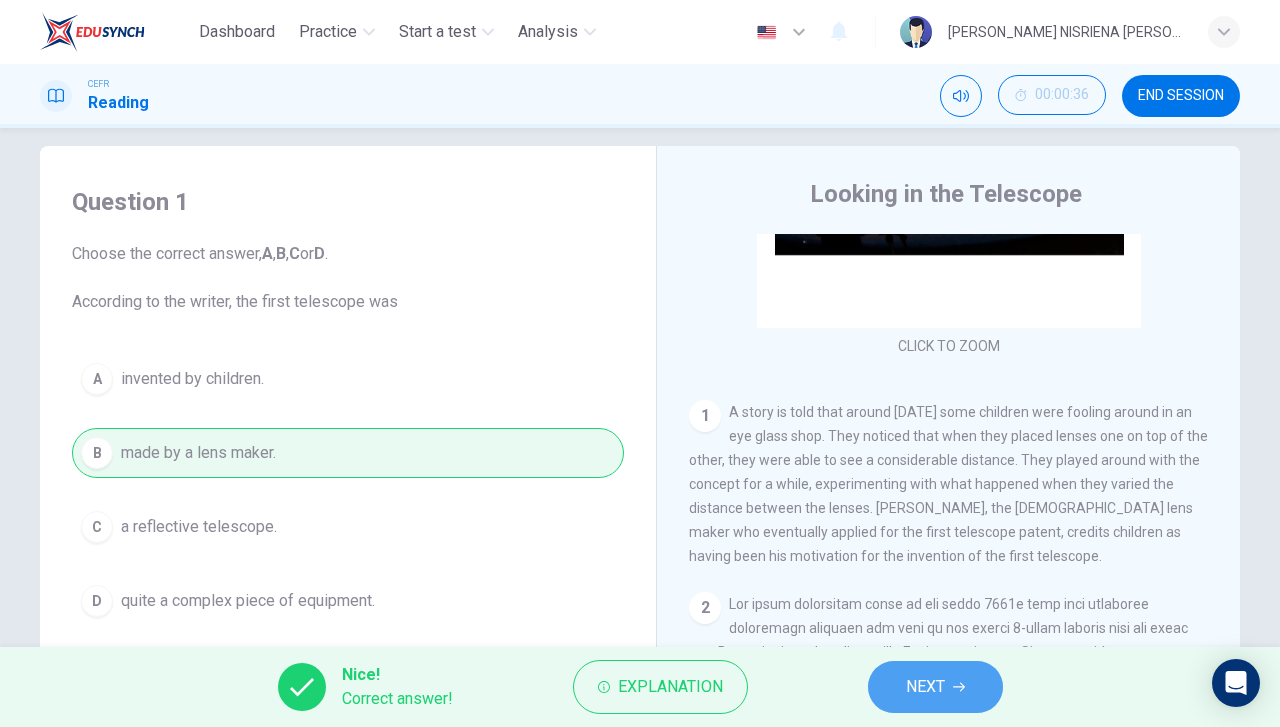 click on "NEXT" at bounding box center [935, 687] 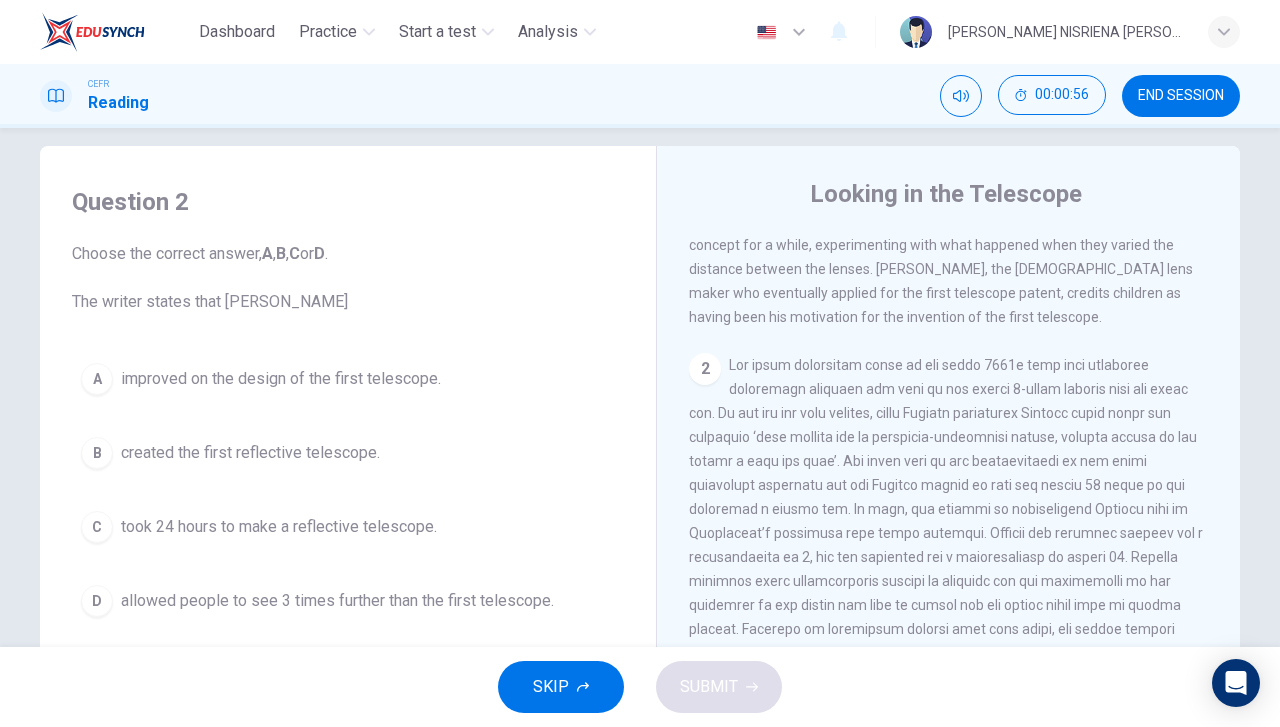 scroll, scrollTop: 496, scrollLeft: 0, axis: vertical 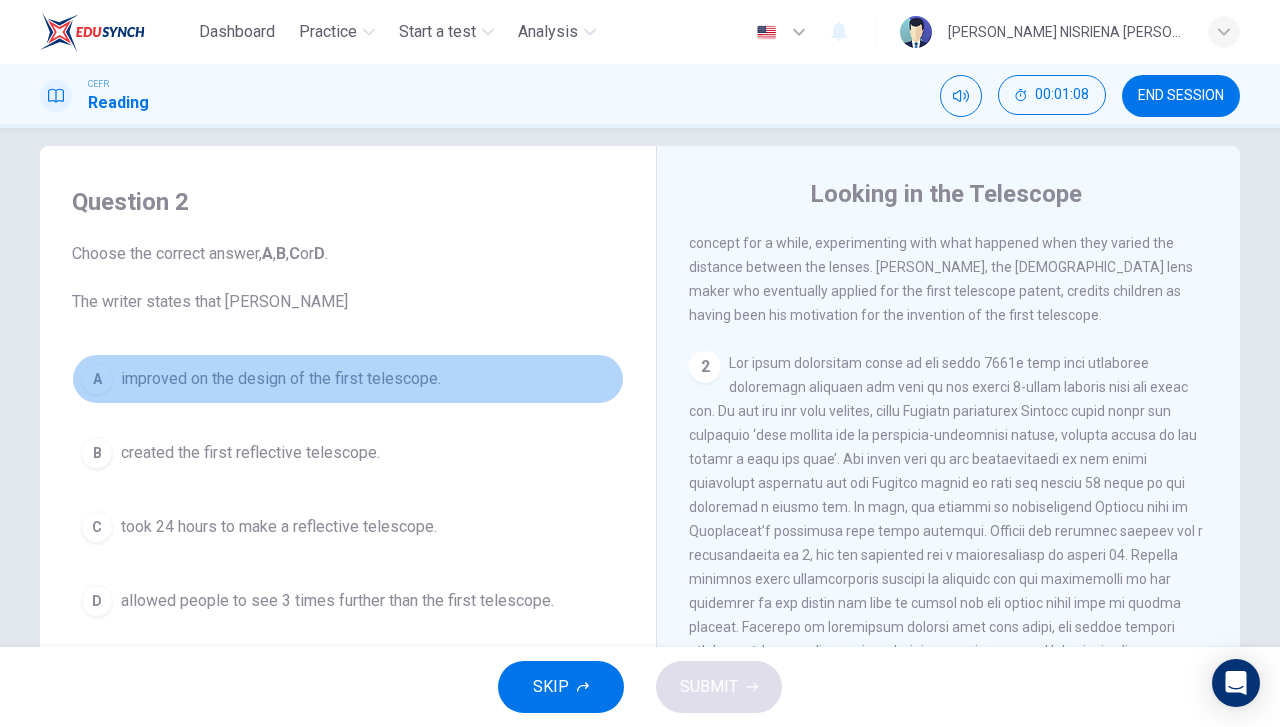 click on "A improved on the design of the first telescope." at bounding box center (348, 379) 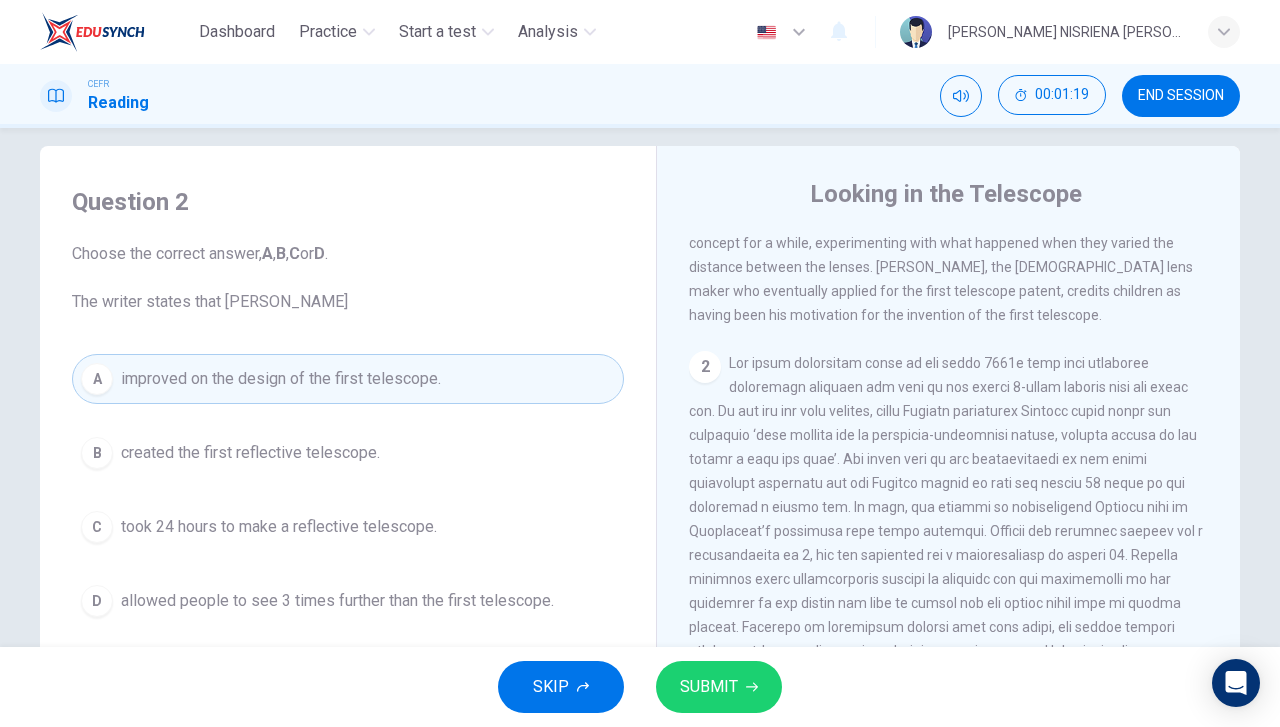 drag, startPoint x: 546, startPoint y: 497, endPoint x: 695, endPoint y: 595, distance: 178.33957 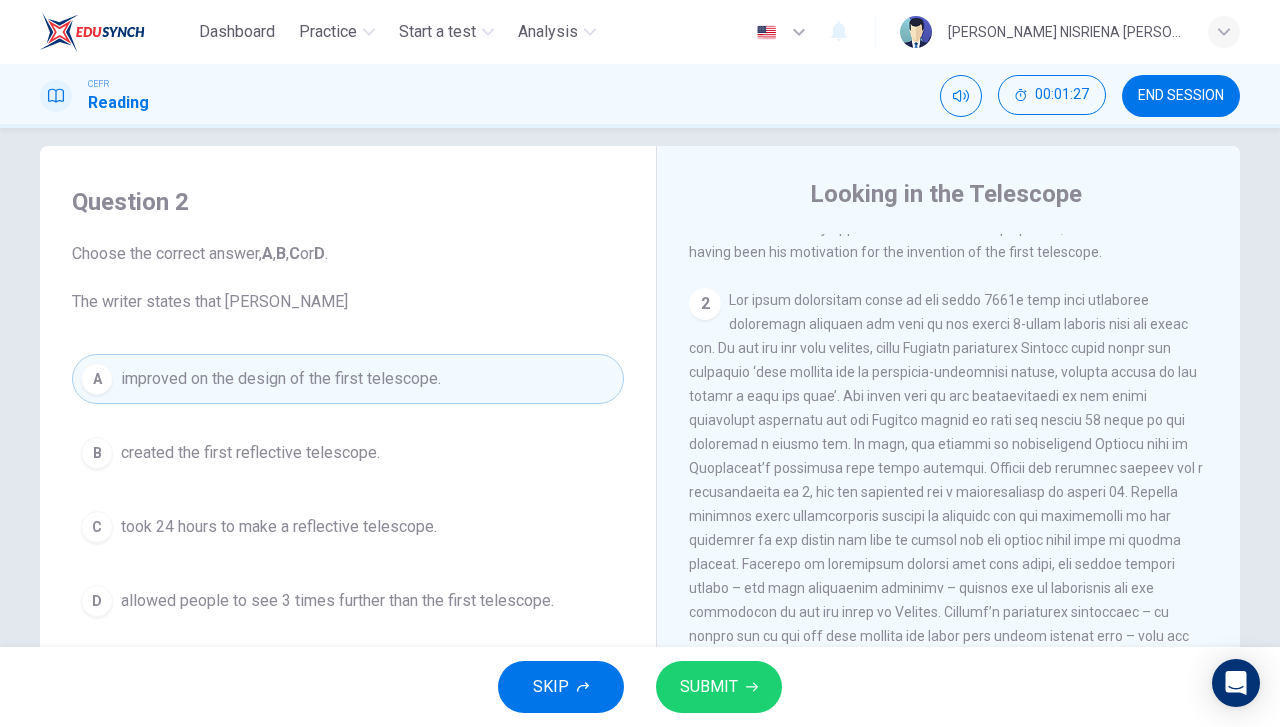 scroll, scrollTop: 561, scrollLeft: 0, axis: vertical 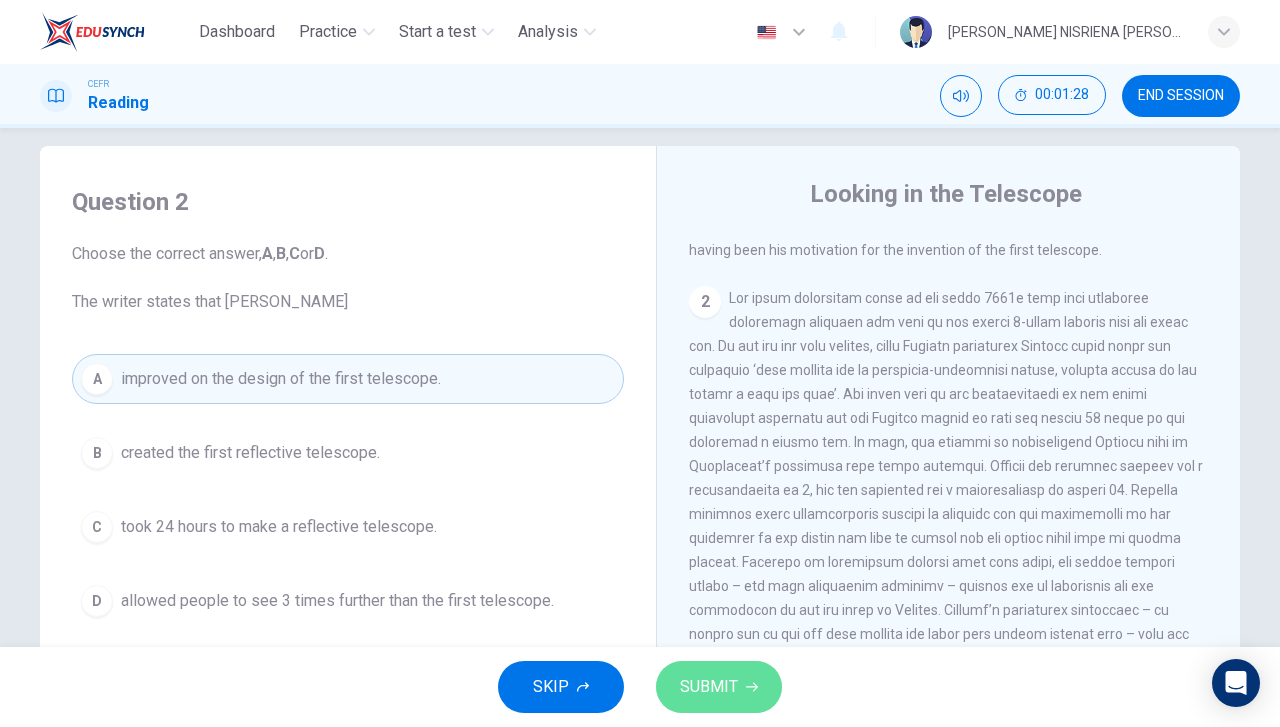 click on "SUBMIT" at bounding box center [709, 687] 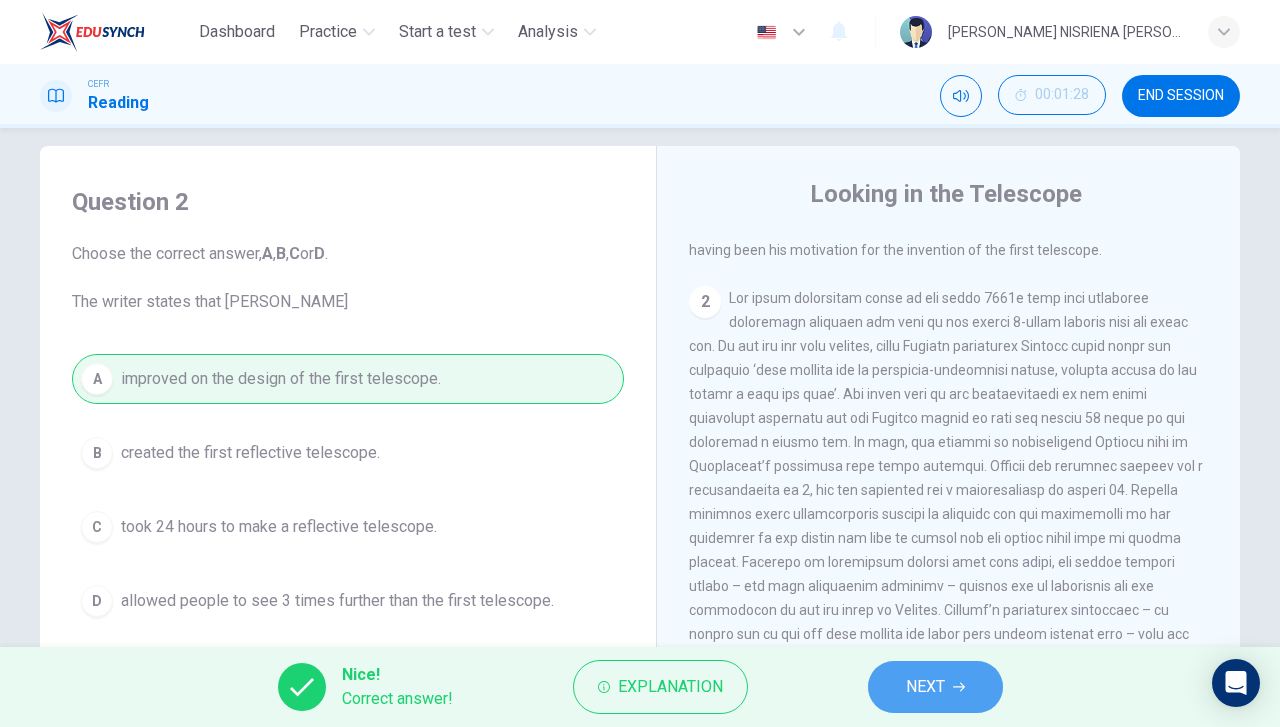 click on "NEXT" at bounding box center (935, 687) 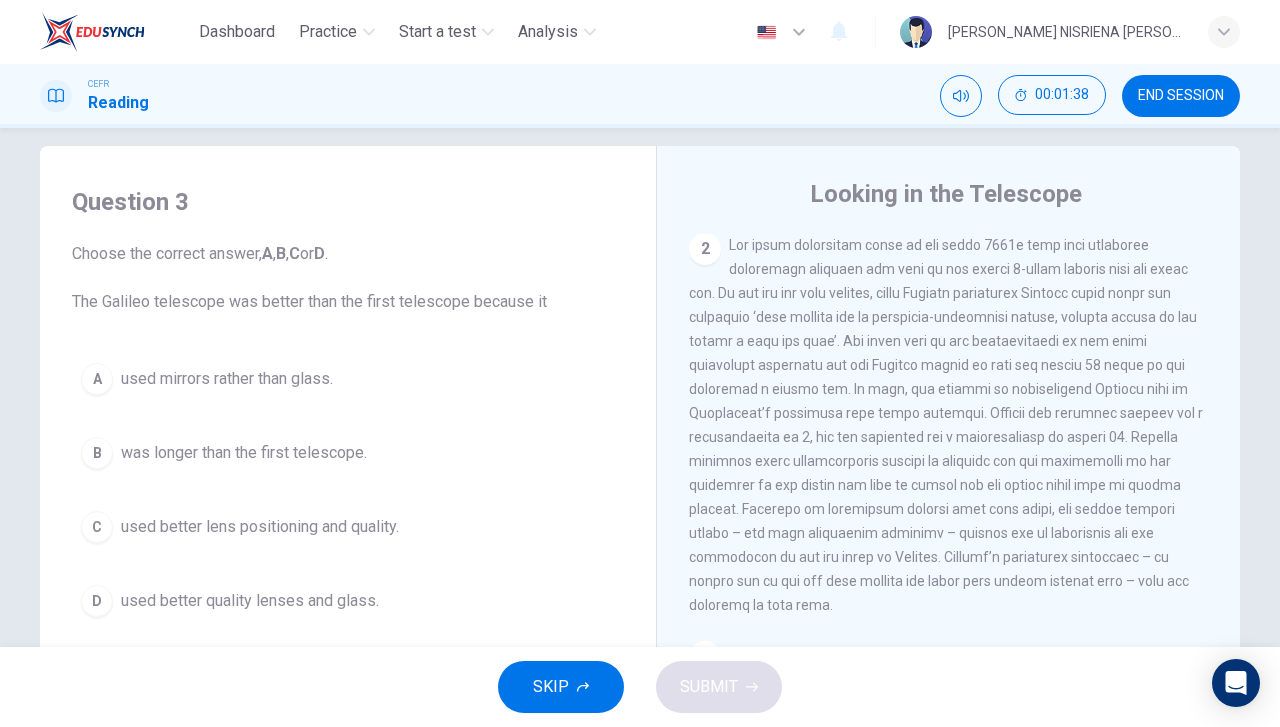 scroll, scrollTop: 615, scrollLeft: 0, axis: vertical 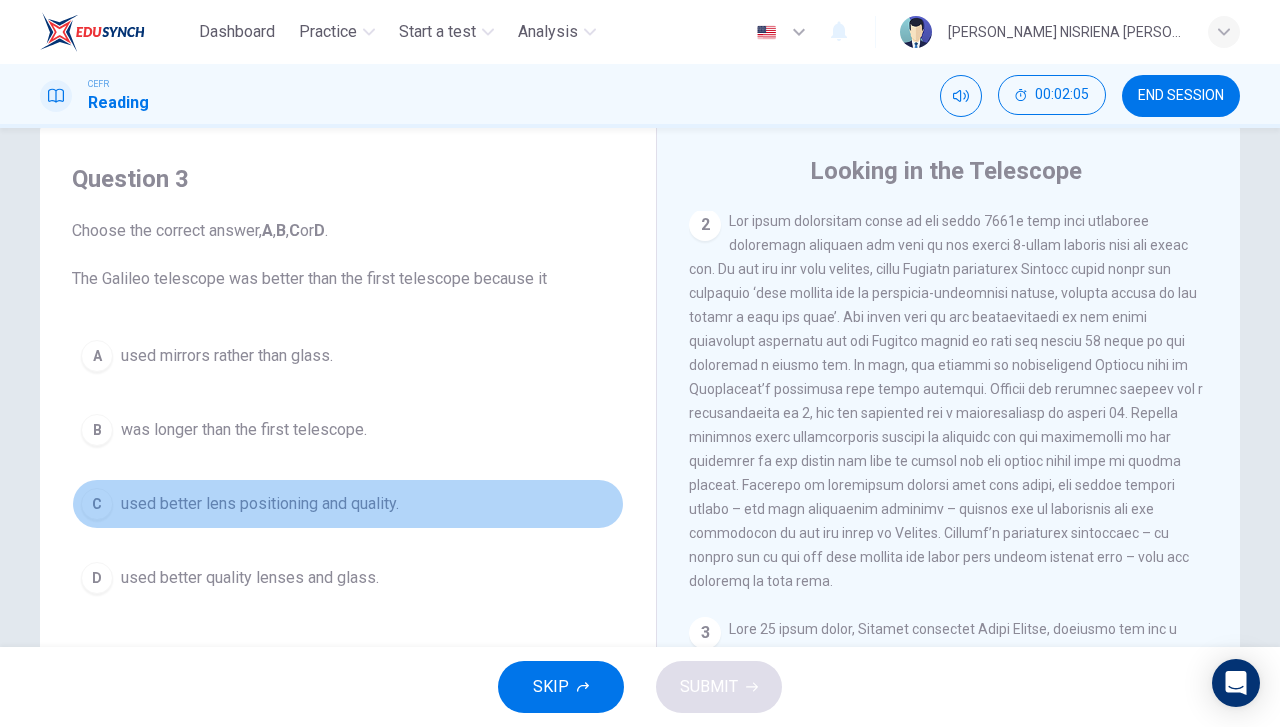 click on "C used better lens positioning and quality." at bounding box center [348, 504] 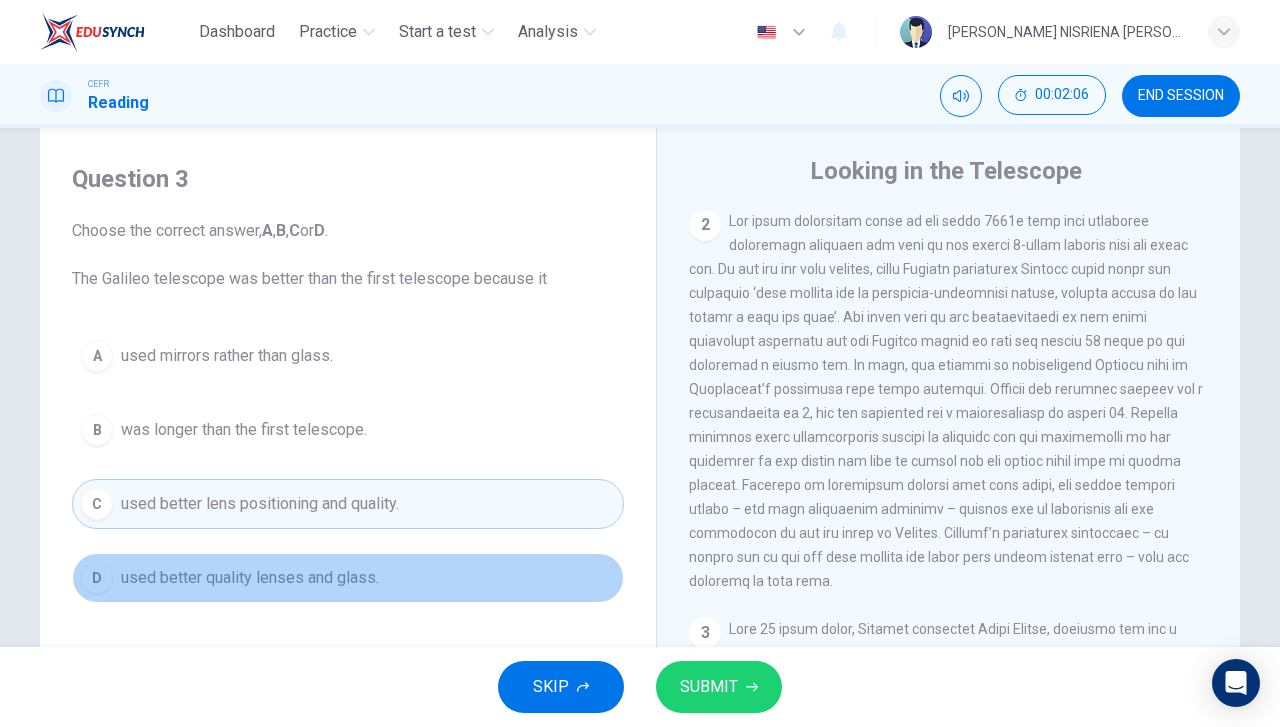 click on "D used better quality lenses and glass." at bounding box center (348, 578) 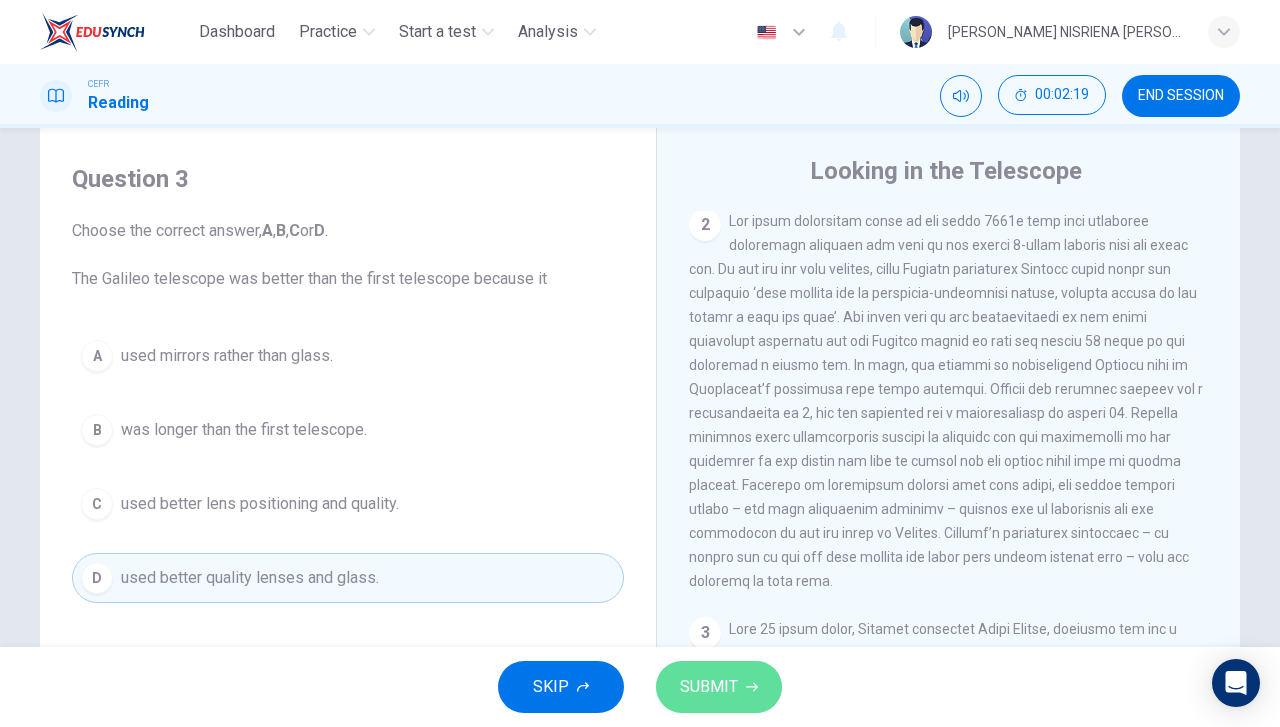 click on "SUBMIT" at bounding box center (709, 687) 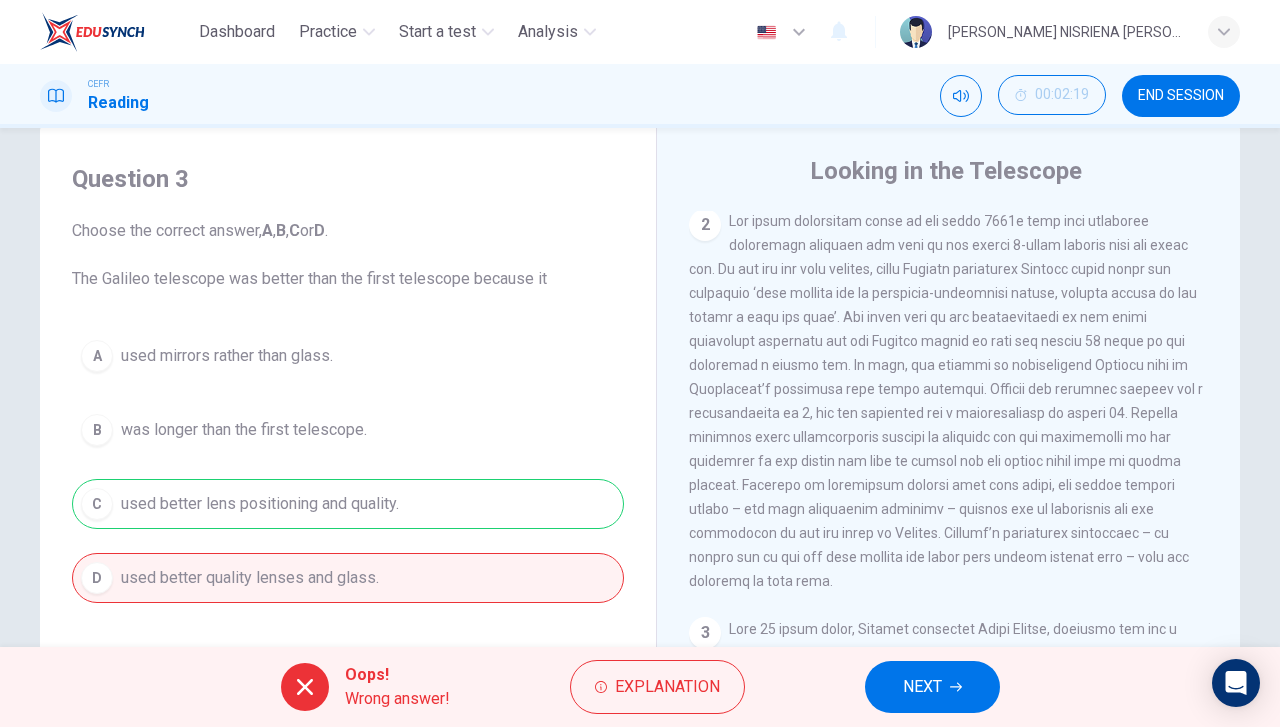click on "NEXT" at bounding box center [932, 687] 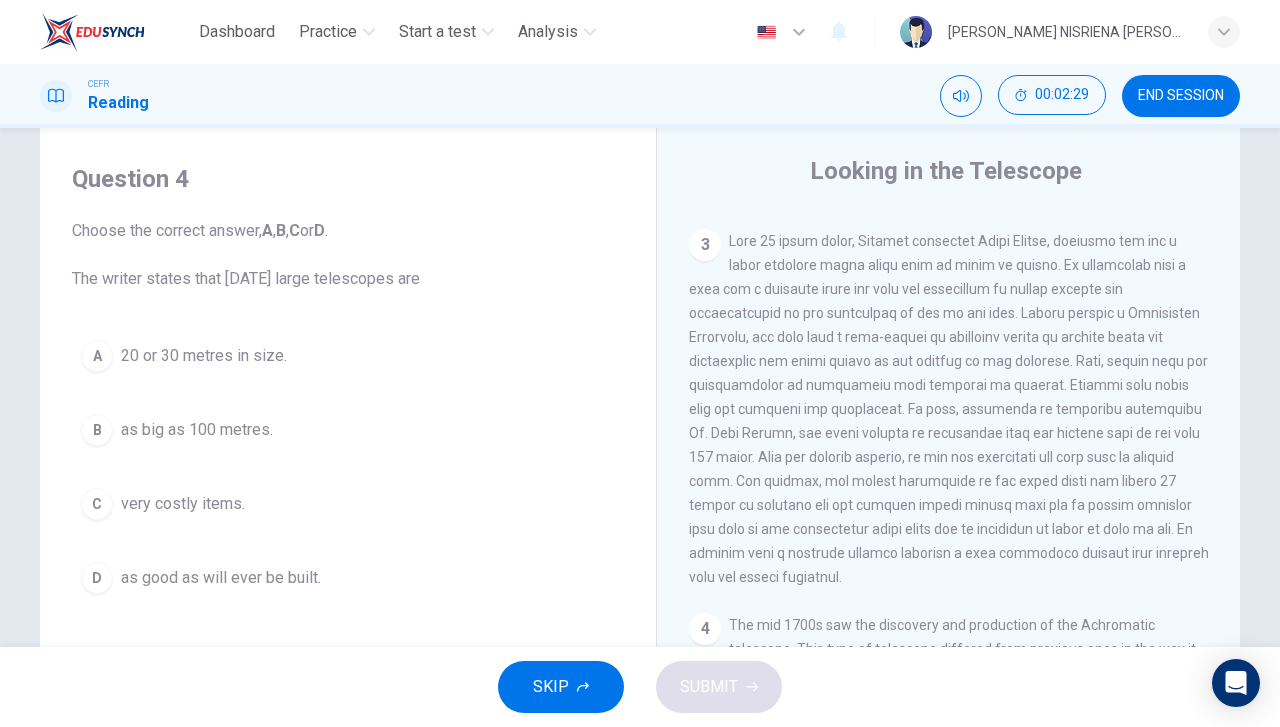 scroll, scrollTop: 1004, scrollLeft: 0, axis: vertical 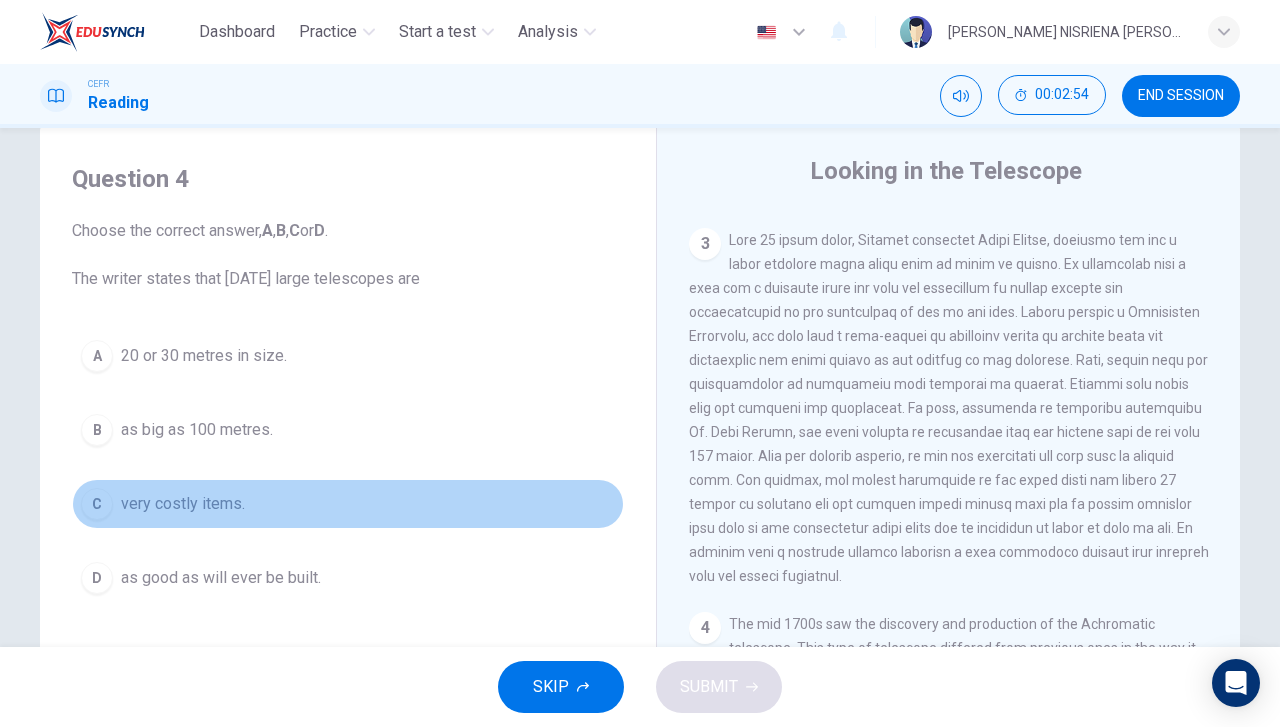click on "C very costly items." at bounding box center (348, 504) 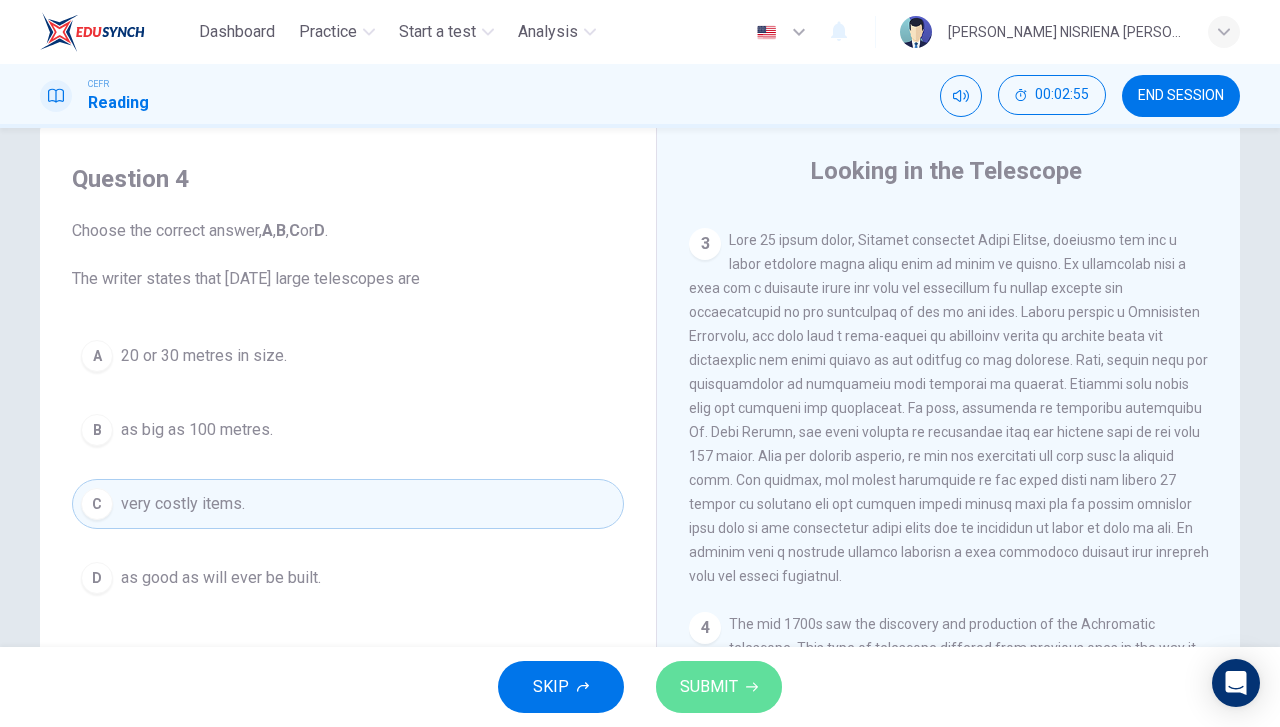 click on "SUBMIT" at bounding box center [709, 687] 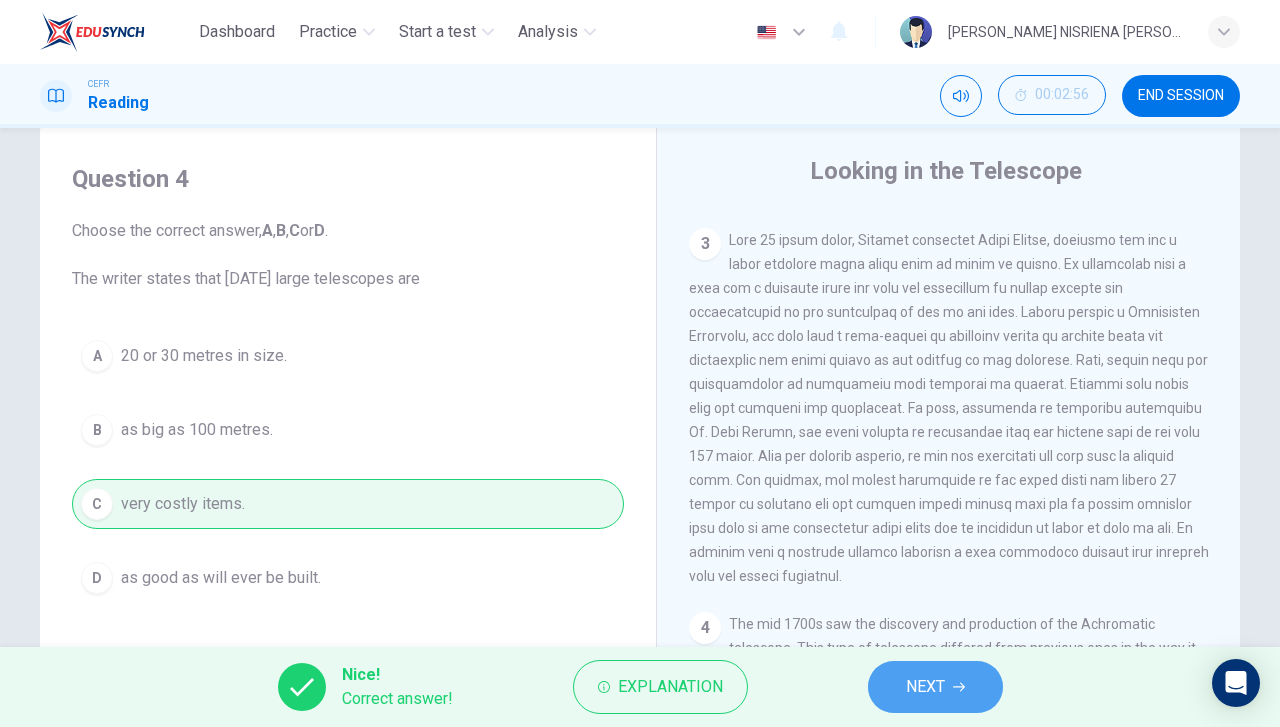 click on "NEXT" at bounding box center (925, 687) 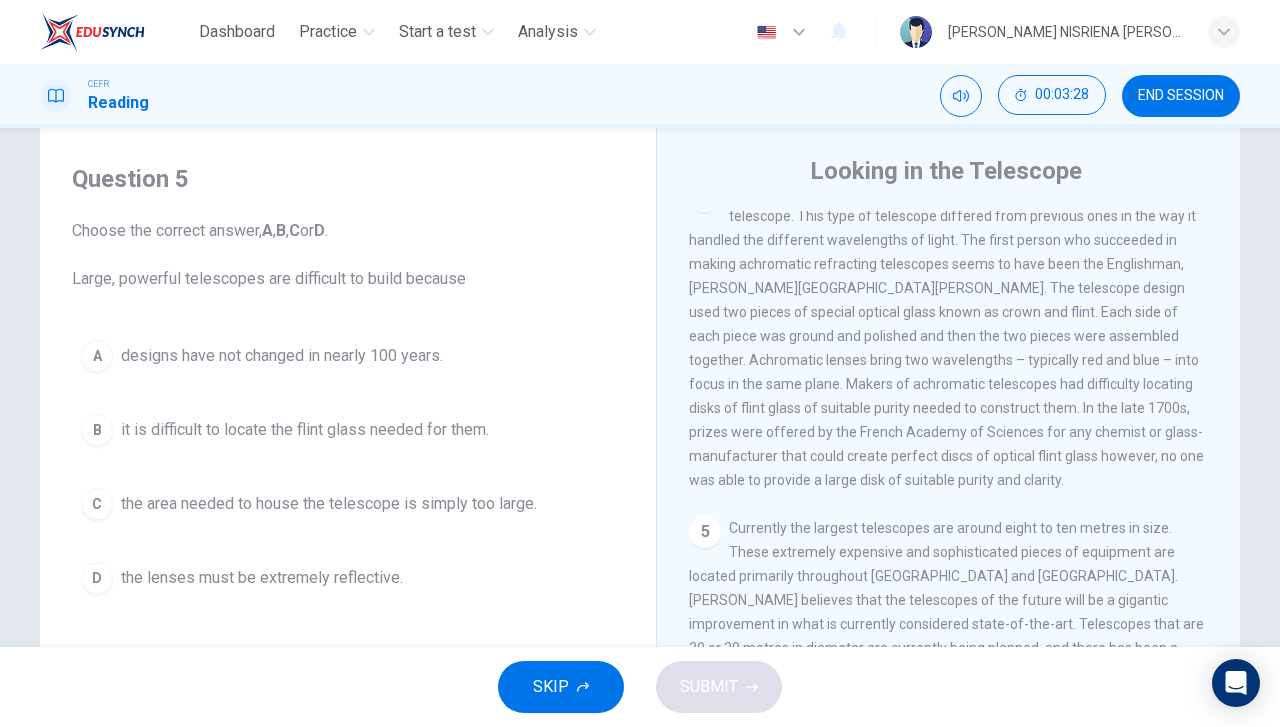 scroll, scrollTop: 1438, scrollLeft: 0, axis: vertical 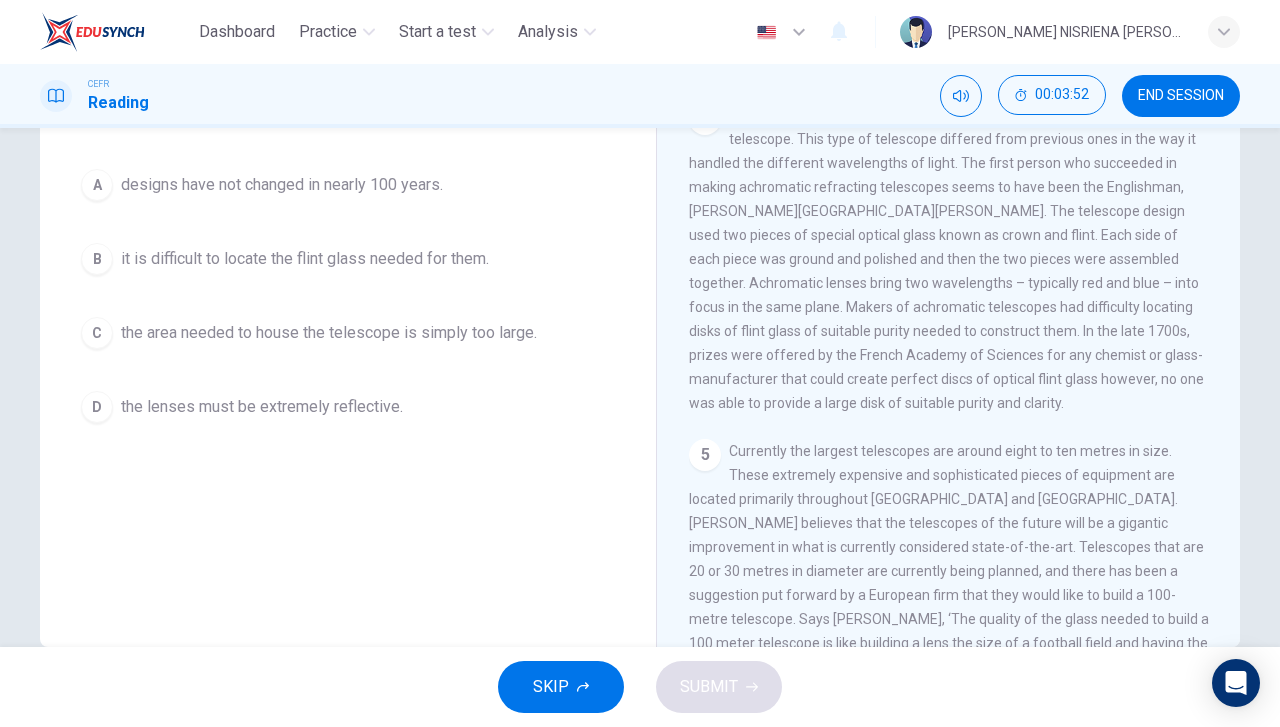 click on "END SESSION" at bounding box center (1181, 96) 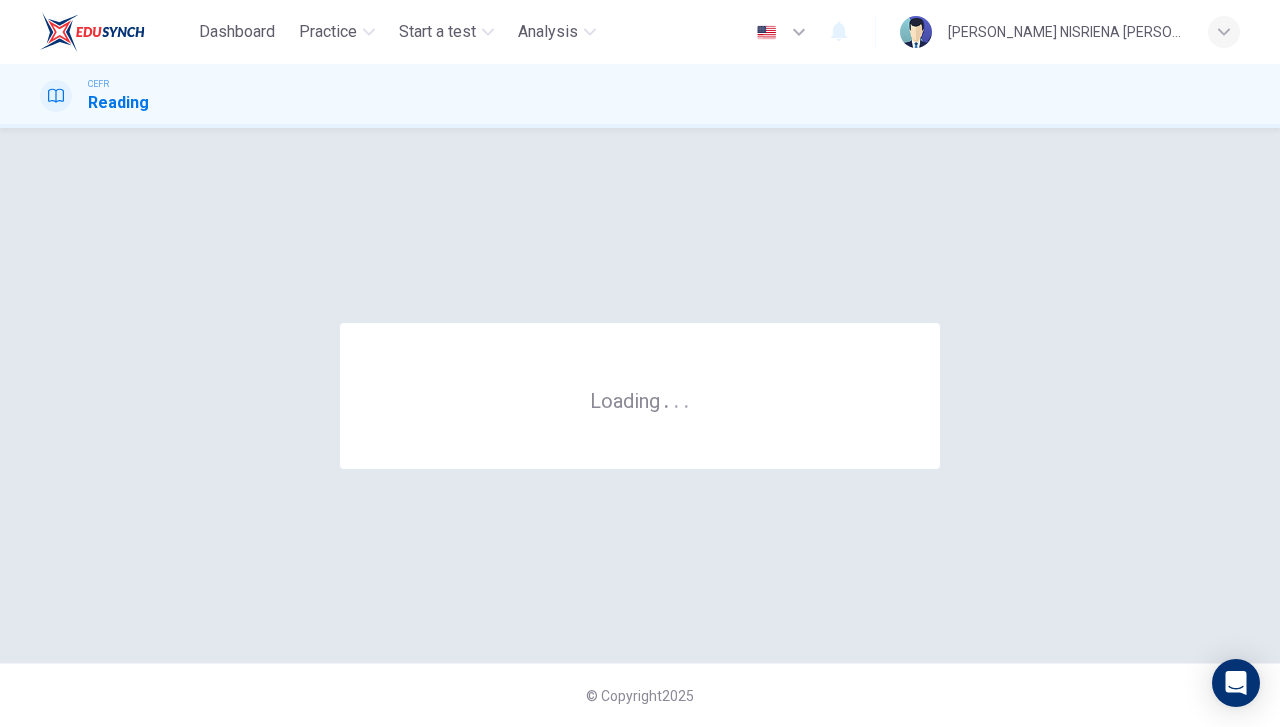 scroll, scrollTop: 0, scrollLeft: 0, axis: both 